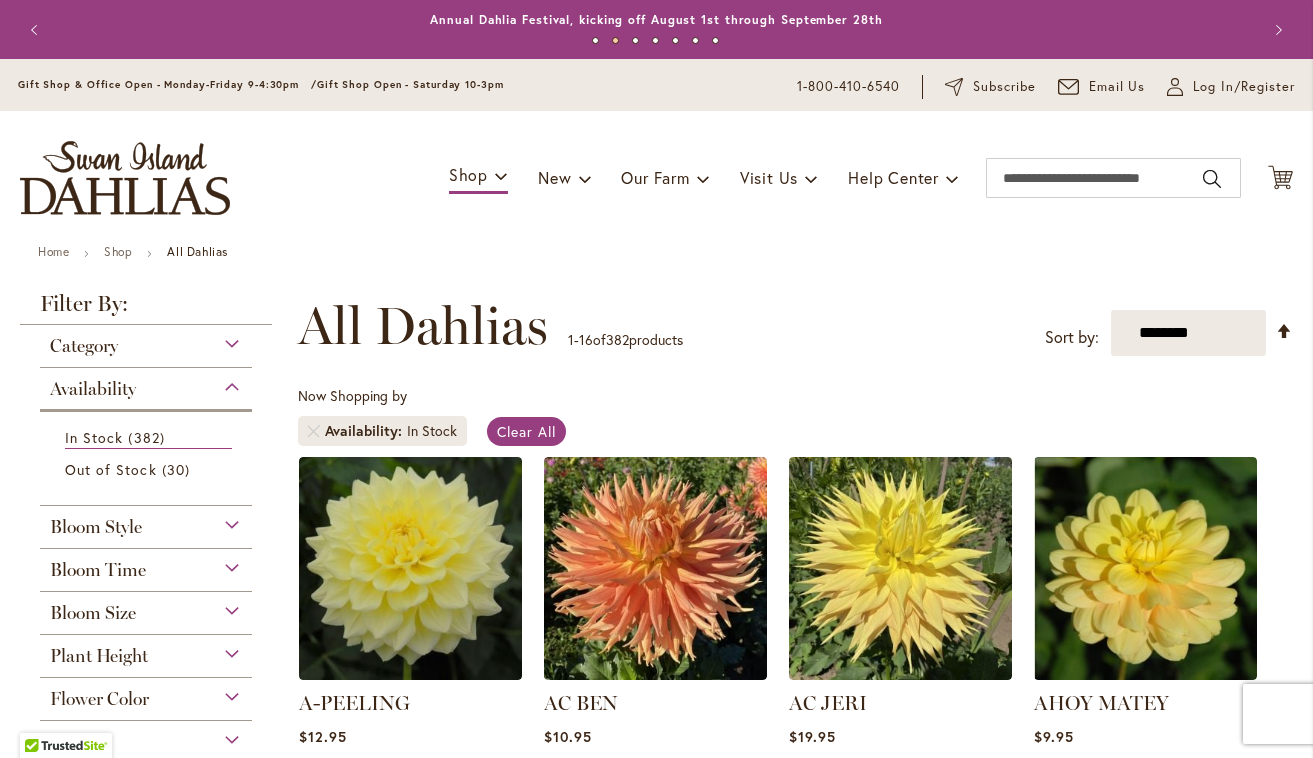 scroll, scrollTop: 0, scrollLeft: 0, axis: both 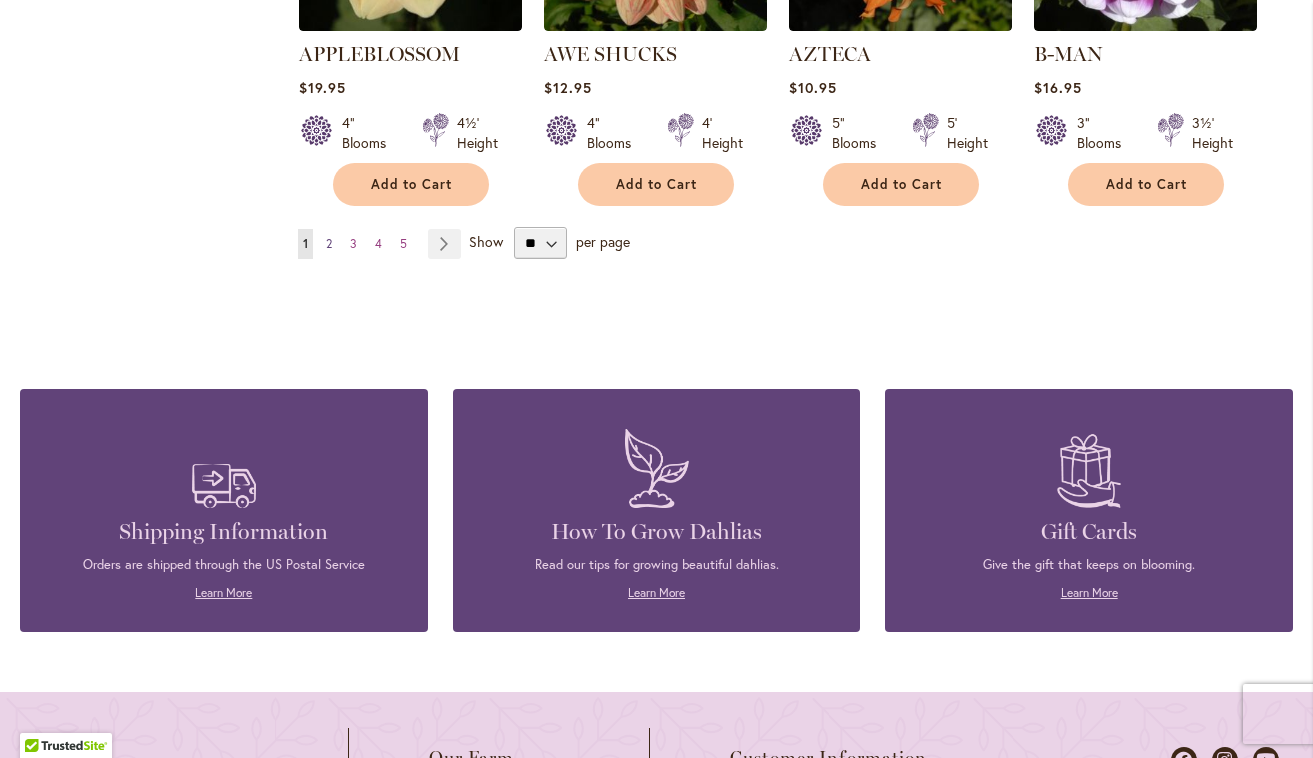 click on "2" at bounding box center [329, 243] 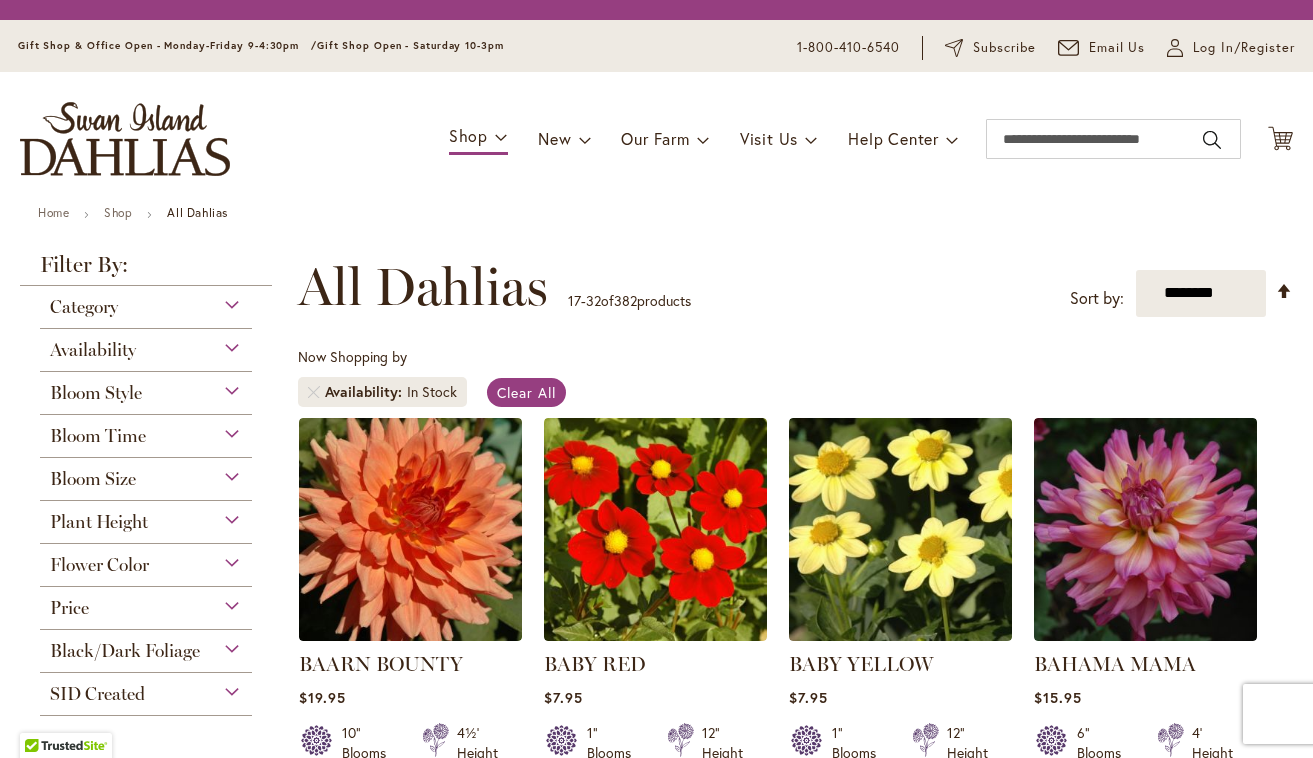 scroll, scrollTop: 0, scrollLeft: 0, axis: both 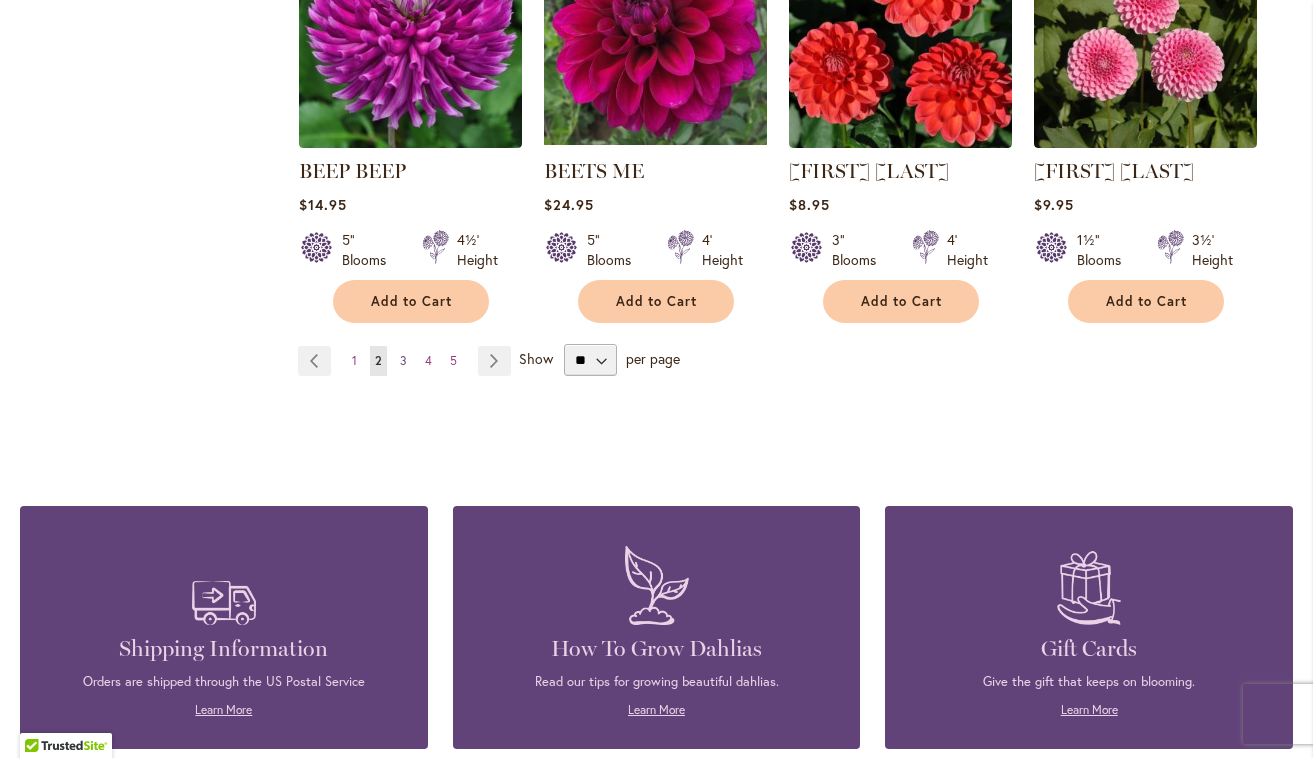 click on "3" at bounding box center (403, 360) 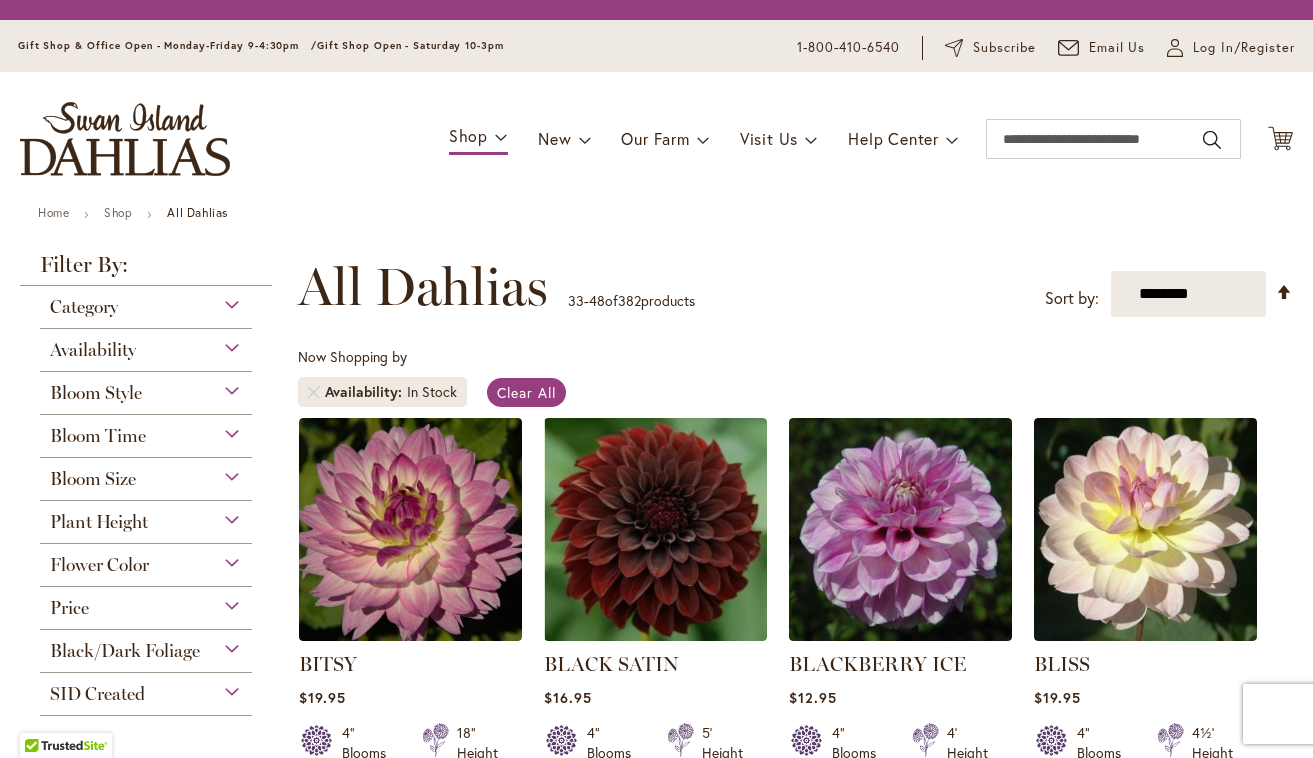 scroll, scrollTop: 0, scrollLeft: 0, axis: both 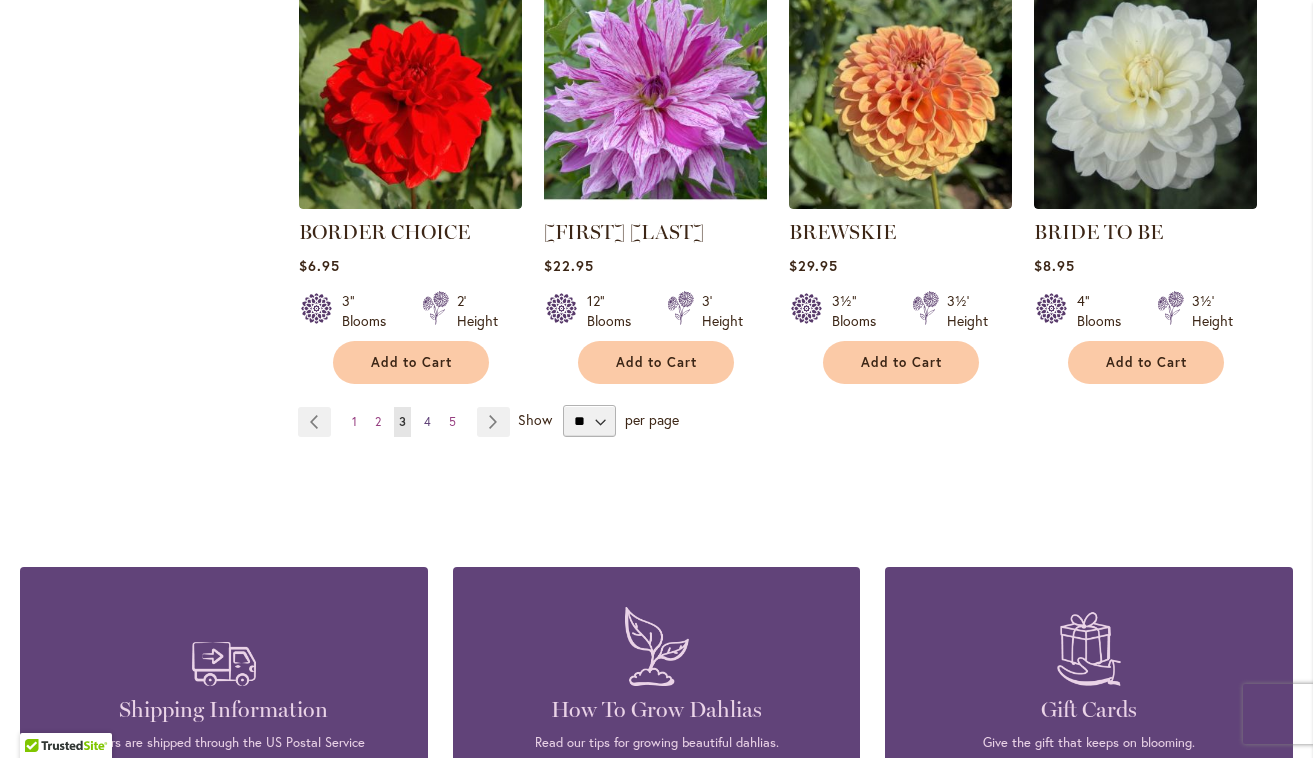 click on "4" at bounding box center (427, 421) 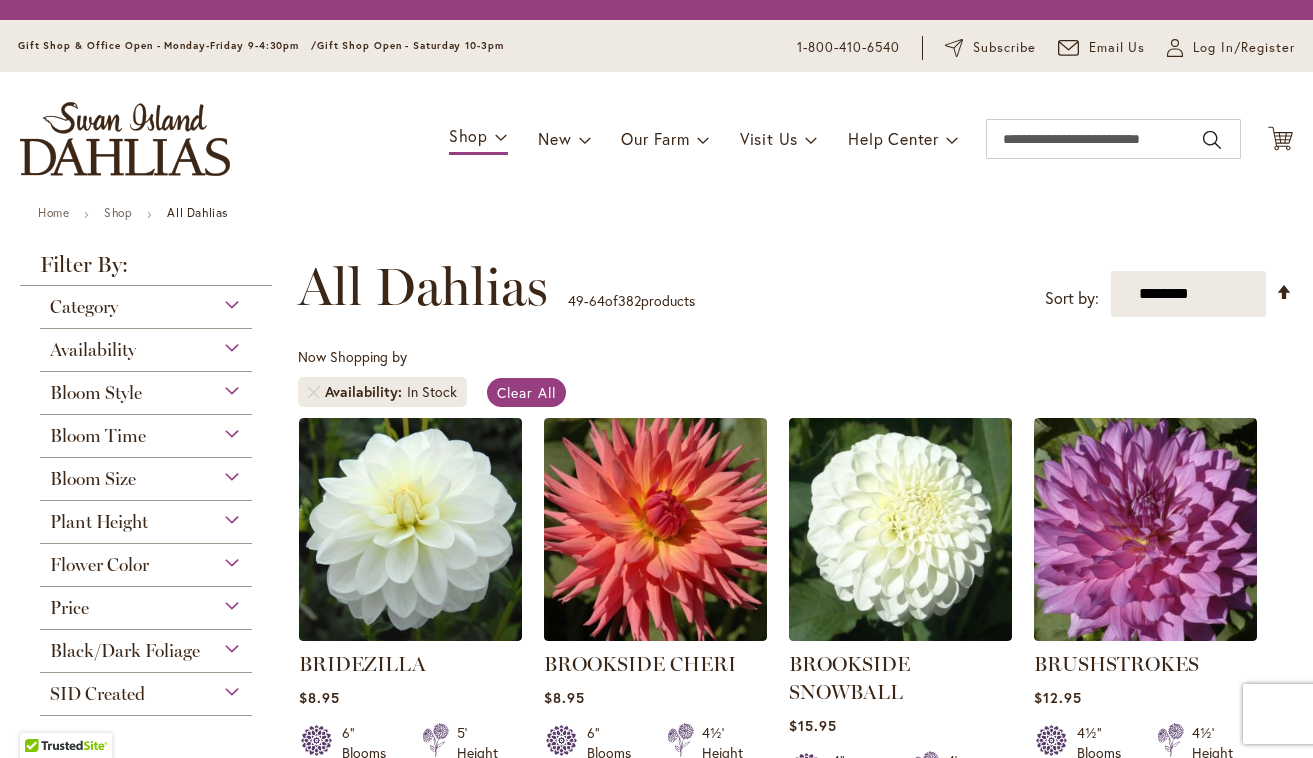 scroll, scrollTop: 0, scrollLeft: 0, axis: both 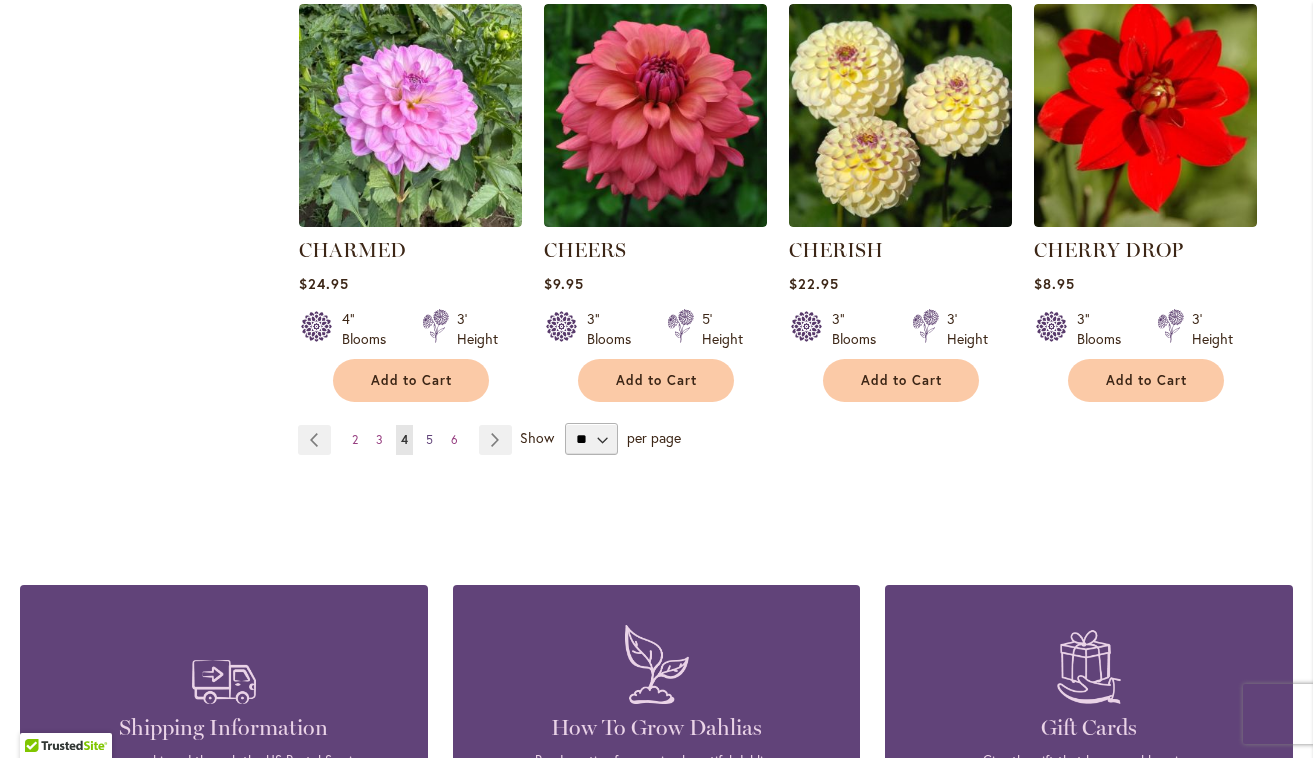 click on "5" at bounding box center (429, 439) 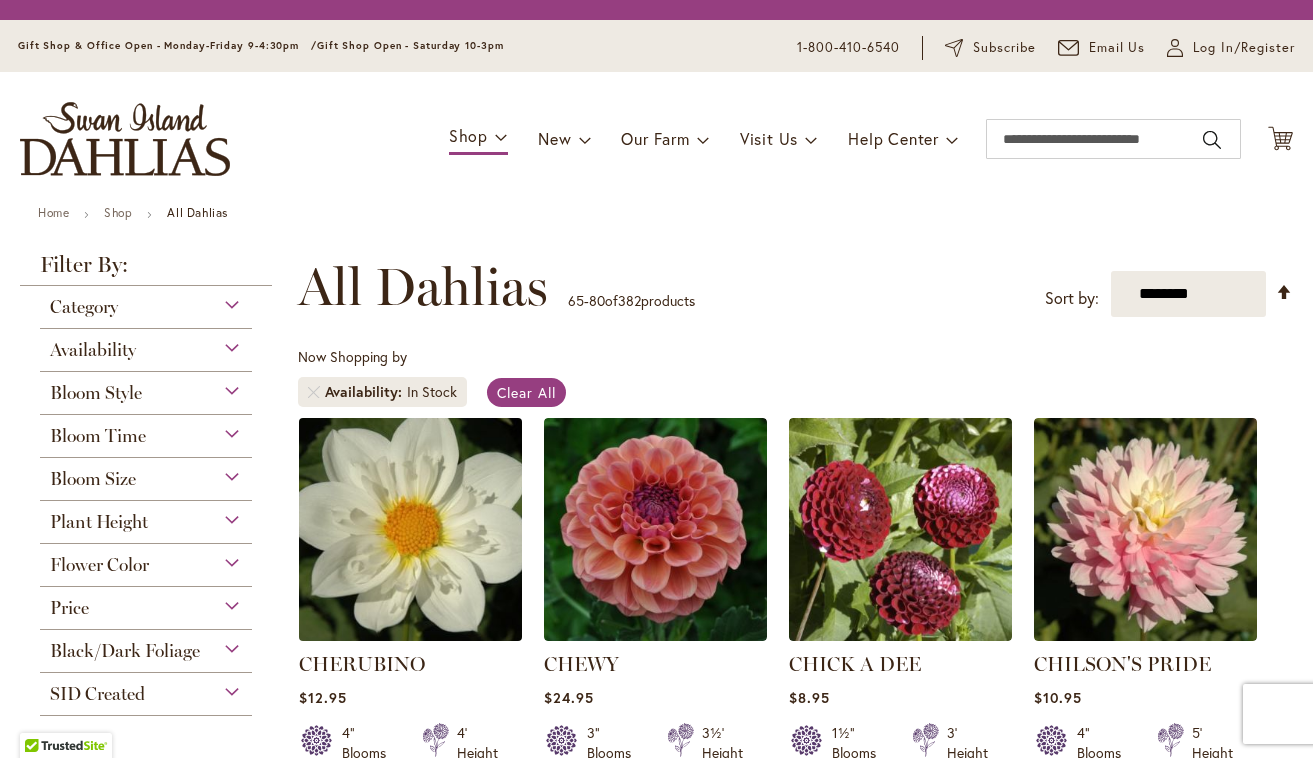 scroll, scrollTop: 0, scrollLeft: 0, axis: both 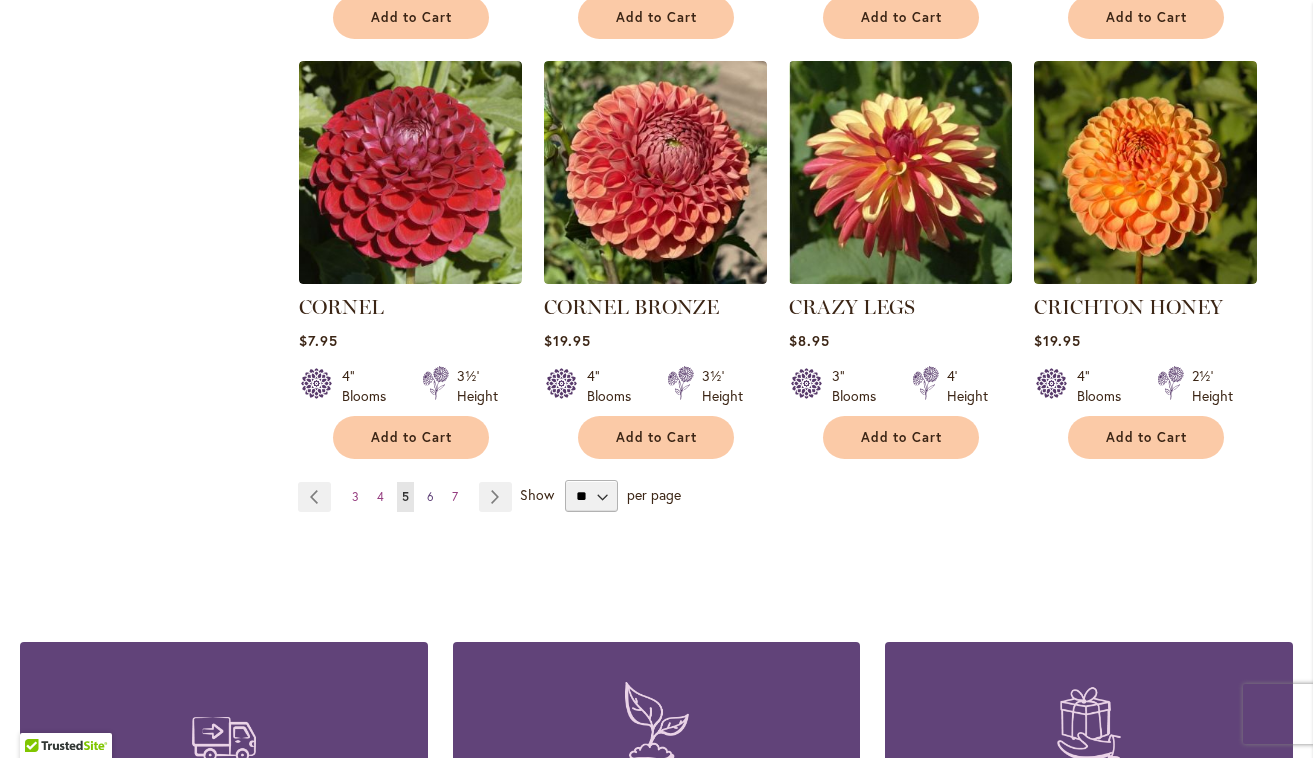 click on "Page
6" at bounding box center (430, 497) 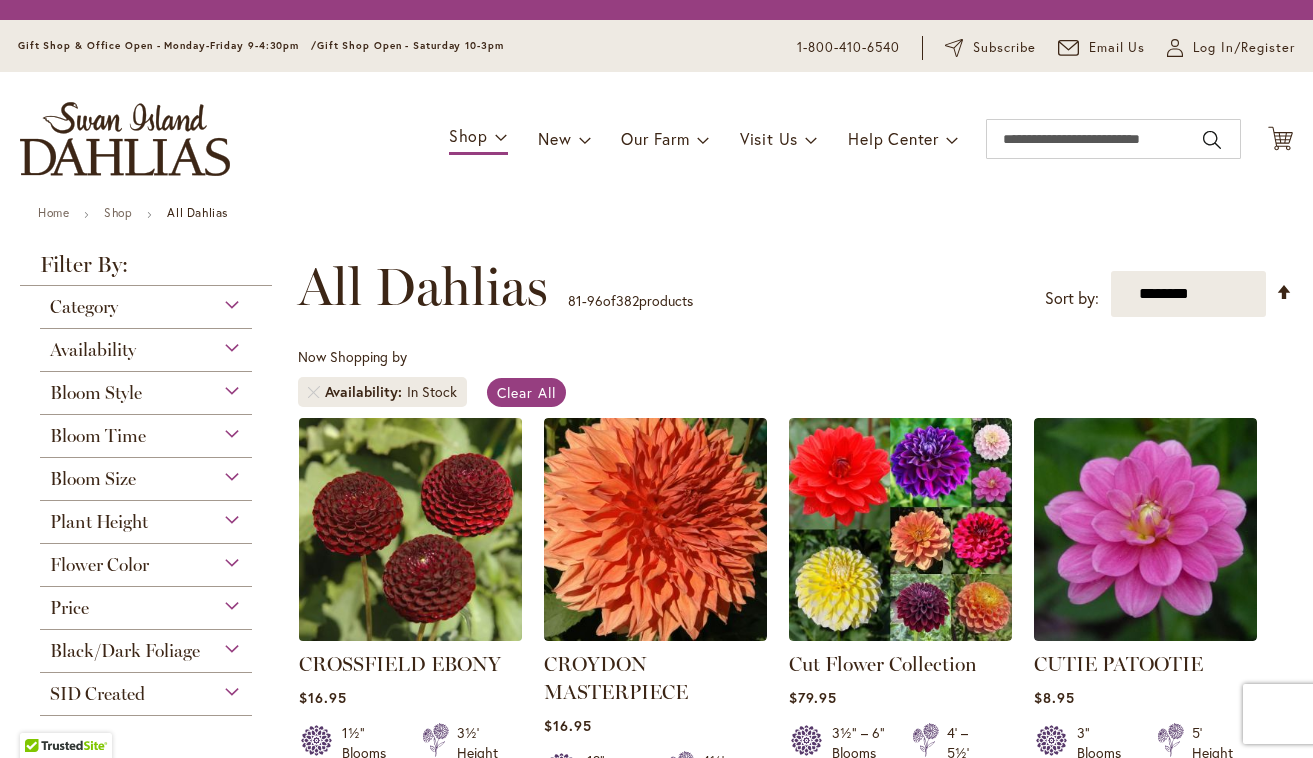 scroll, scrollTop: 0, scrollLeft: 0, axis: both 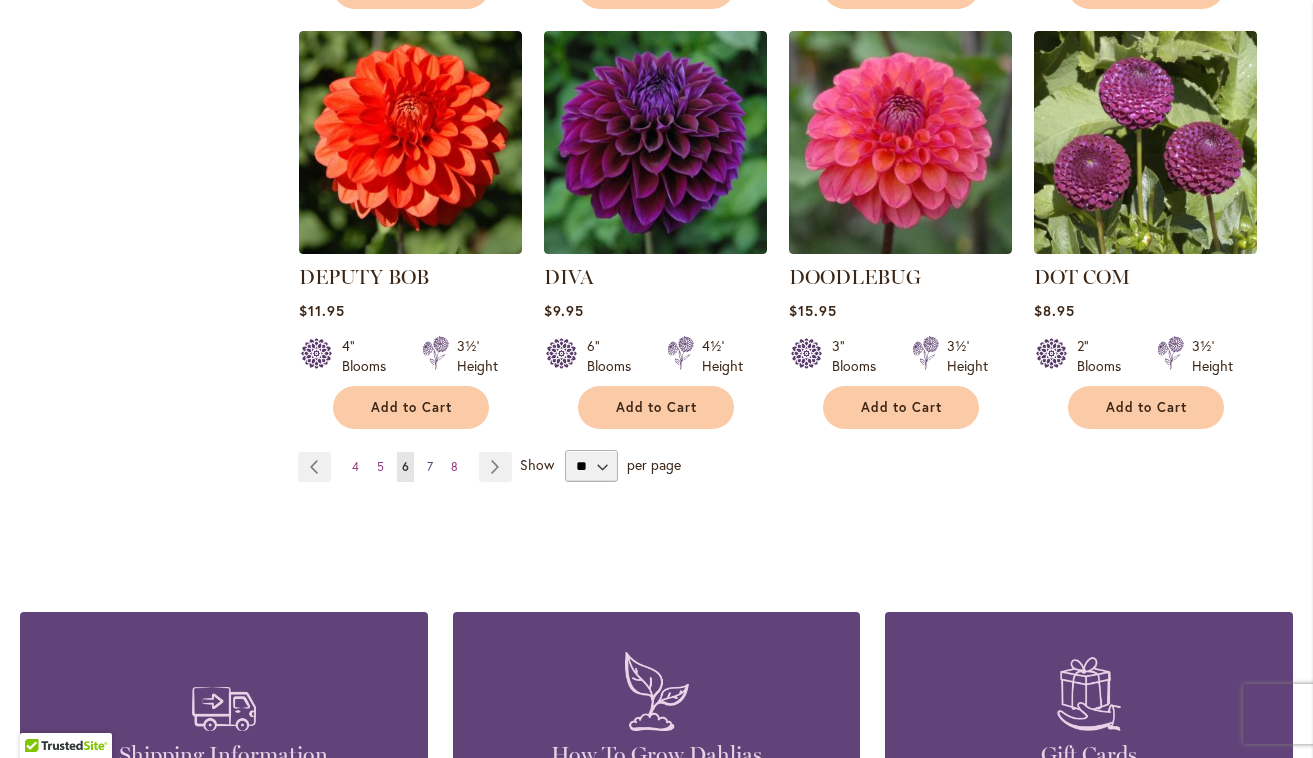 click on "7" at bounding box center [430, 466] 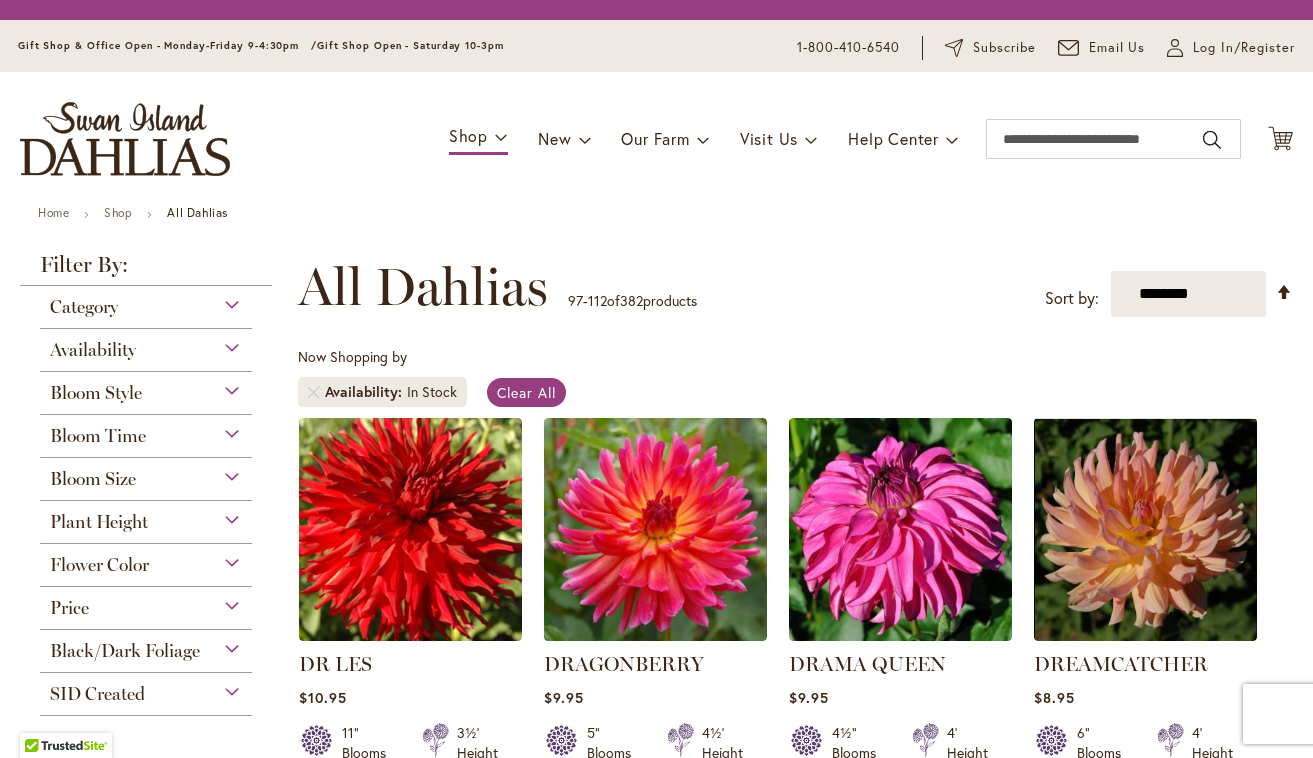 scroll, scrollTop: 0, scrollLeft: 0, axis: both 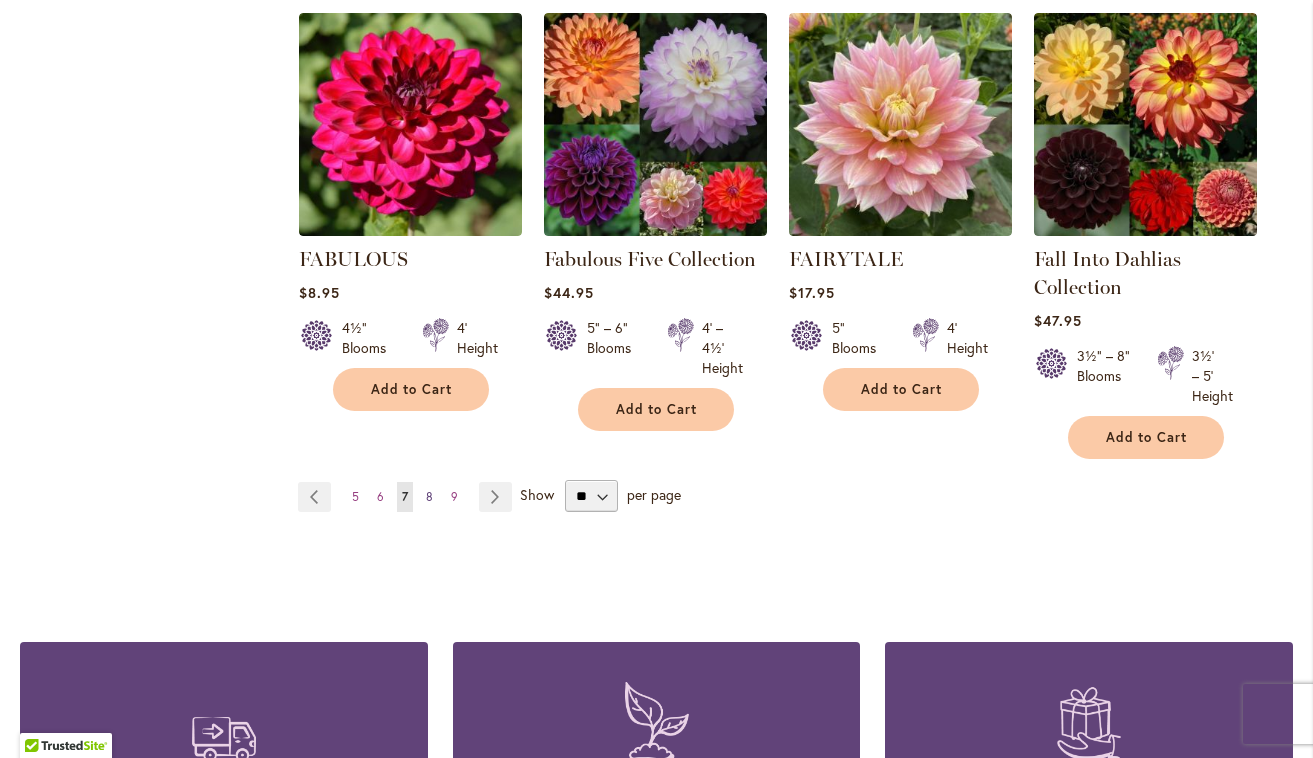 click on "Page
8" at bounding box center [429, 497] 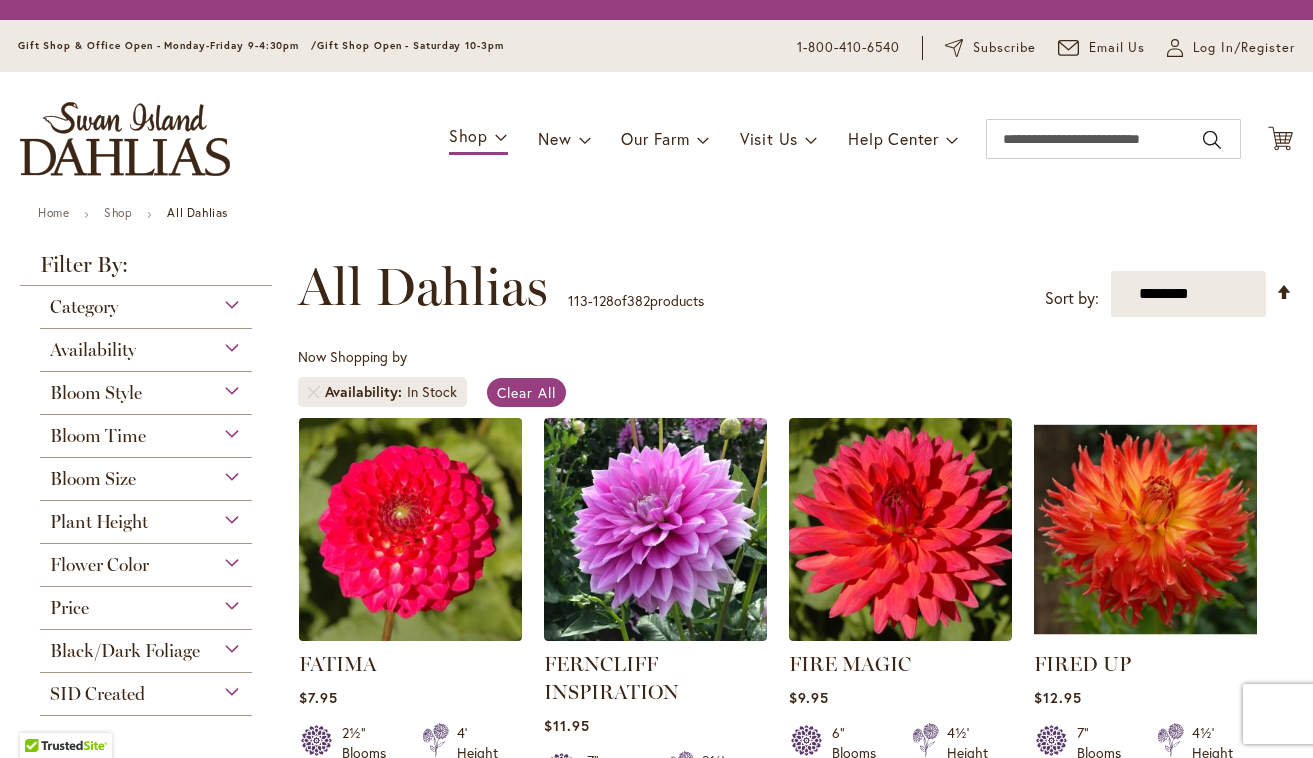 scroll, scrollTop: 0, scrollLeft: 0, axis: both 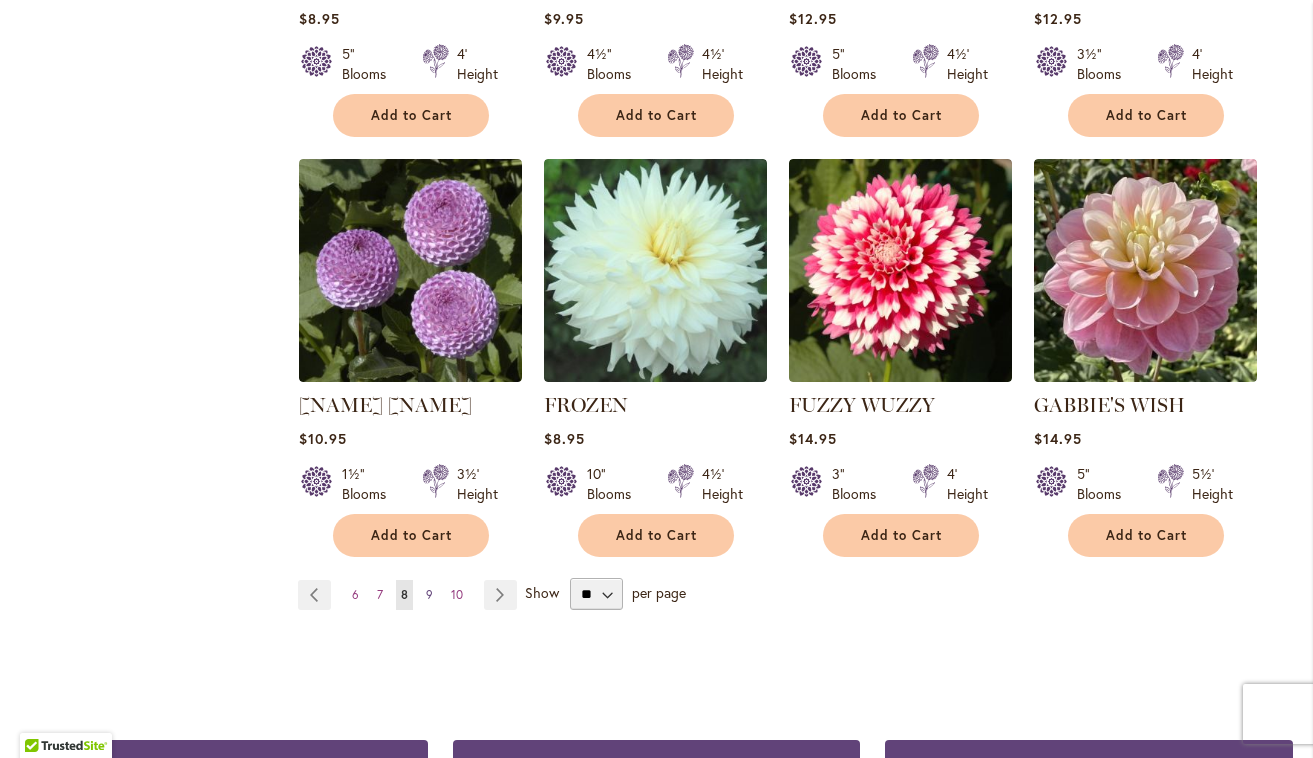 click on "9" at bounding box center (429, 594) 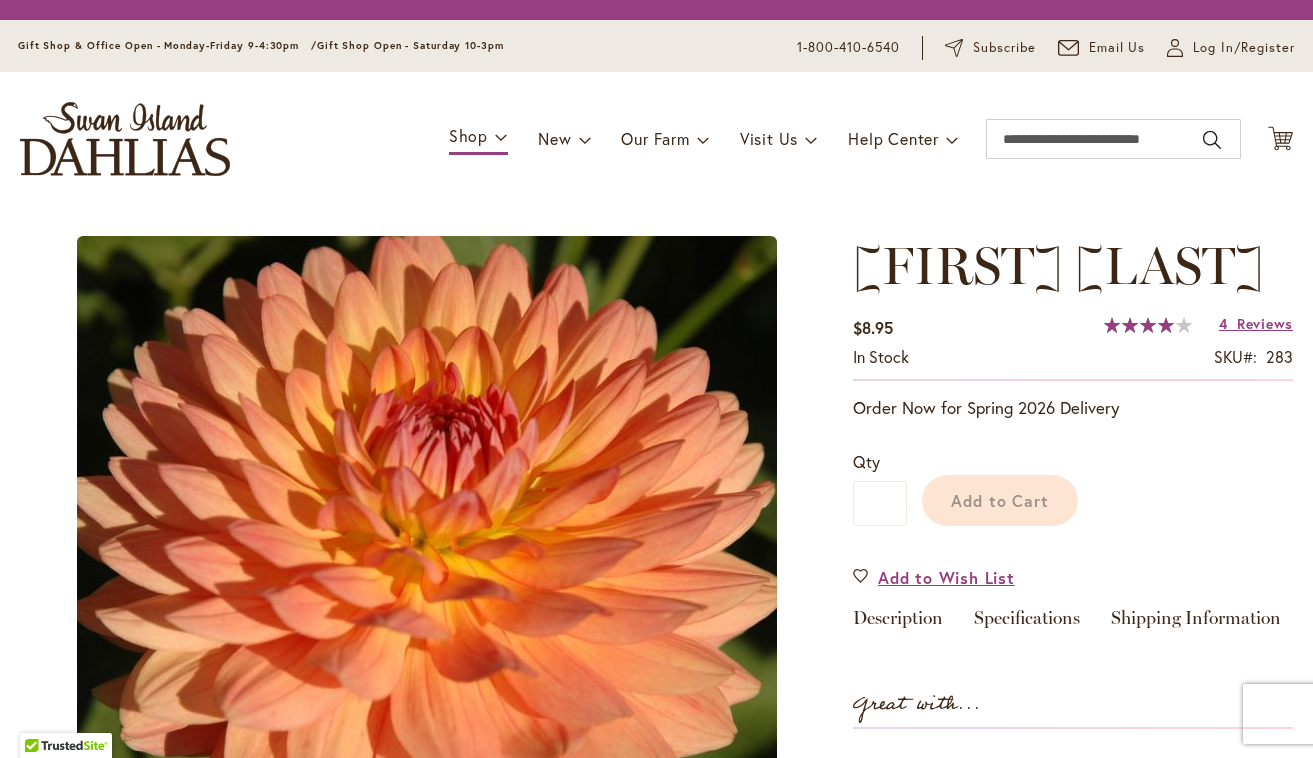 scroll, scrollTop: 0, scrollLeft: 0, axis: both 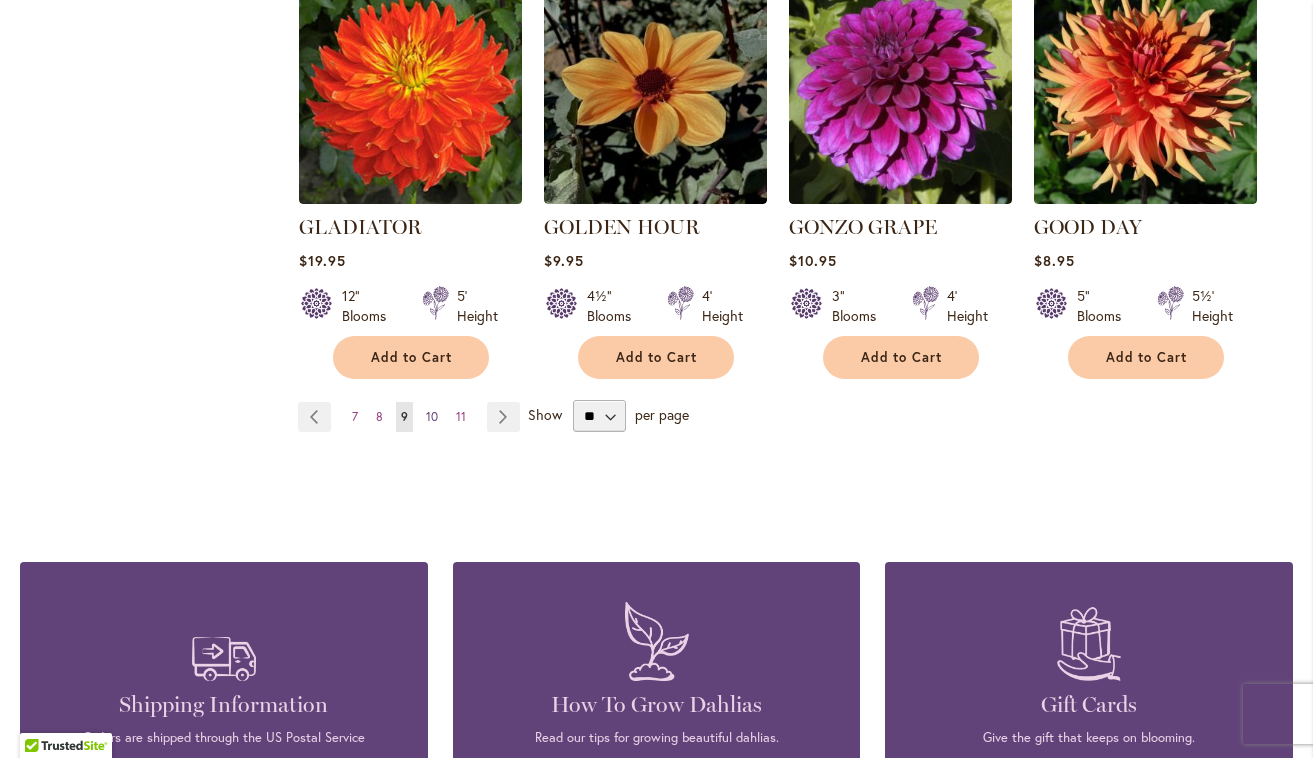 click on "10" at bounding box center (432, 416) 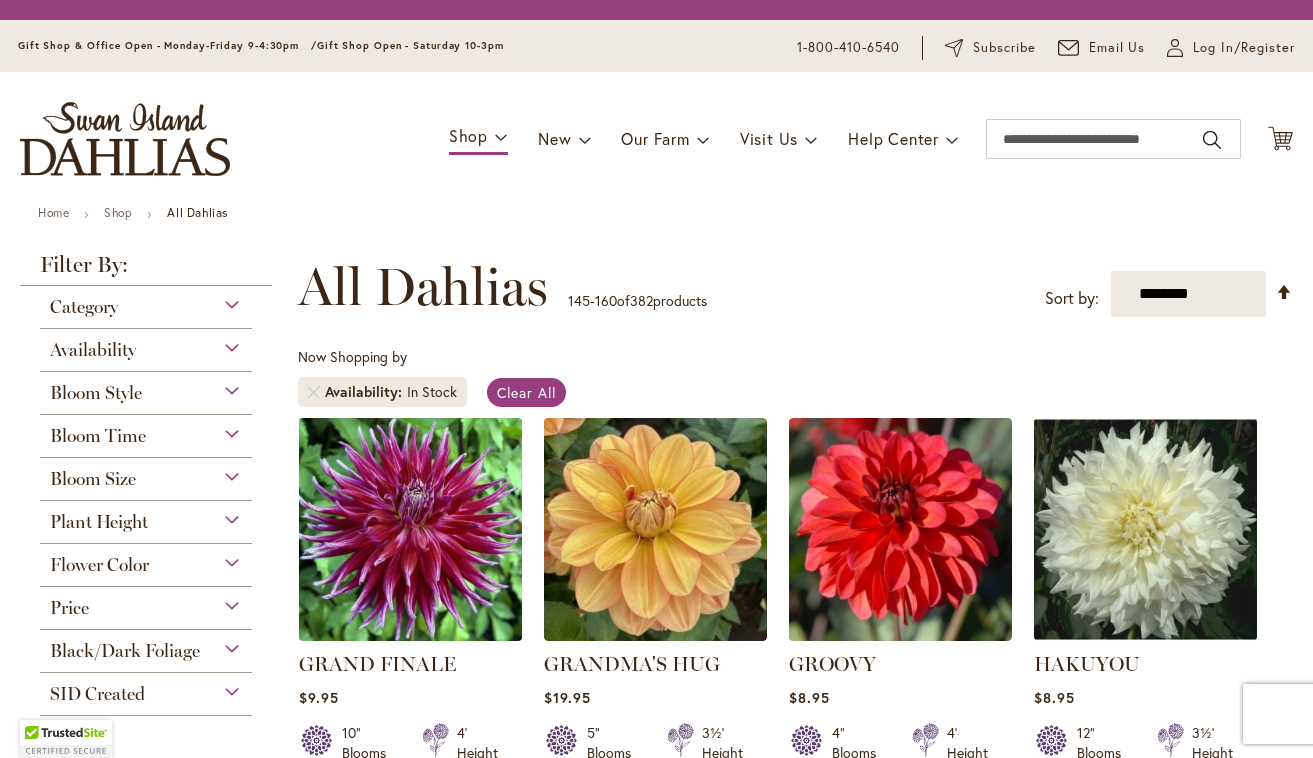 scroll, scrollTop: 0, scrollLeft: 0, axis: both 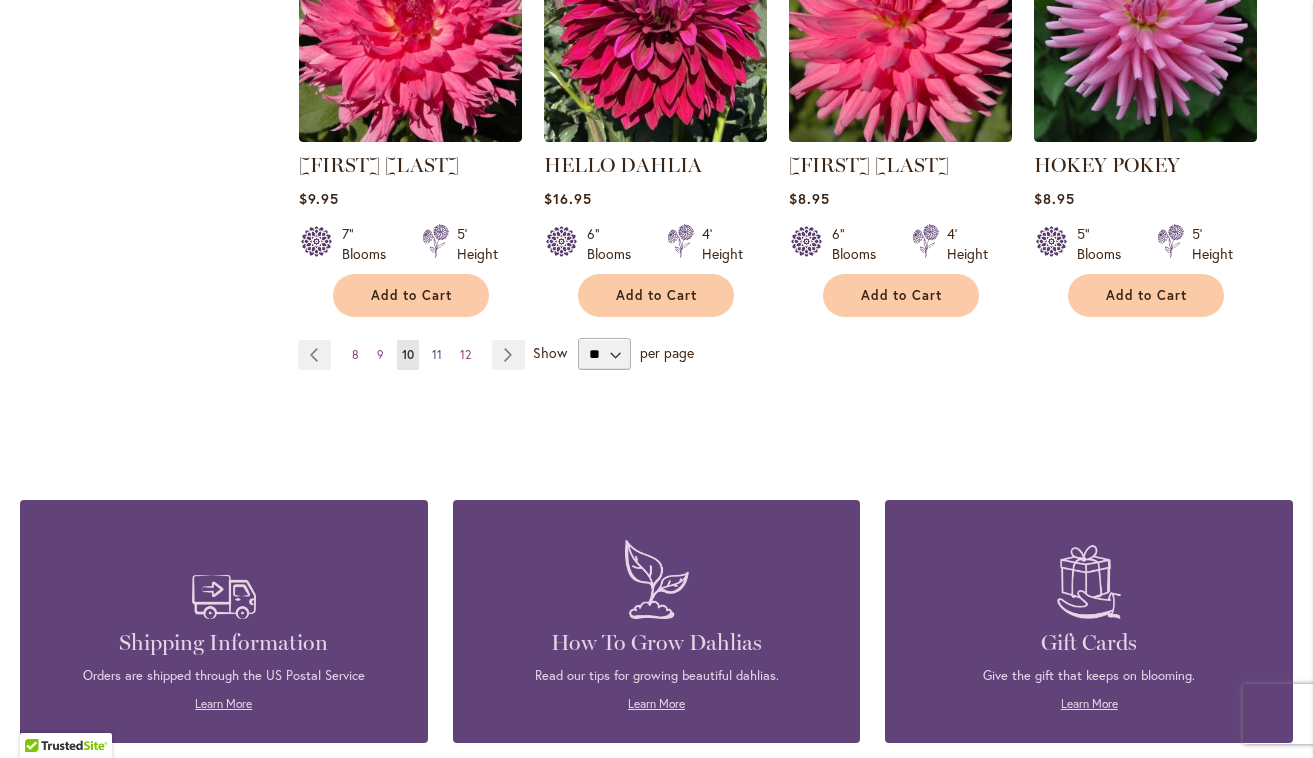 click on "11" at bounding box center [437, 354] 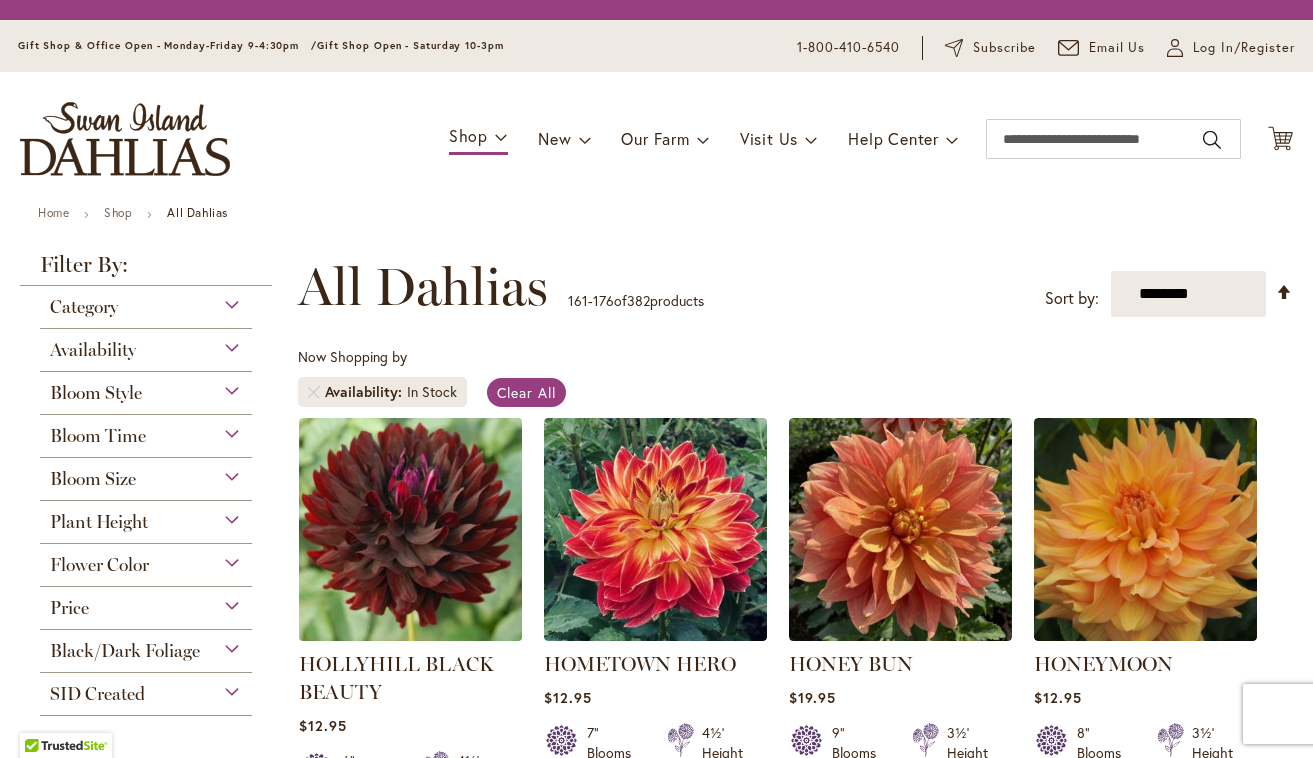 scroll, scrollTop: 0, scrollLeft: 0, axis: both 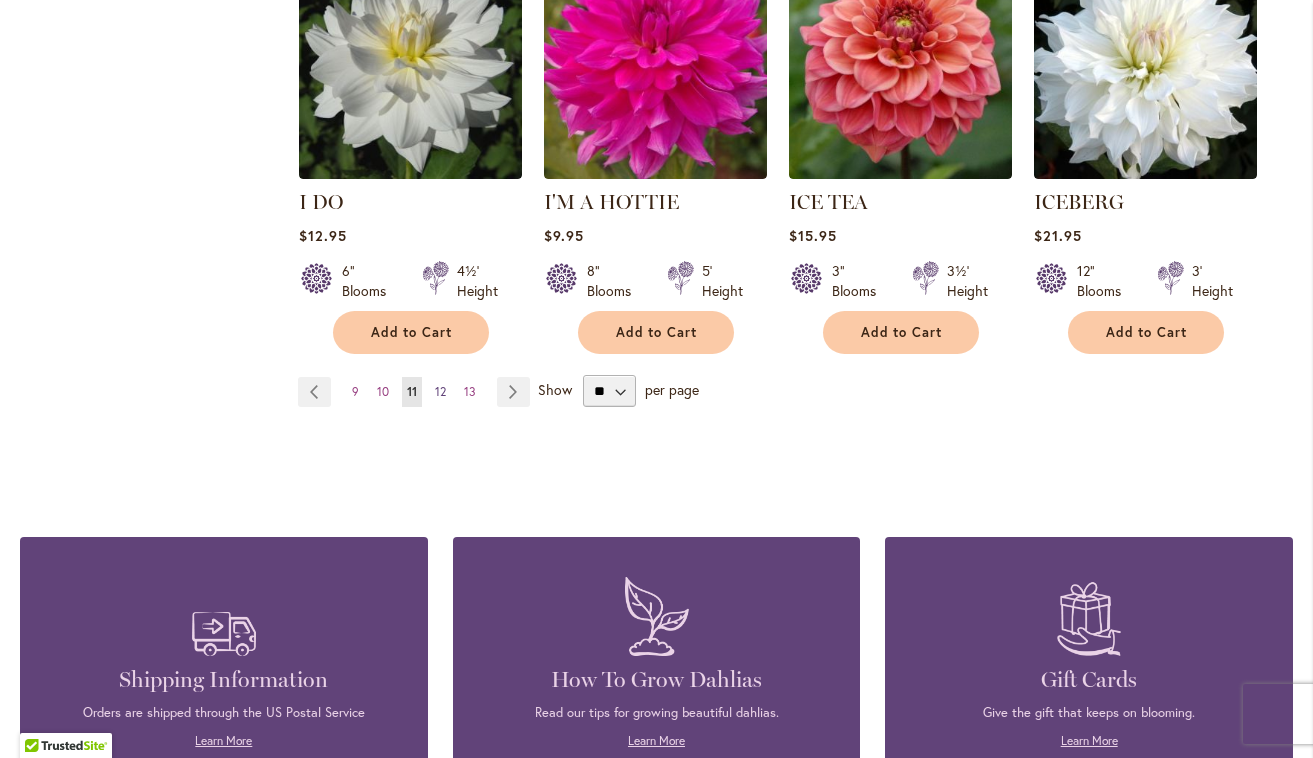 click on "12" at bounding box center (440, 391) 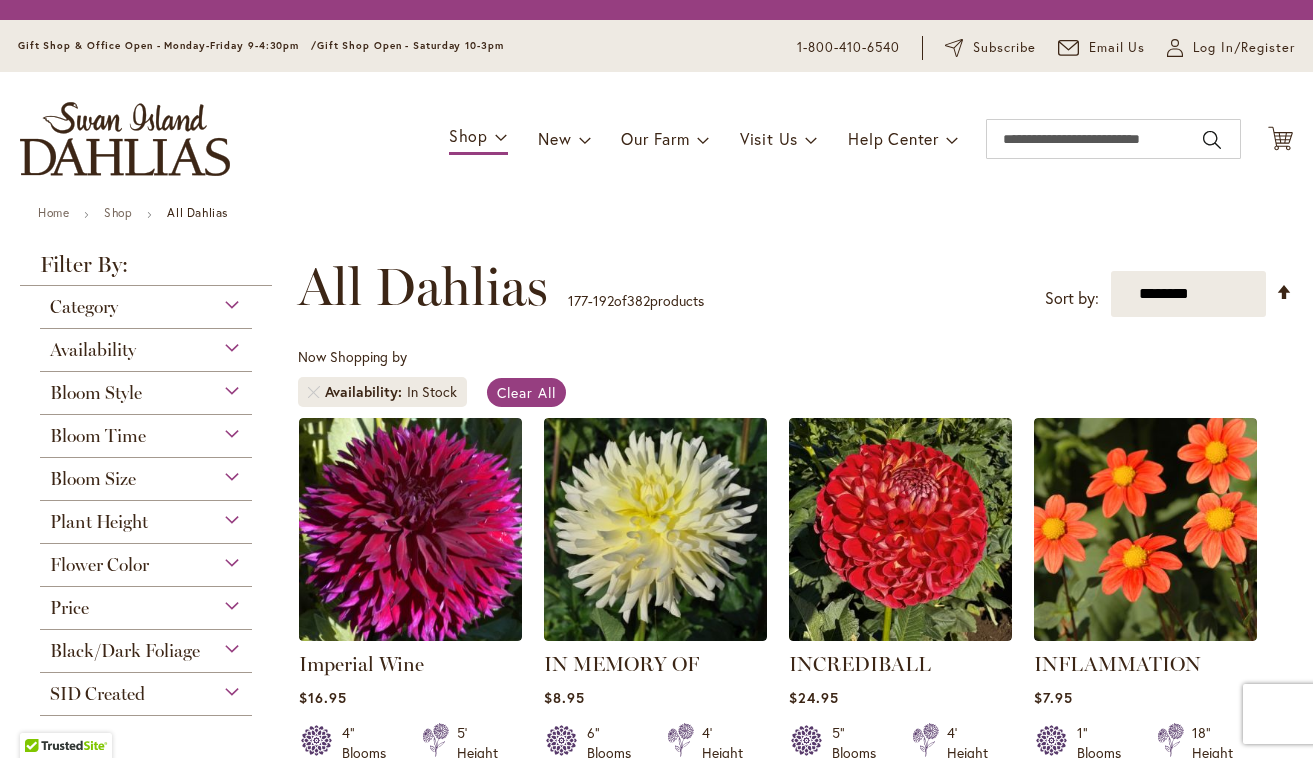 scroll, scrollTop: 0, scrollLeft: 0, axis: both 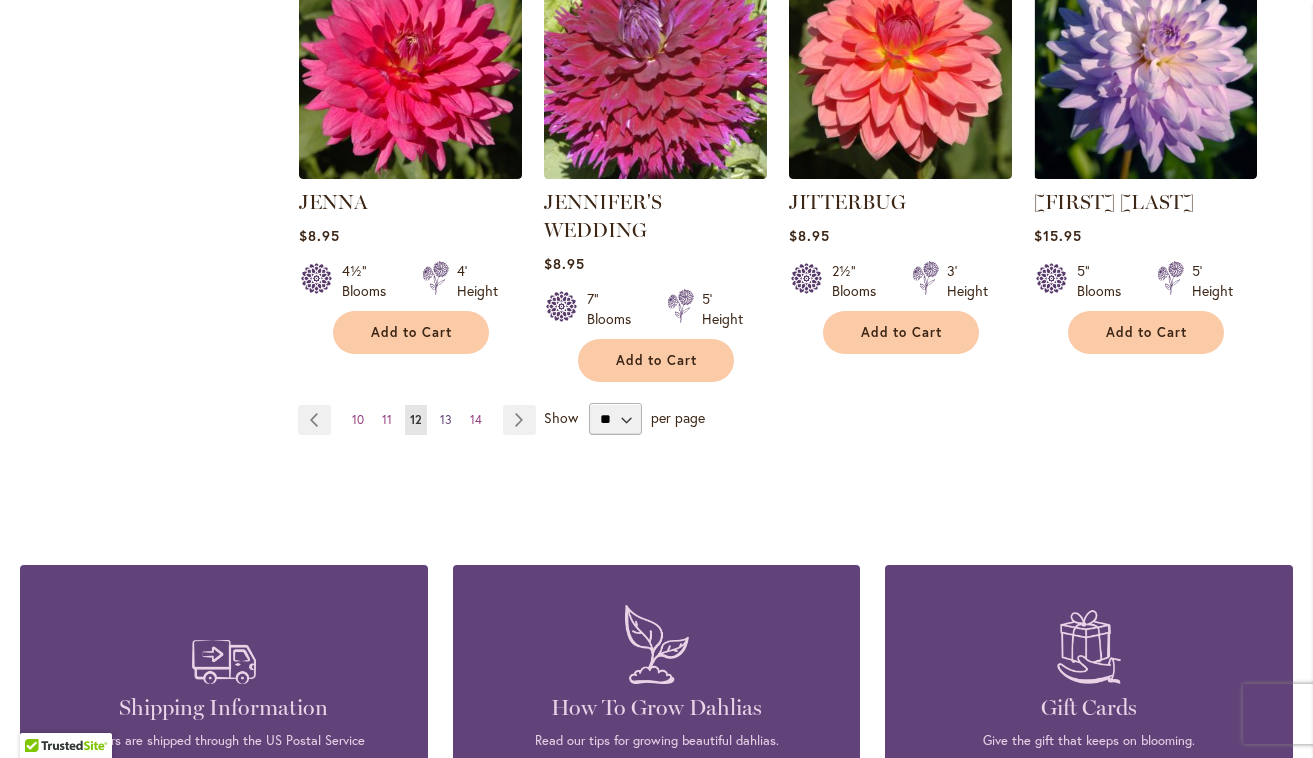 click on "13" at bounding box center [446, 419] 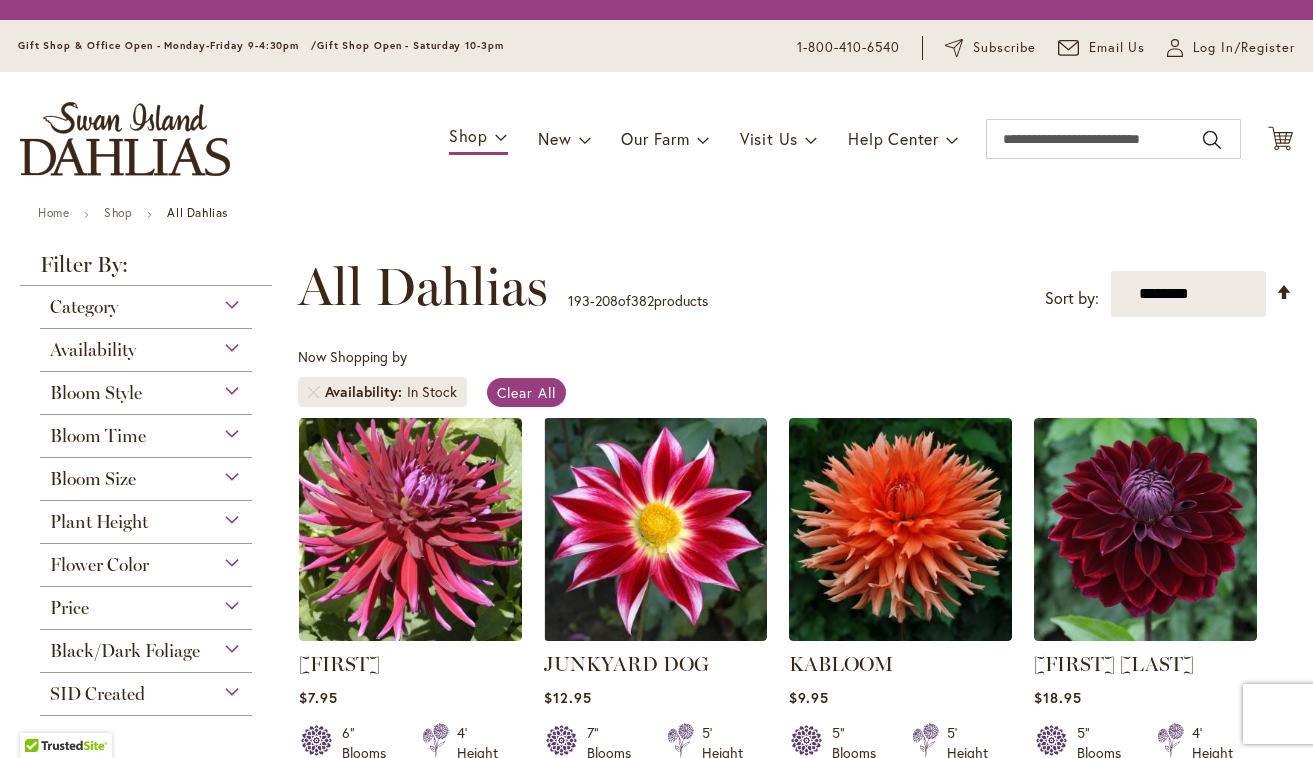 scroll, scrollTop: 0, scrollLeft: 0, axis: both 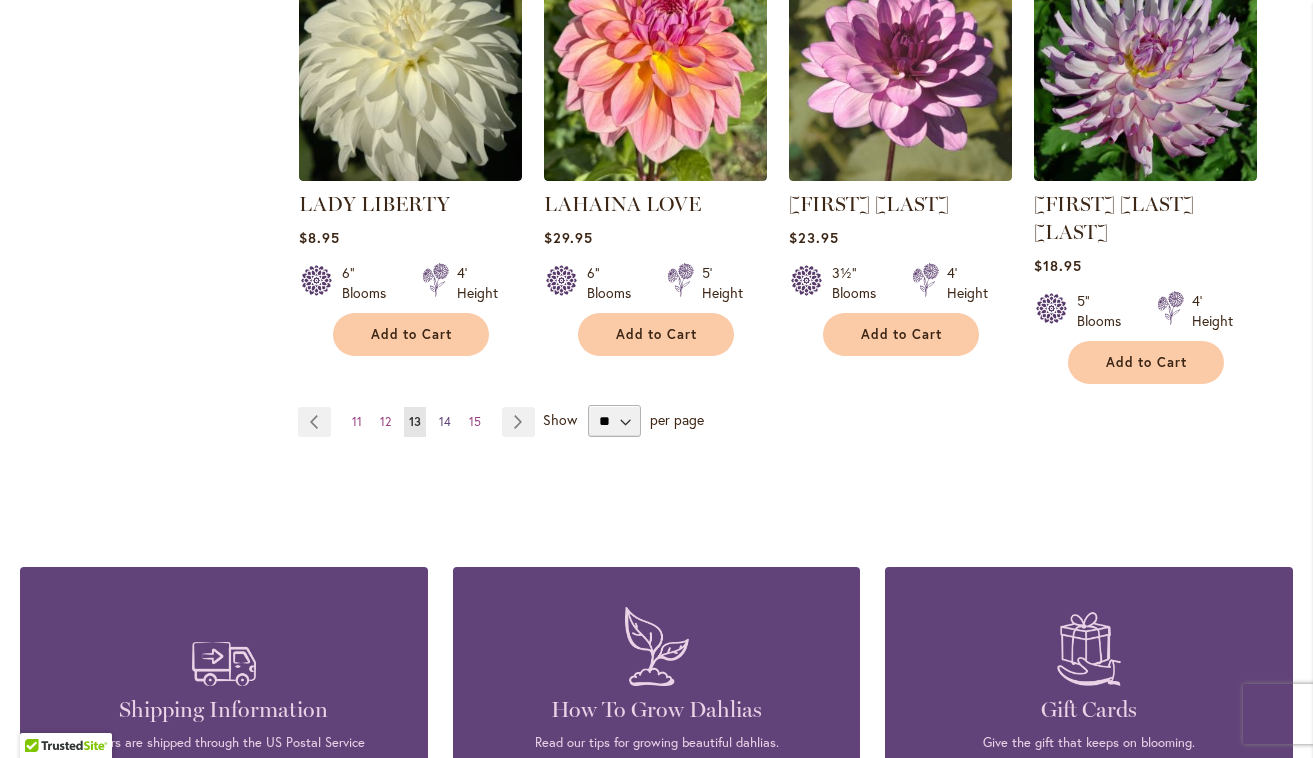 click on "14" at bounding box center [445, 421] 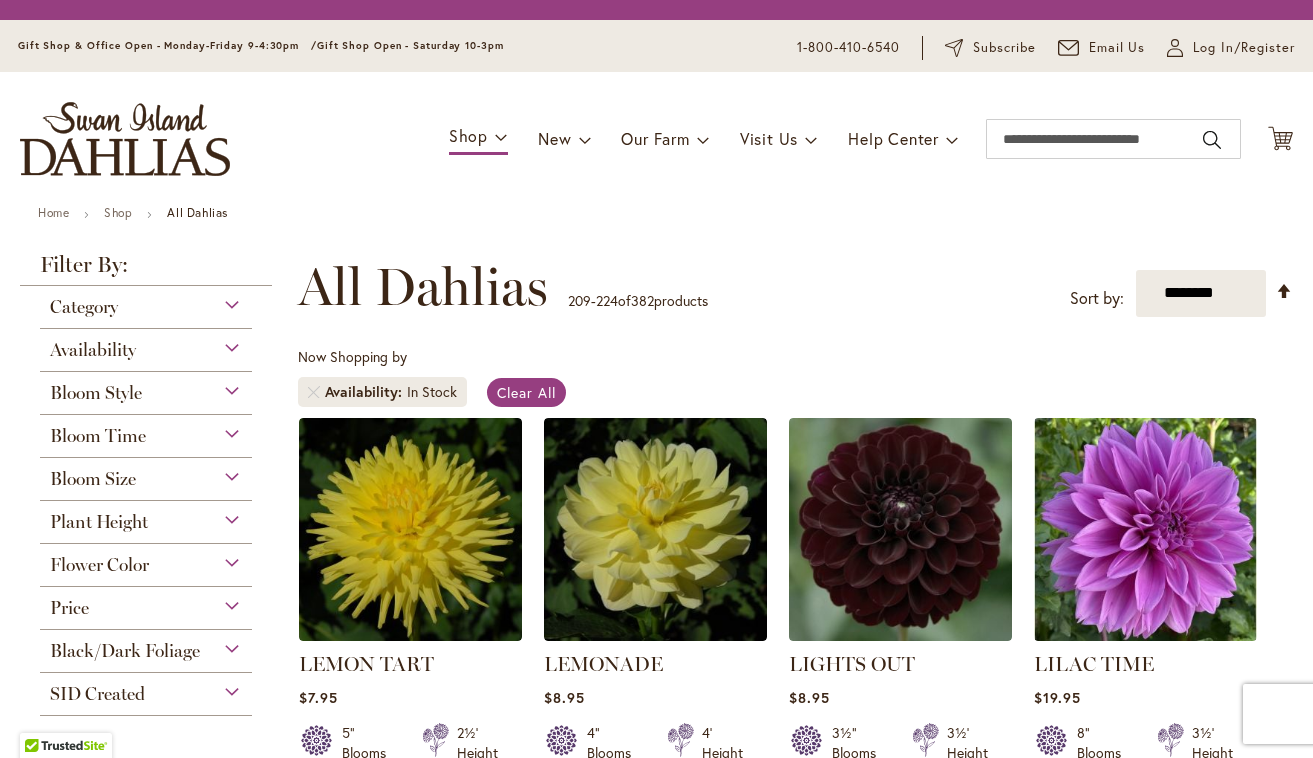 scroll, scrollTop: 0, scrollLeft: 0, axis: both 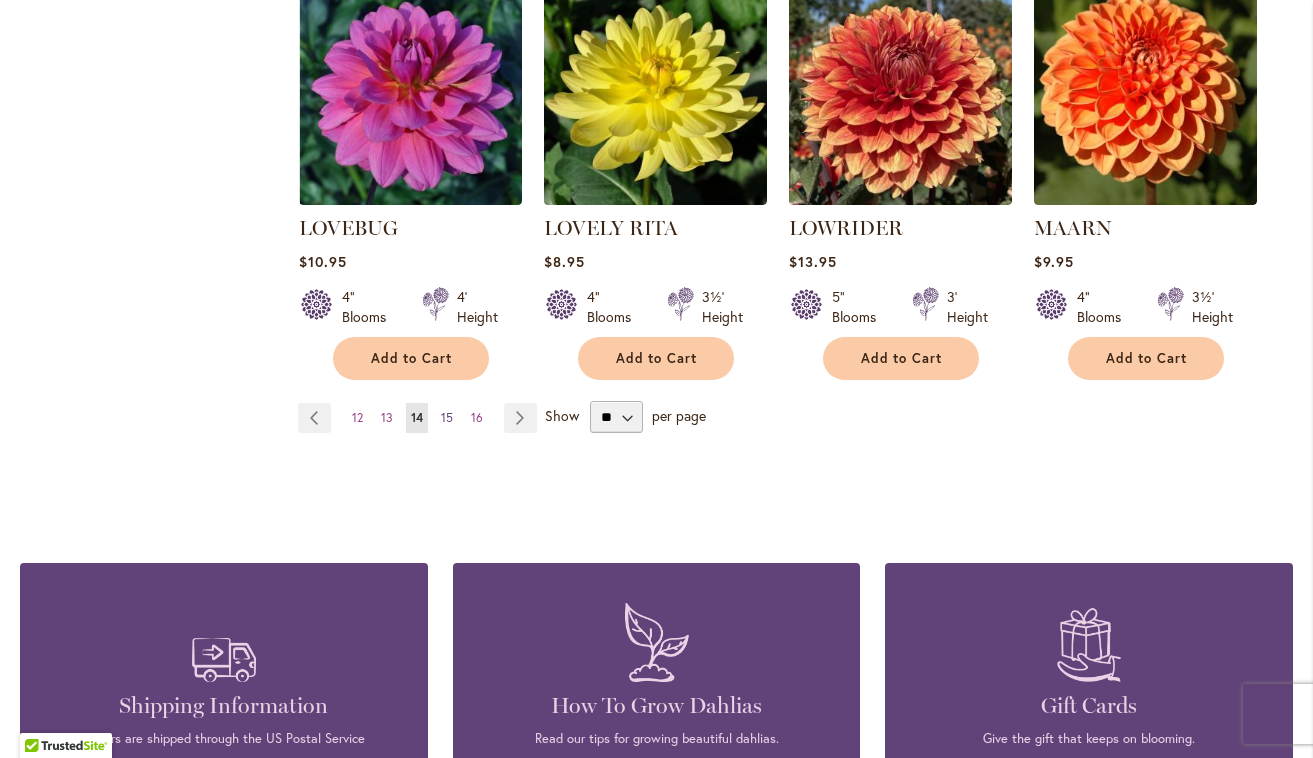 click on "15" at bounding box center [447, 417] 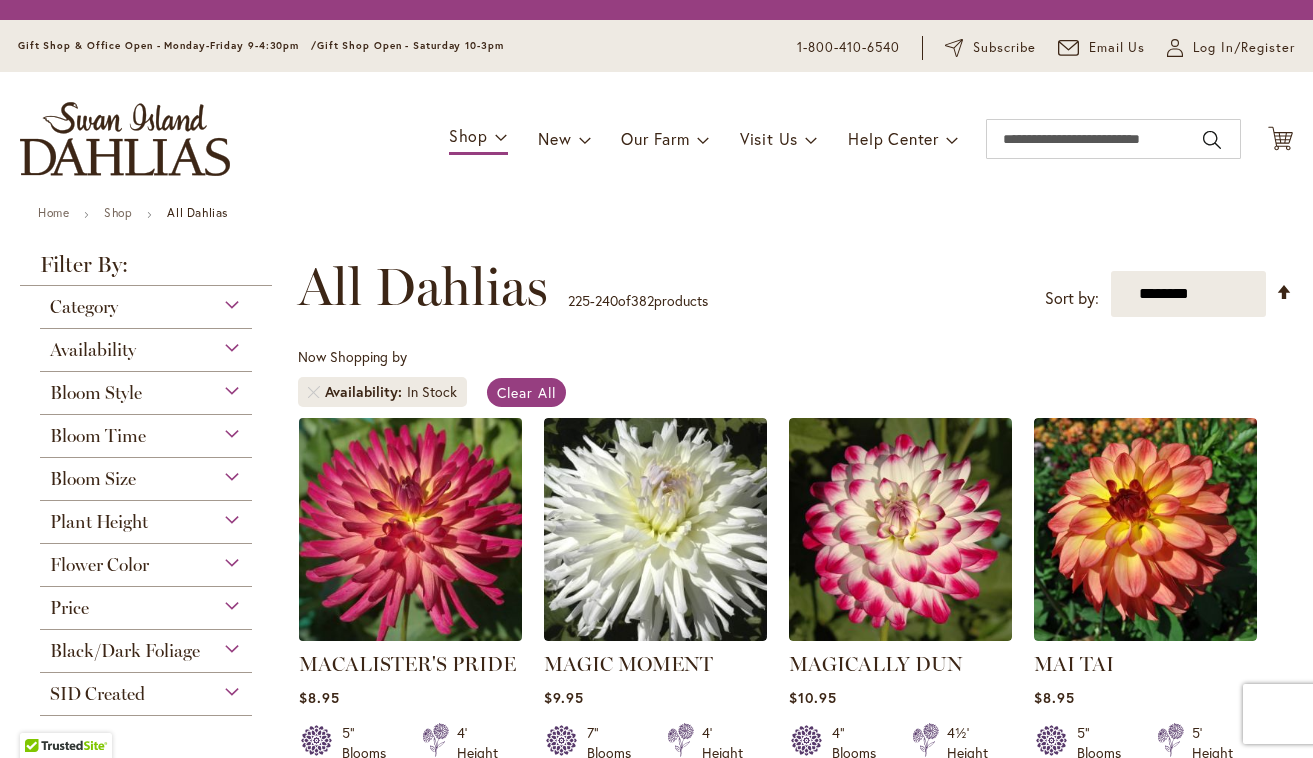 scroll, scrollTop: 0, scrollLeft: 0, axis: both 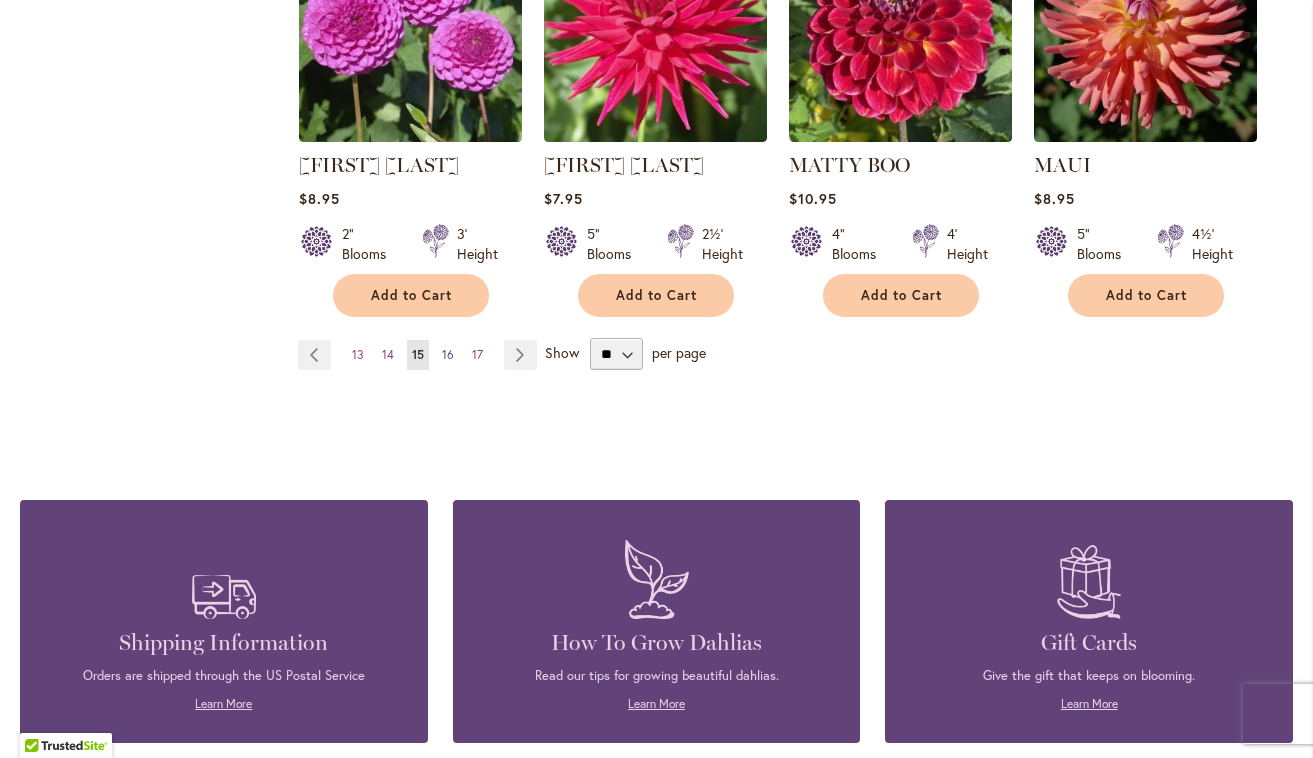 click on "16" at bounding box center [448, 354] 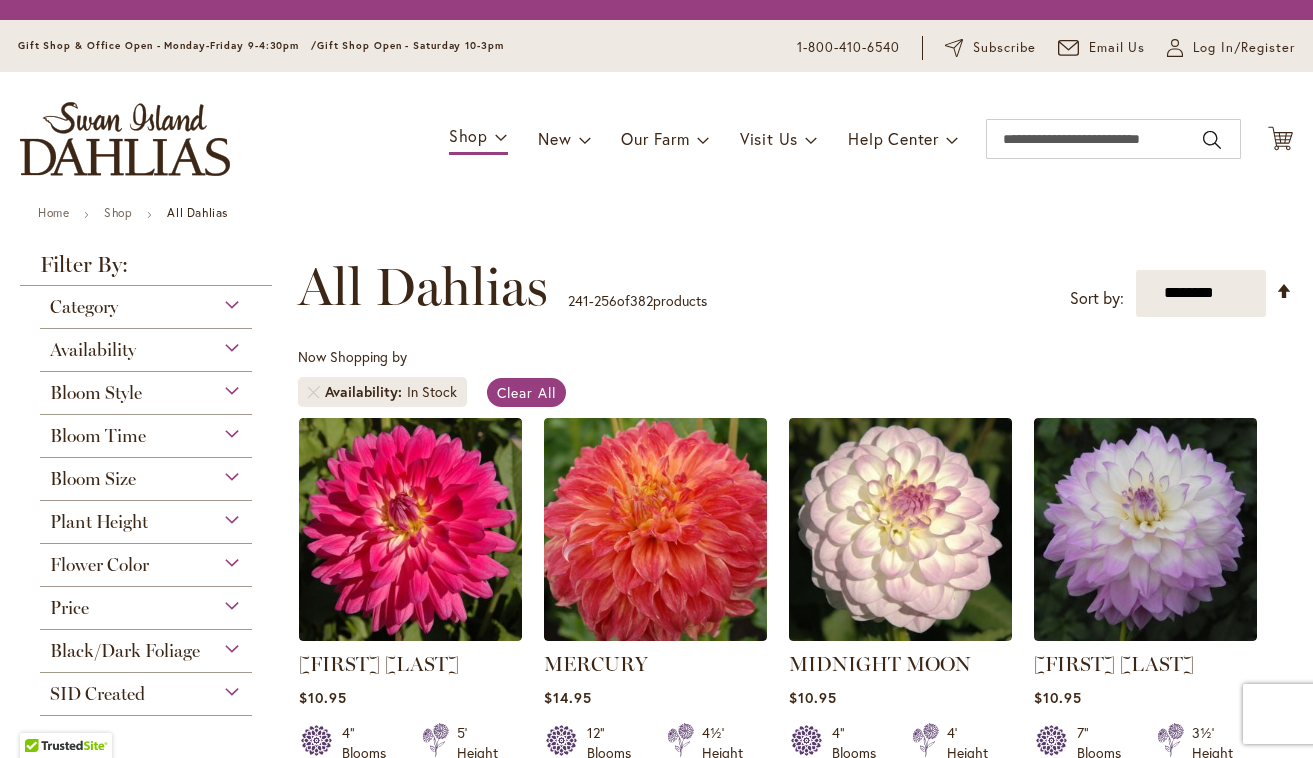 scroll, scrollTop: 0, scrollLeft: 0, axis: both 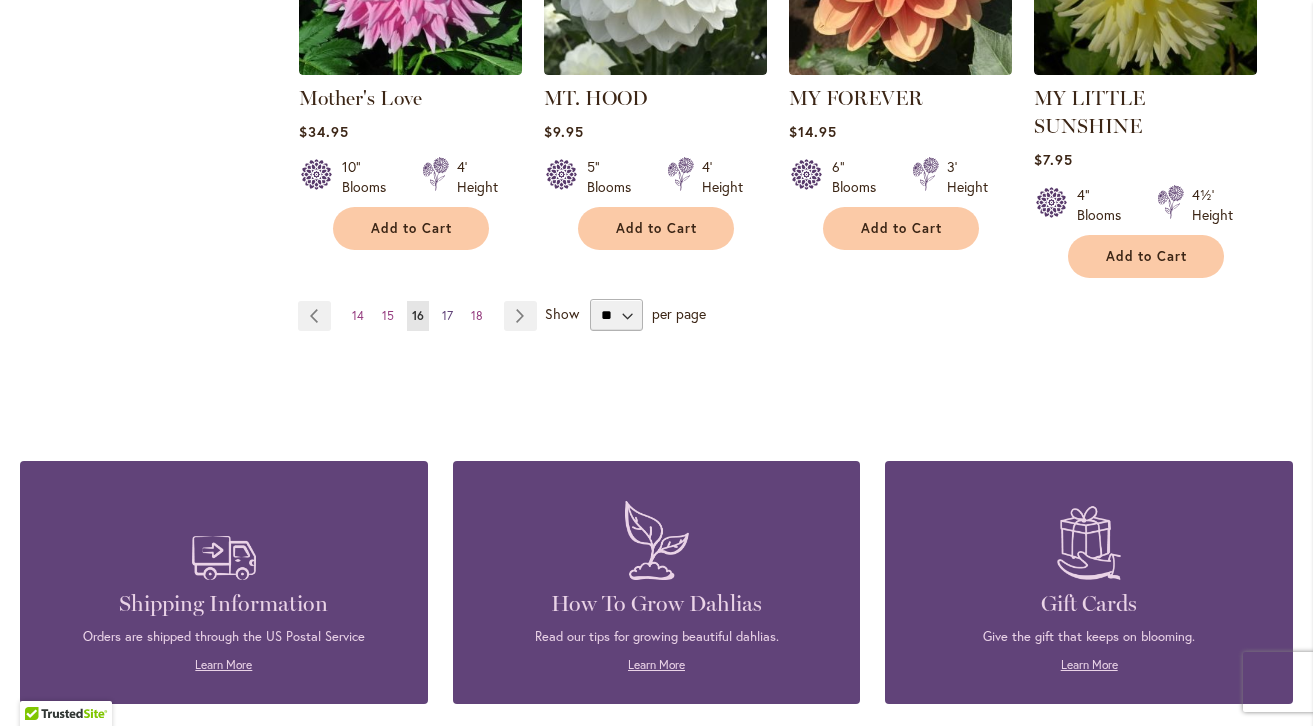 click on "17" at bounding box center [447, 315] 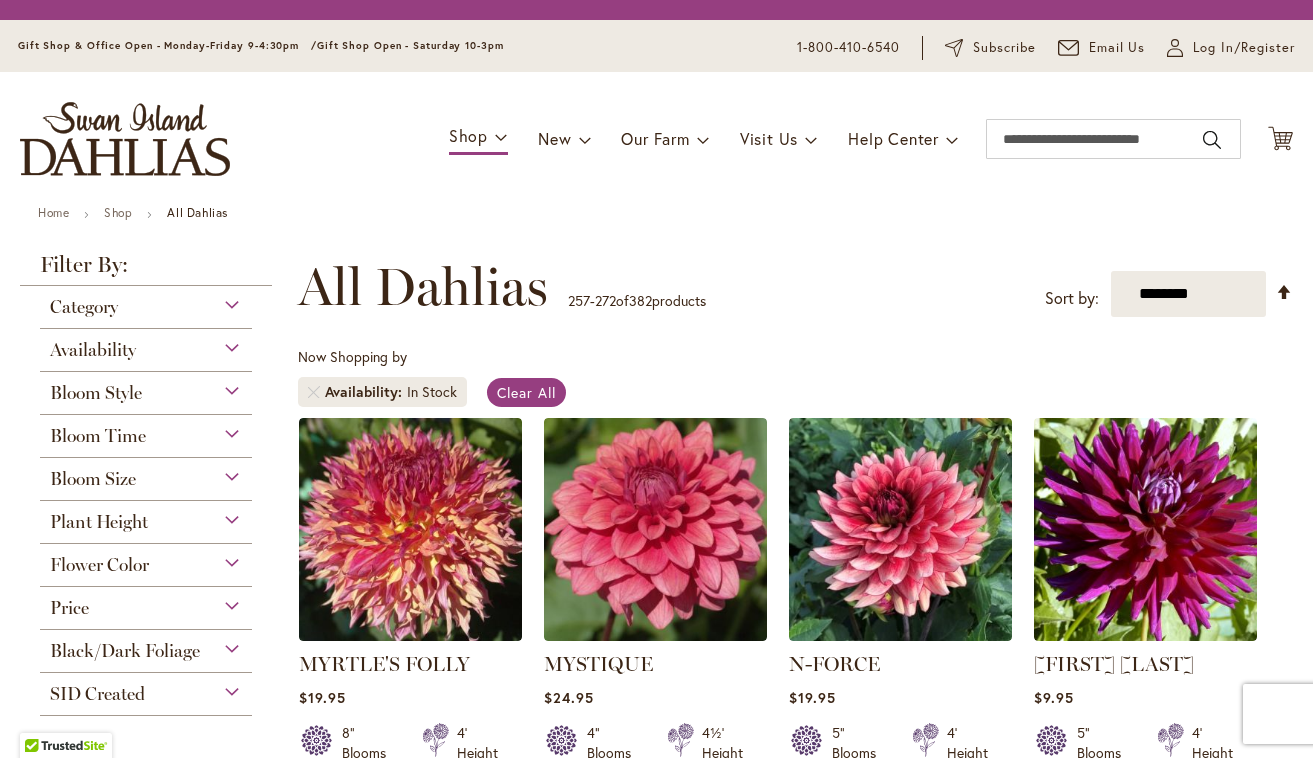scroll, scrollTop: 0, scrollLeft: 0, axis: both 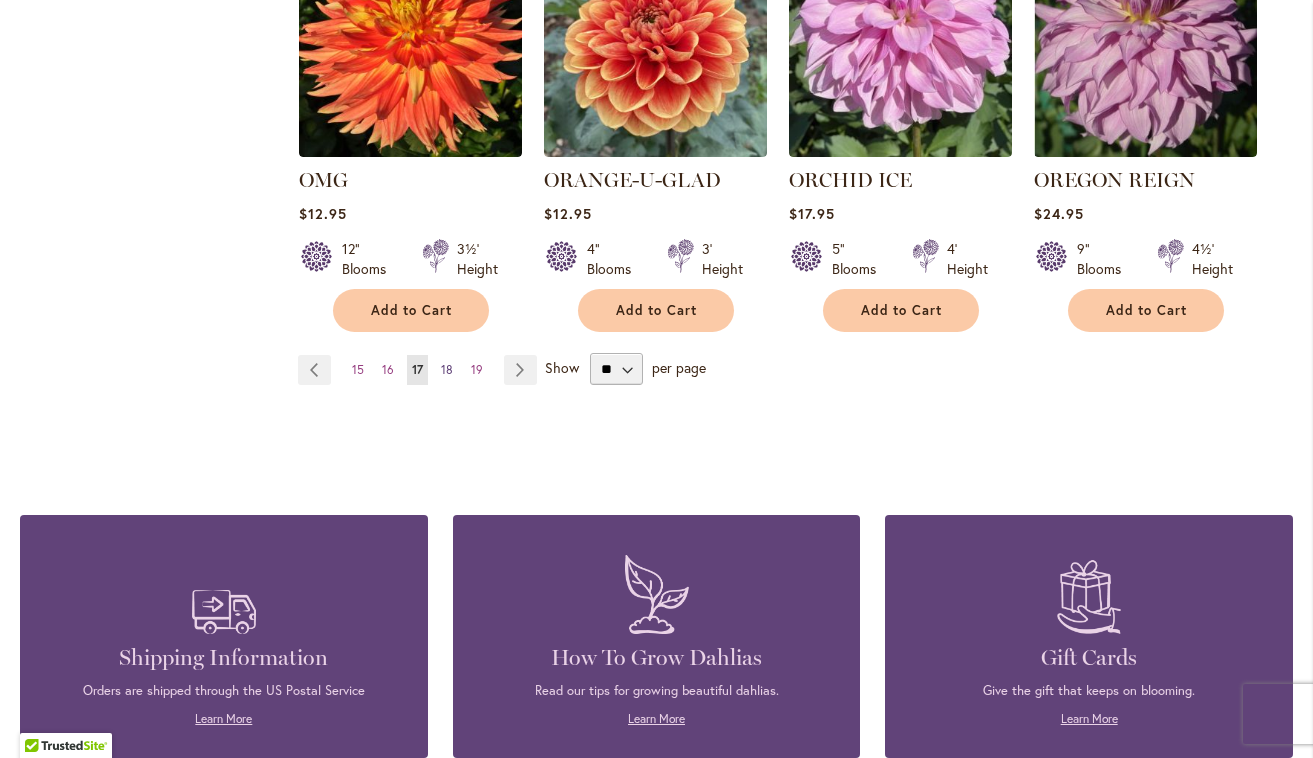 click on "18" at bounding box center [447, 369] 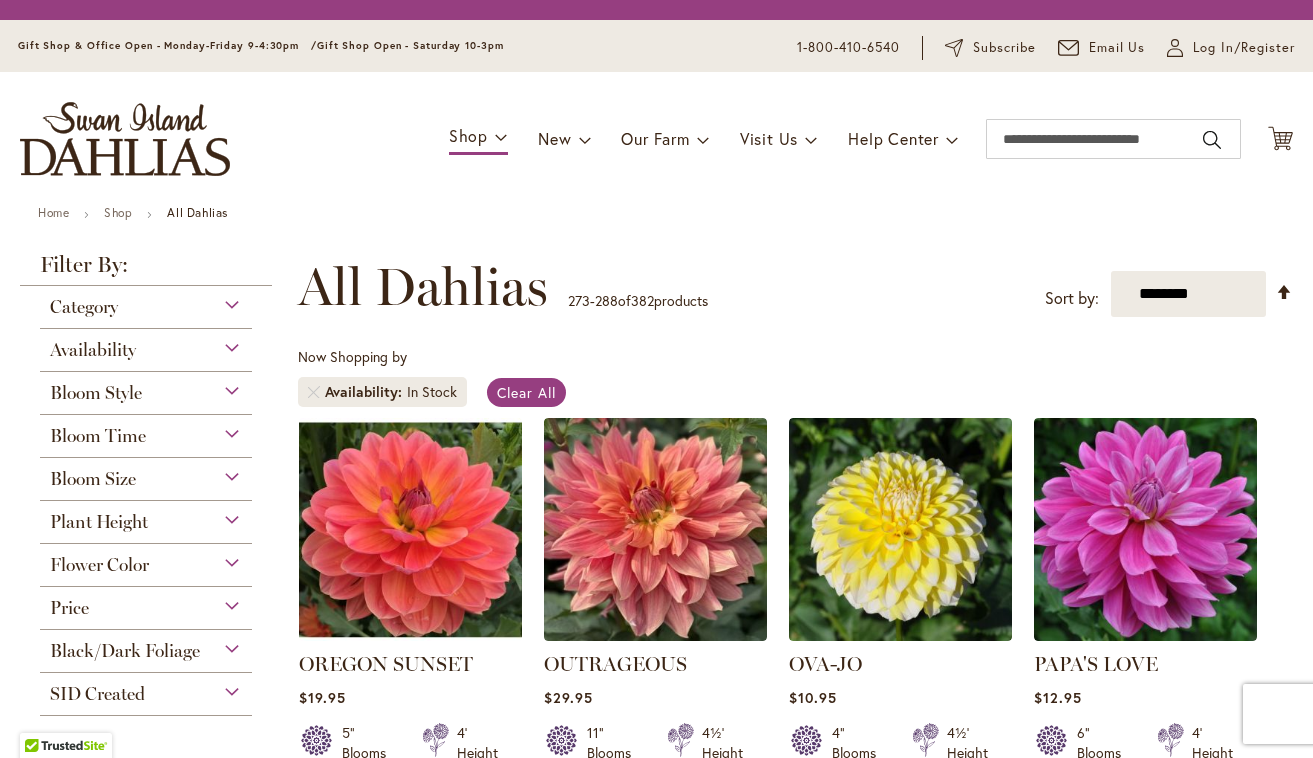 scroll, scrollTop: 0, scrollLeft: 0, axis: both 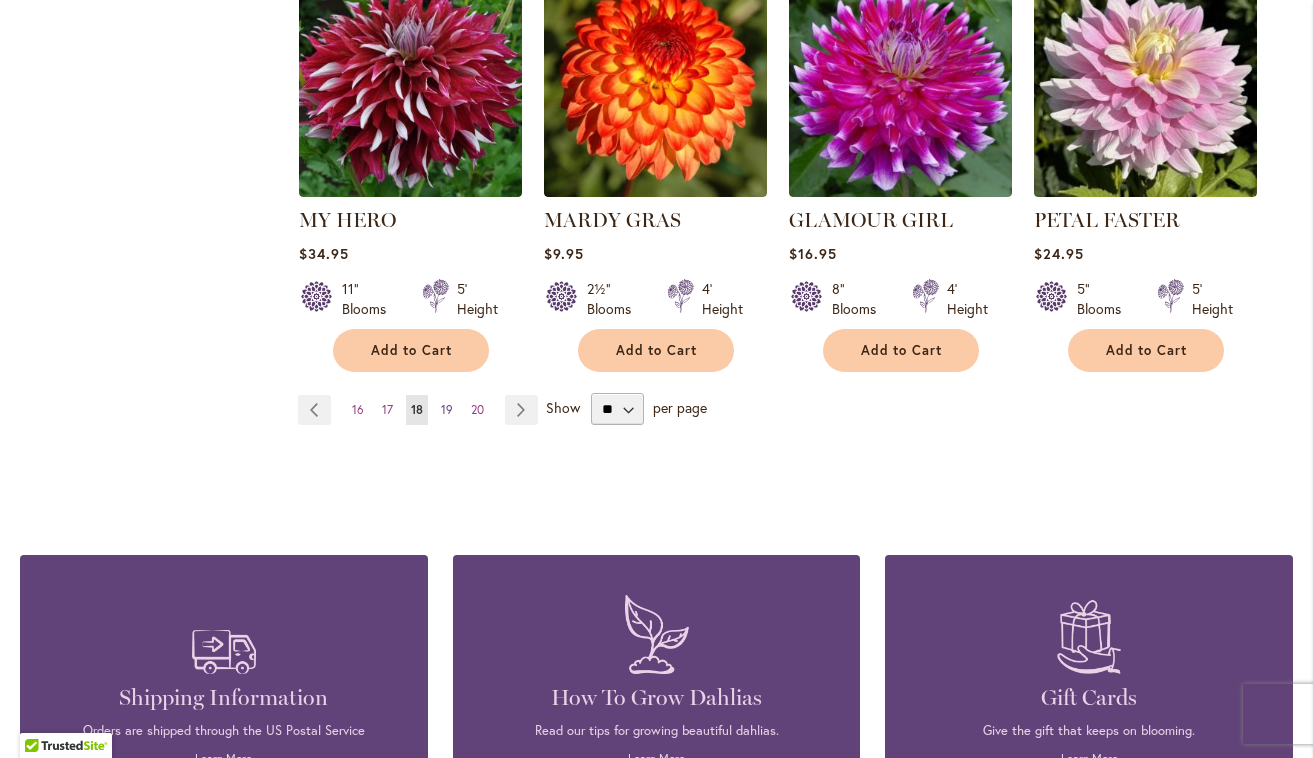 click on "19" at bounding box center (447, 409) 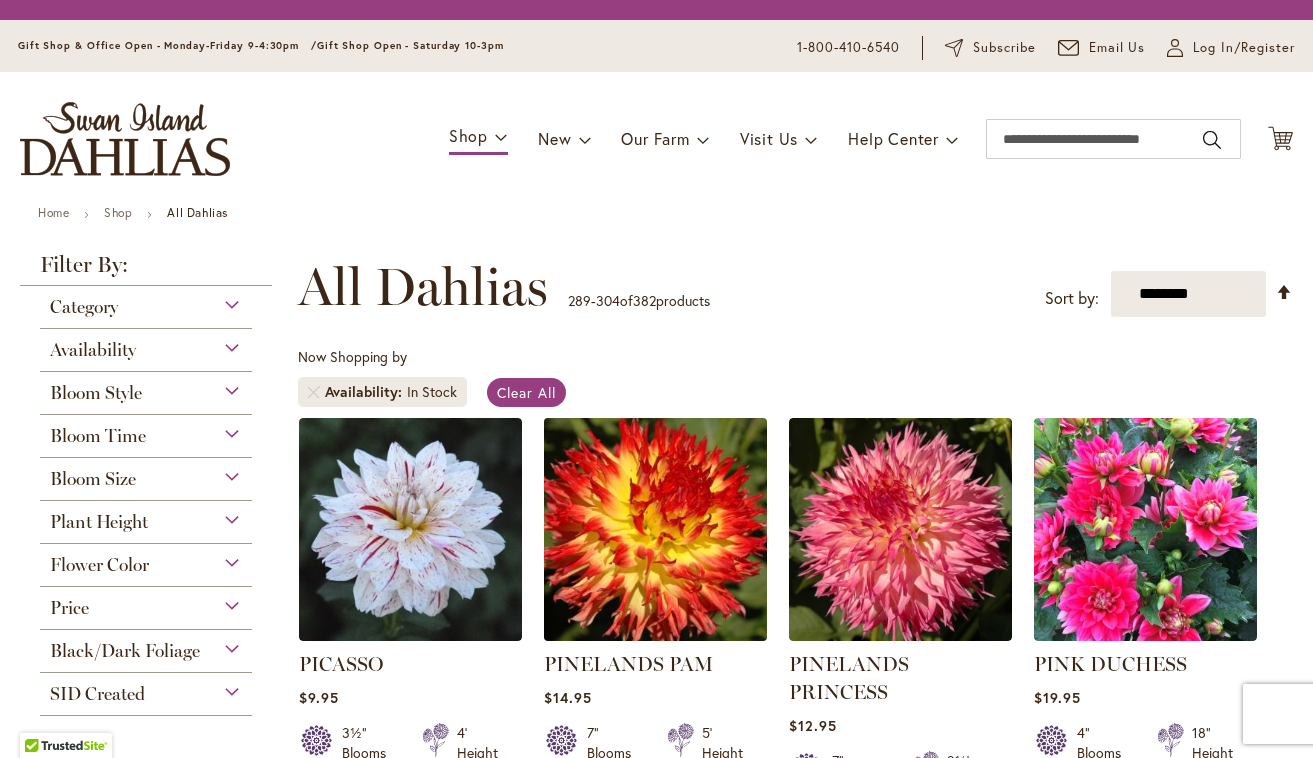 scroll, scrollTop: 0, scrollLeft: 0, axis: both 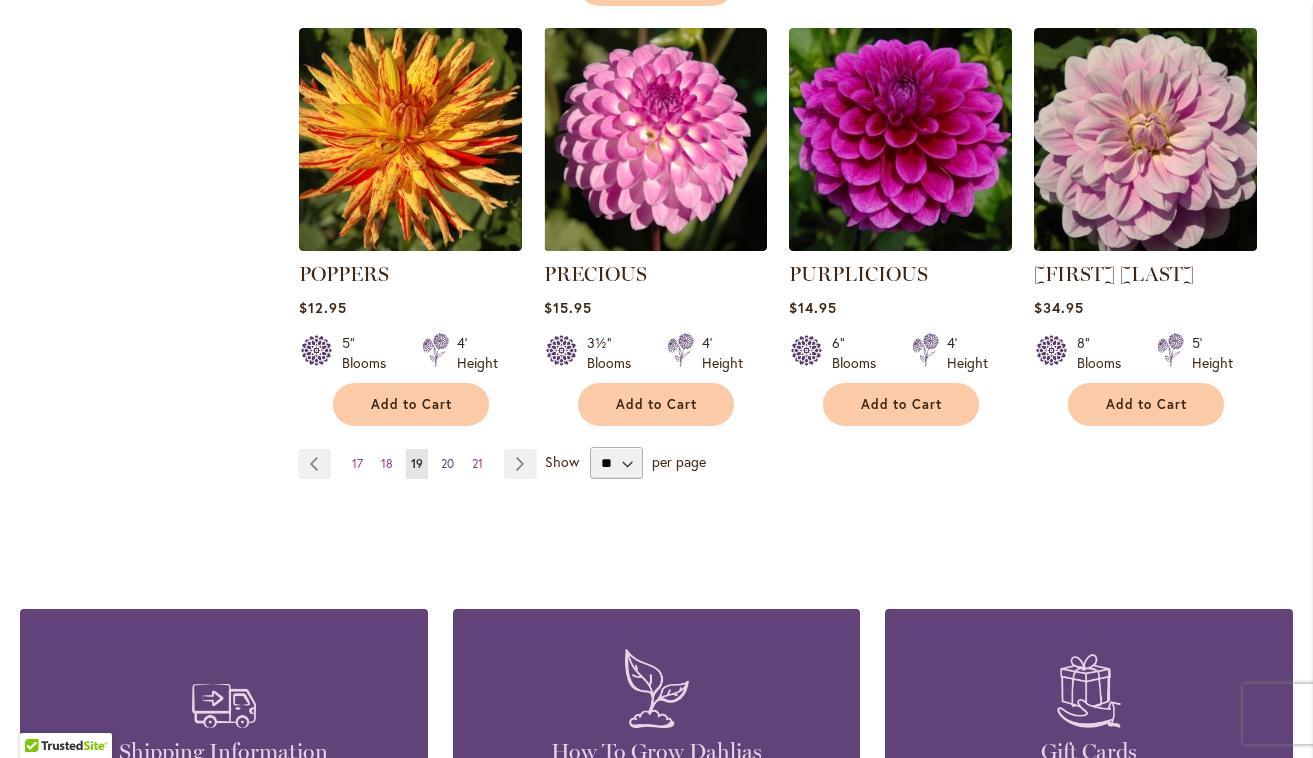 click on "20" at bounding box center [447, 463] 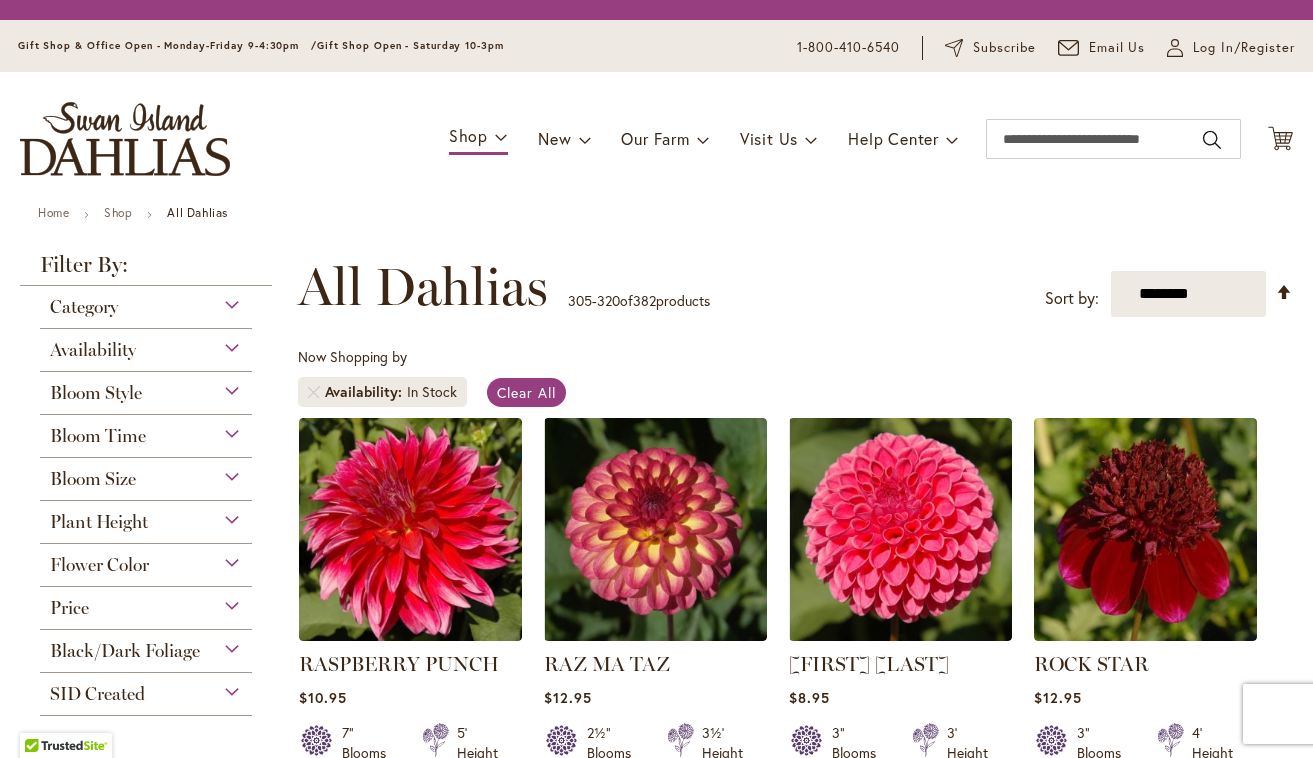 scroll, scrollTop: 0, scrollLeft: 0, axis: both 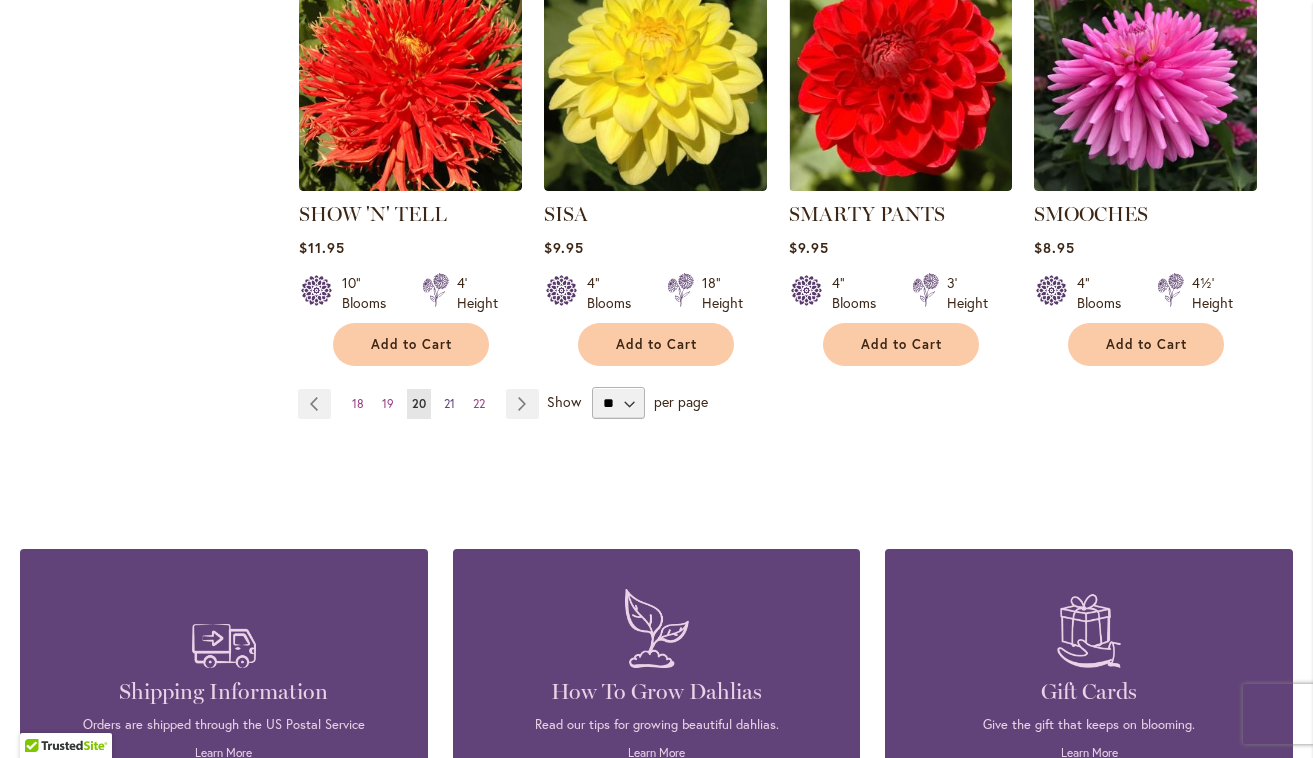 click on "21" at bounding box center (449, 403) 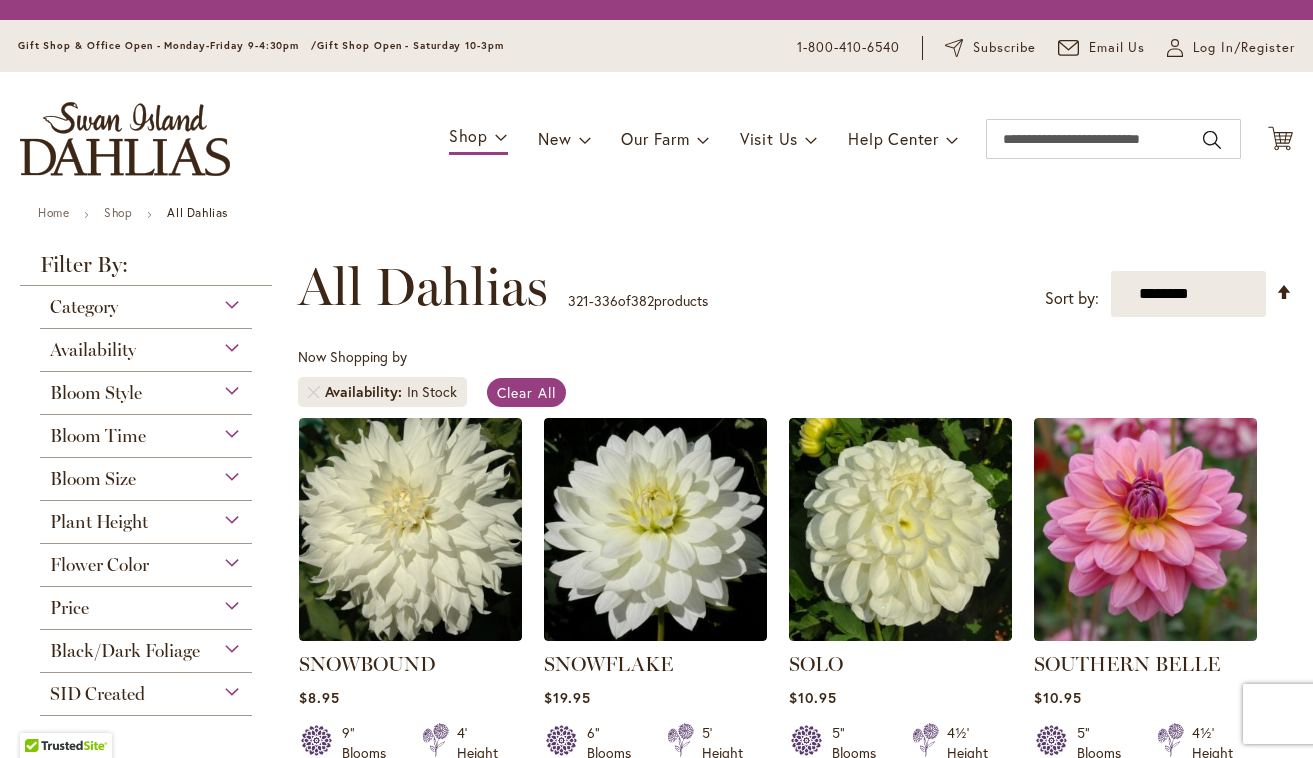 scroll, scrollTop: 0, scrollLeft: 0, axis: both 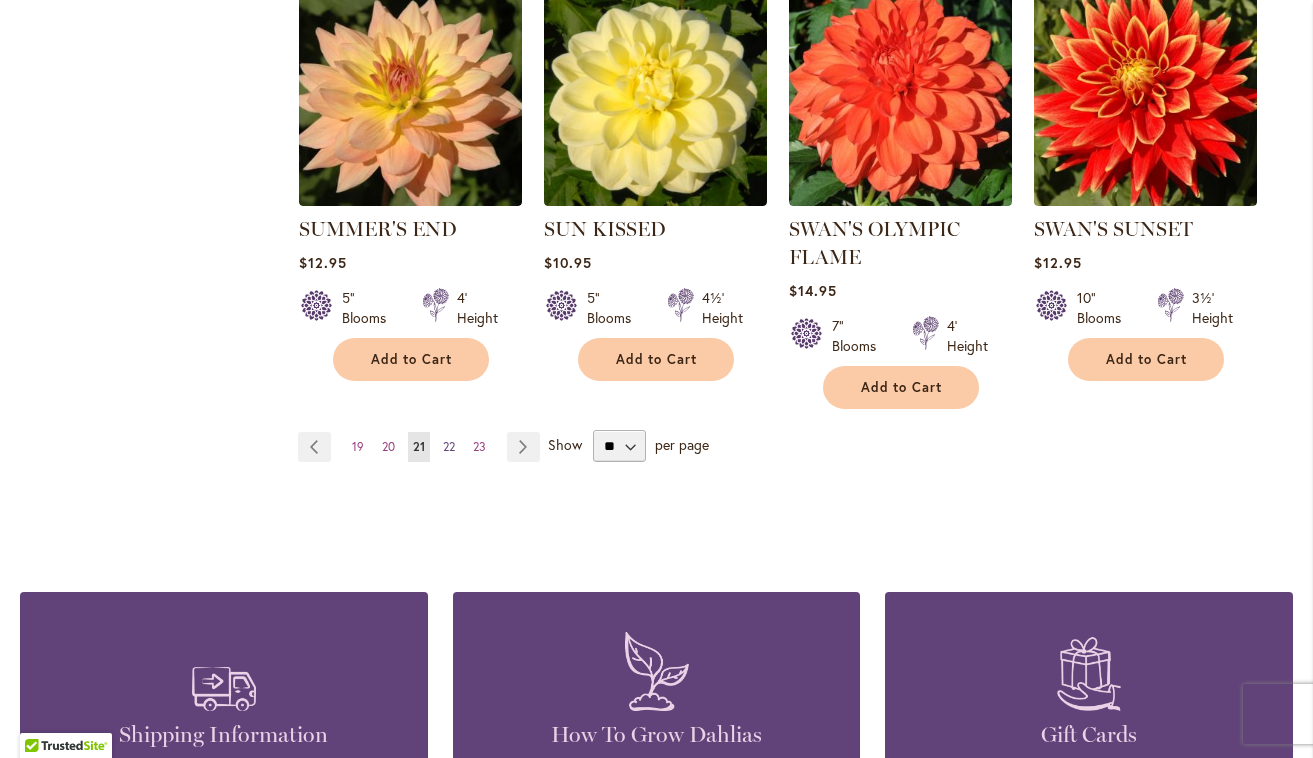 click on "22" at bounding box center [449, 446] 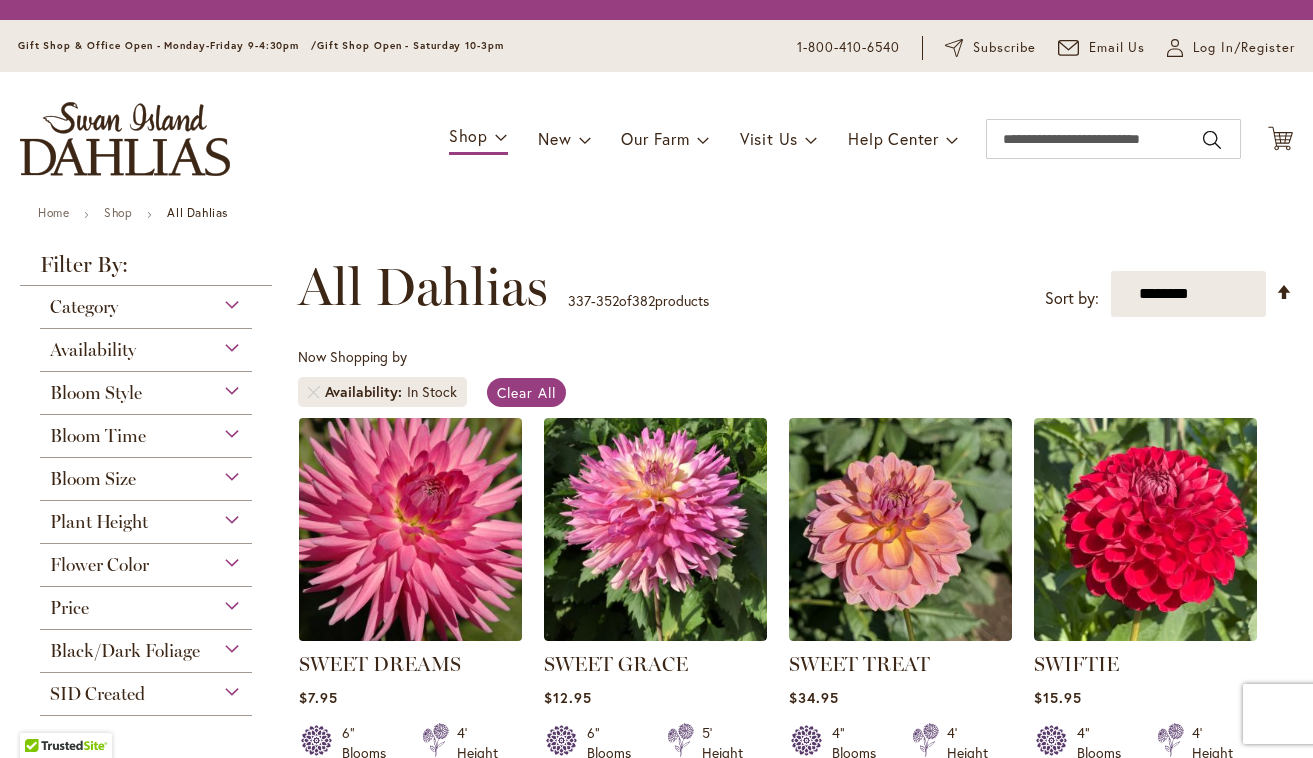scroll, scrollTop: 0, scrollLeft: 0, axis: both 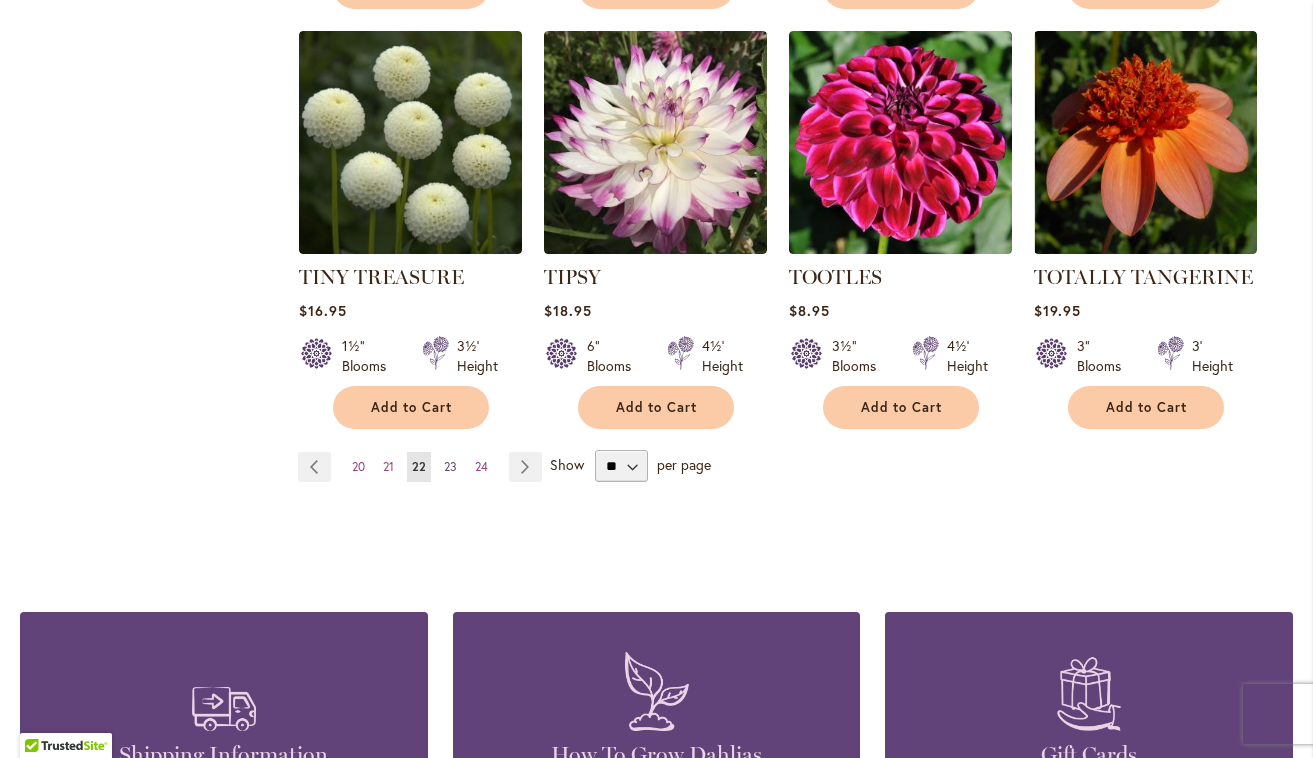 click on "23" at bounding box center (450, 466) 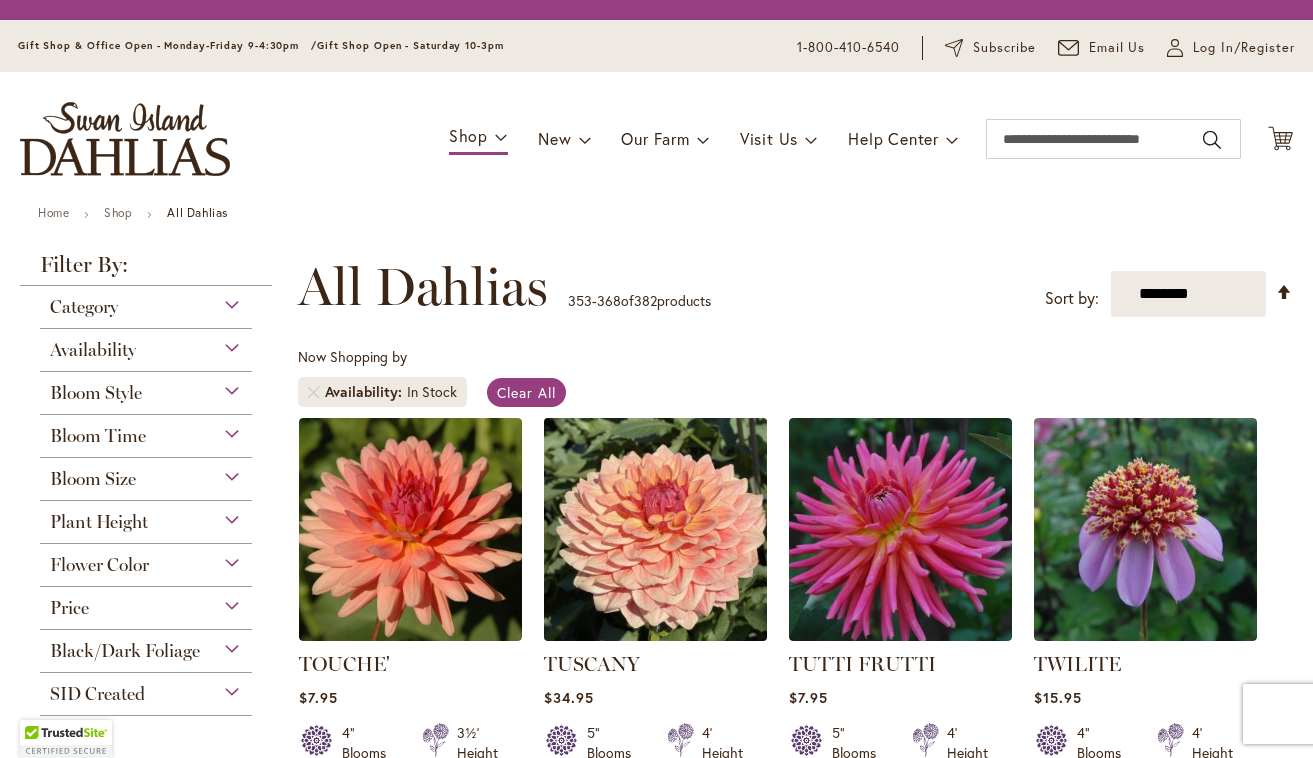 scroll, scrollTop: 0, scrollLeft: 0, axis: both 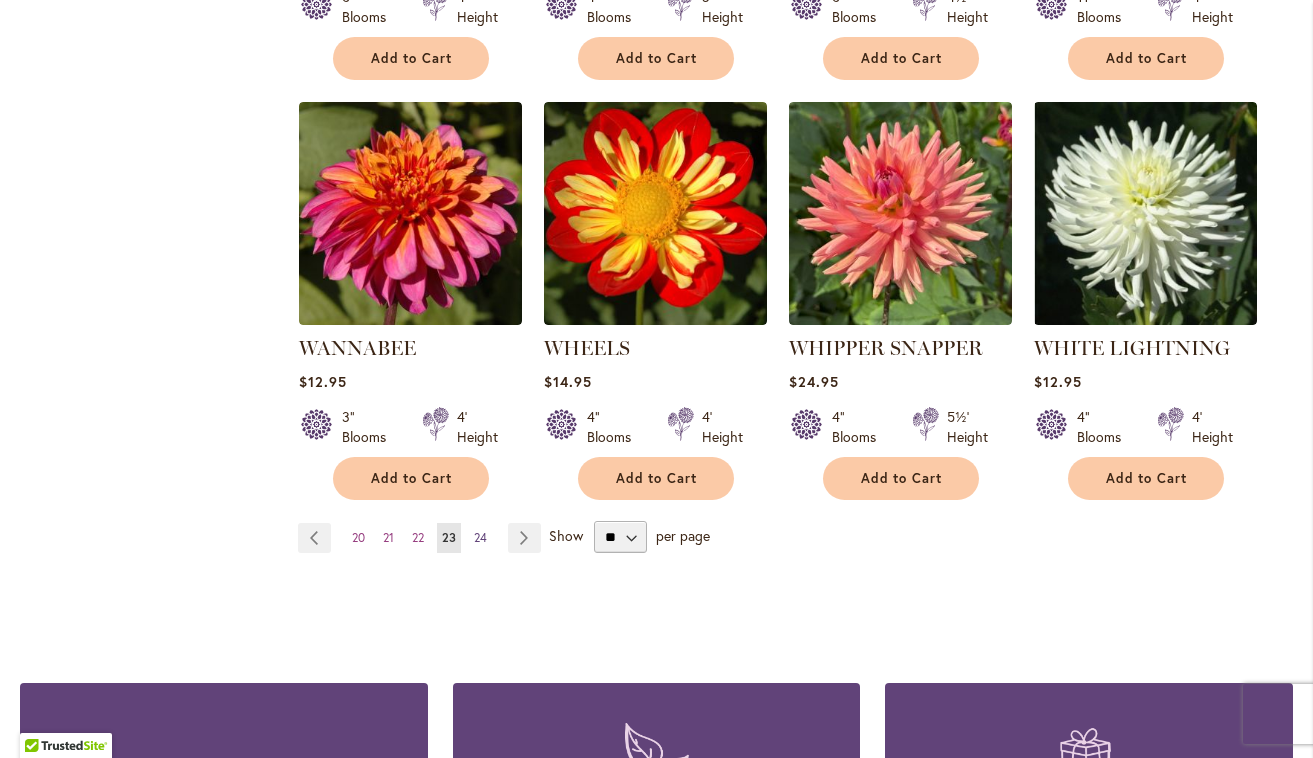 click on "24" at bounding box center (480, 537) 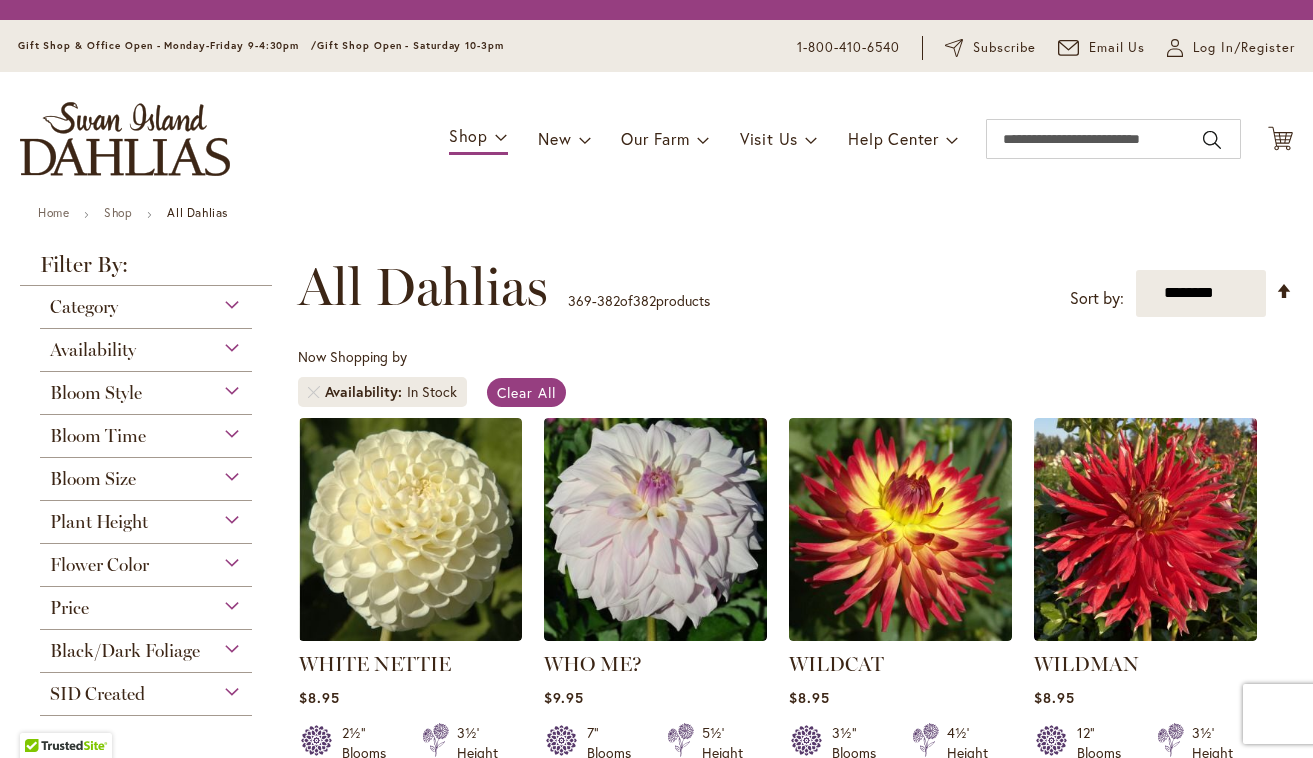 scroll, scrollTop: 0, scrollLeft: 0, axis: both 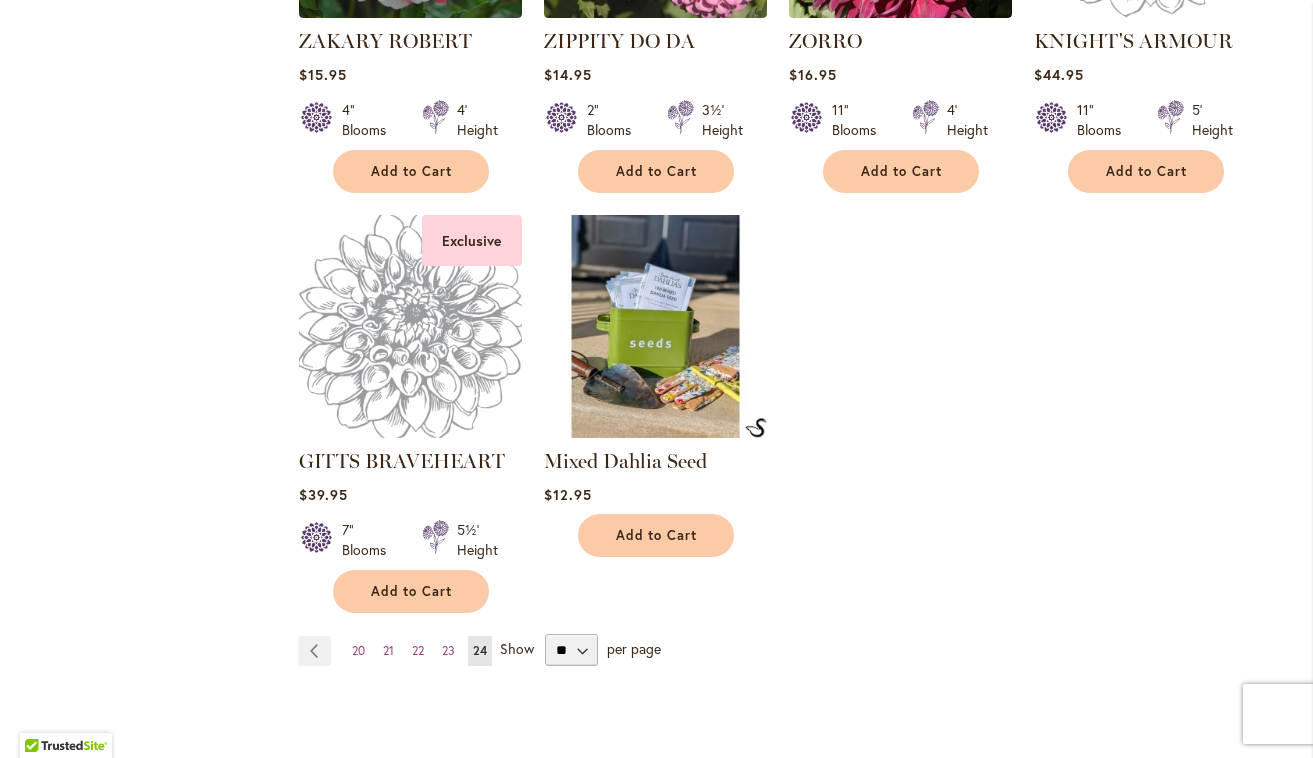 click on "Exclusive" at bounding box center (472, 240) 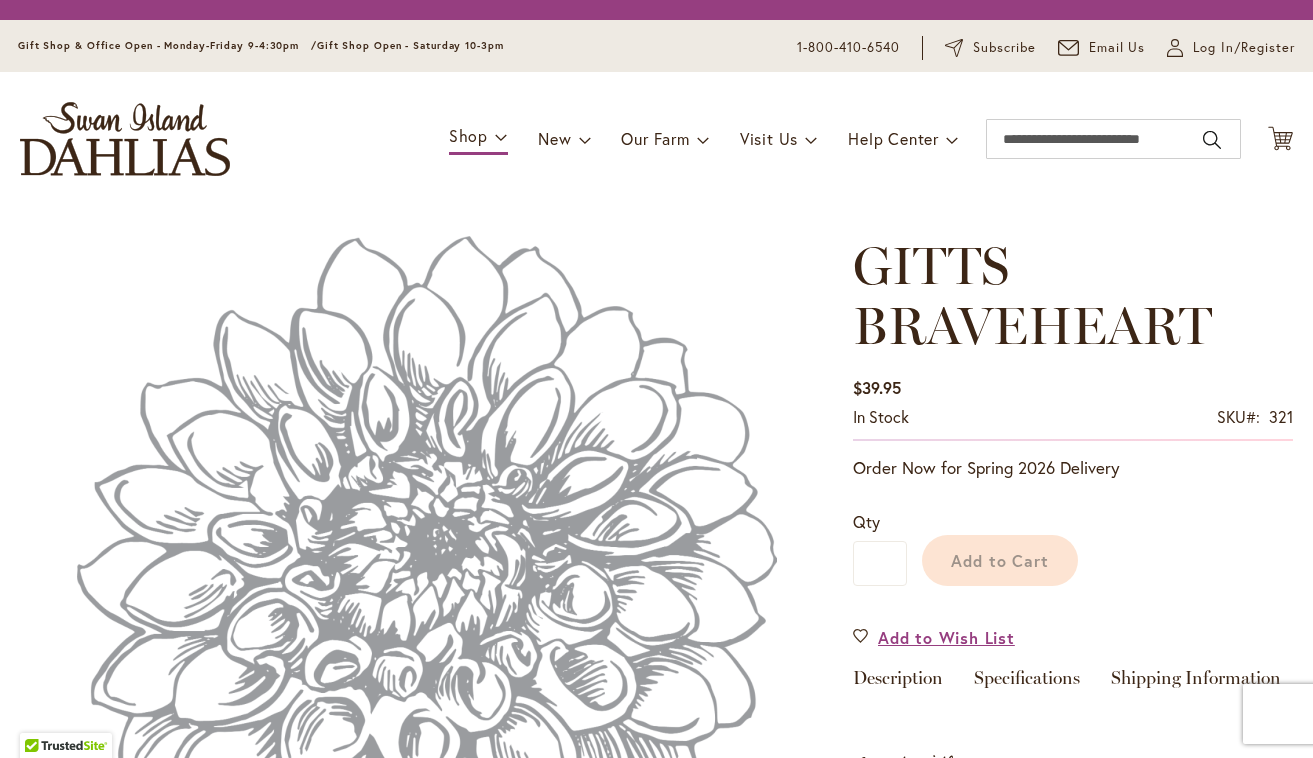 scroll, scrollTop: 0, scrollLeft: 0, axis: both 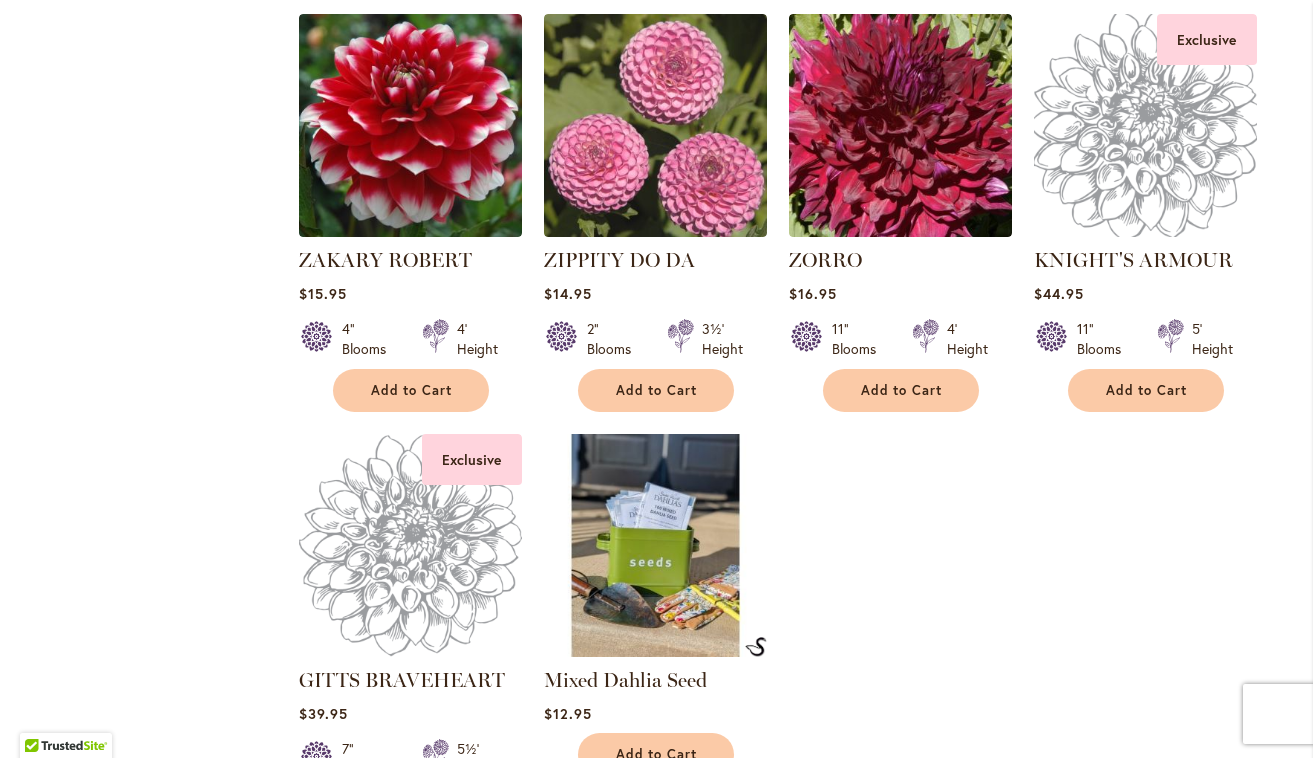 click on "Exclusive" at bounding box center (1207, 39) 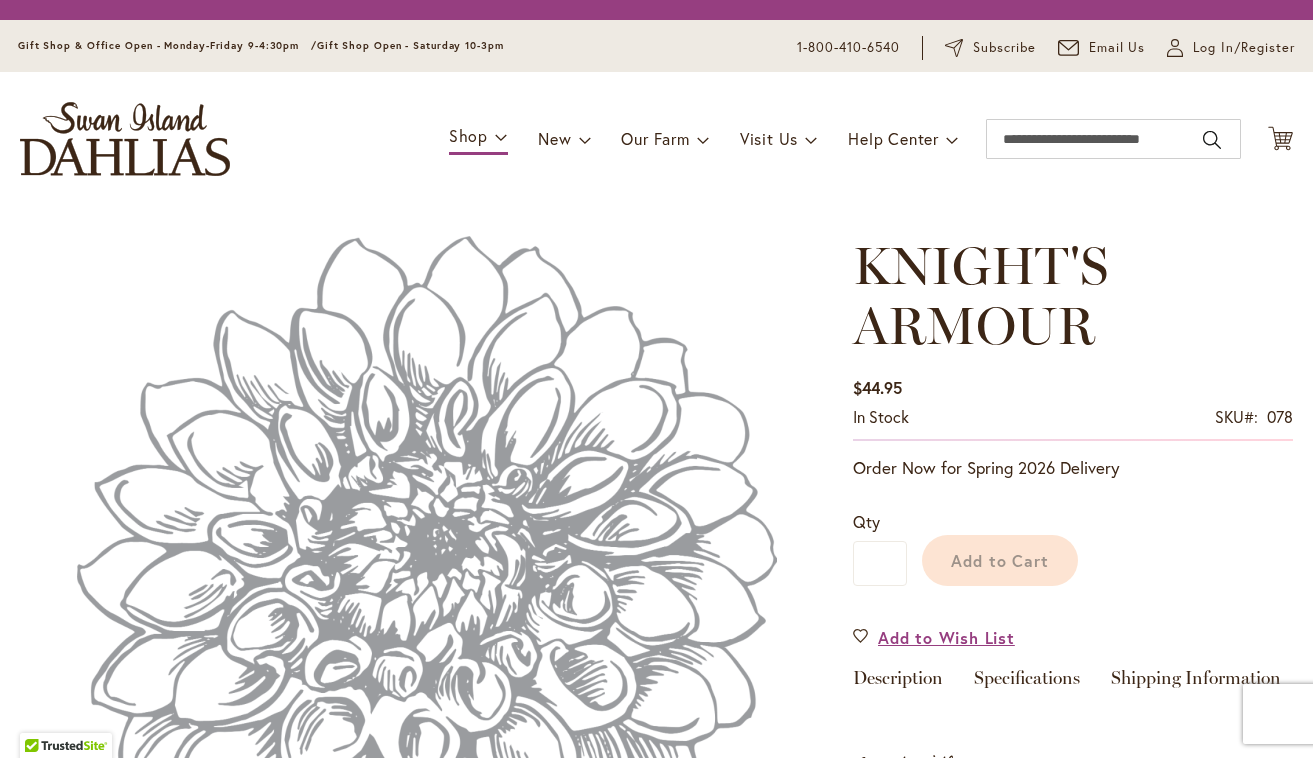scroll, scrollTop: 0, scrollLeft: 0, axis: both 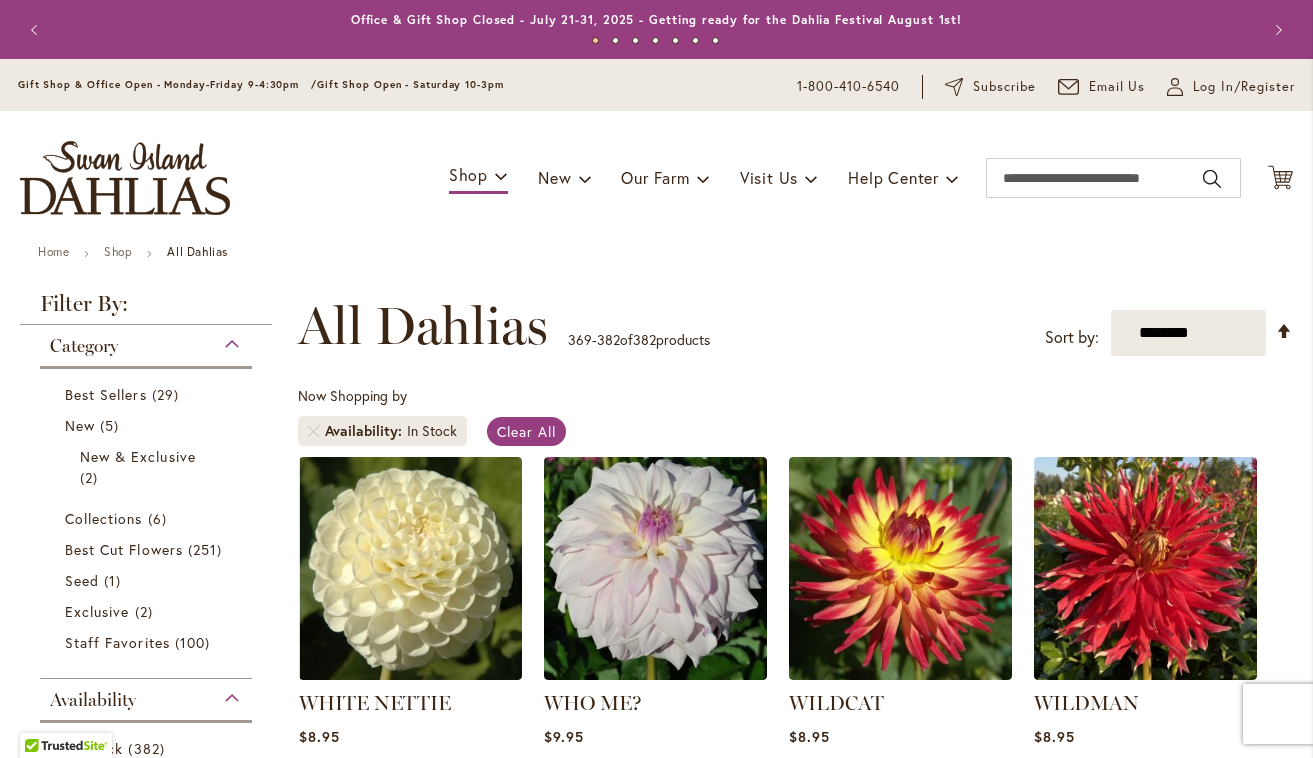 click on "Staff Favorites" 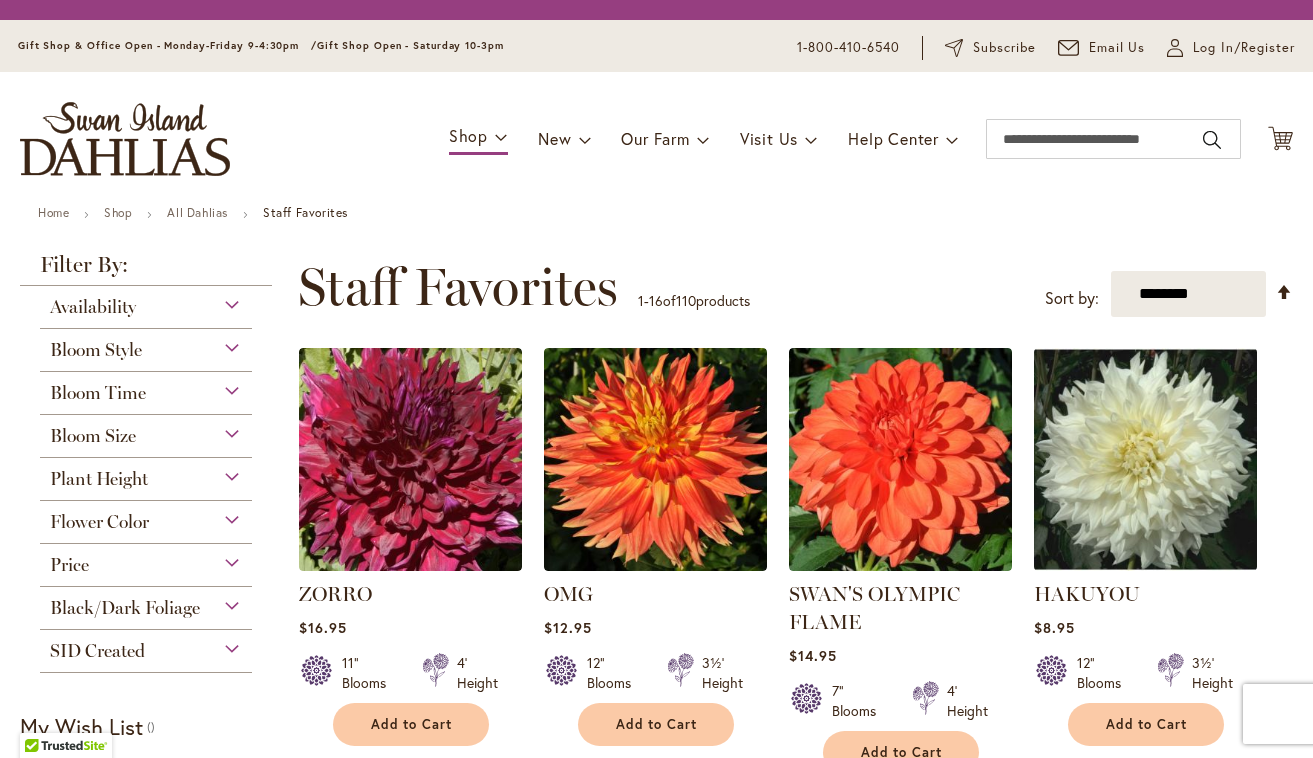 scroll, scrollTop: 0, scrollLeft: 0, axis: both 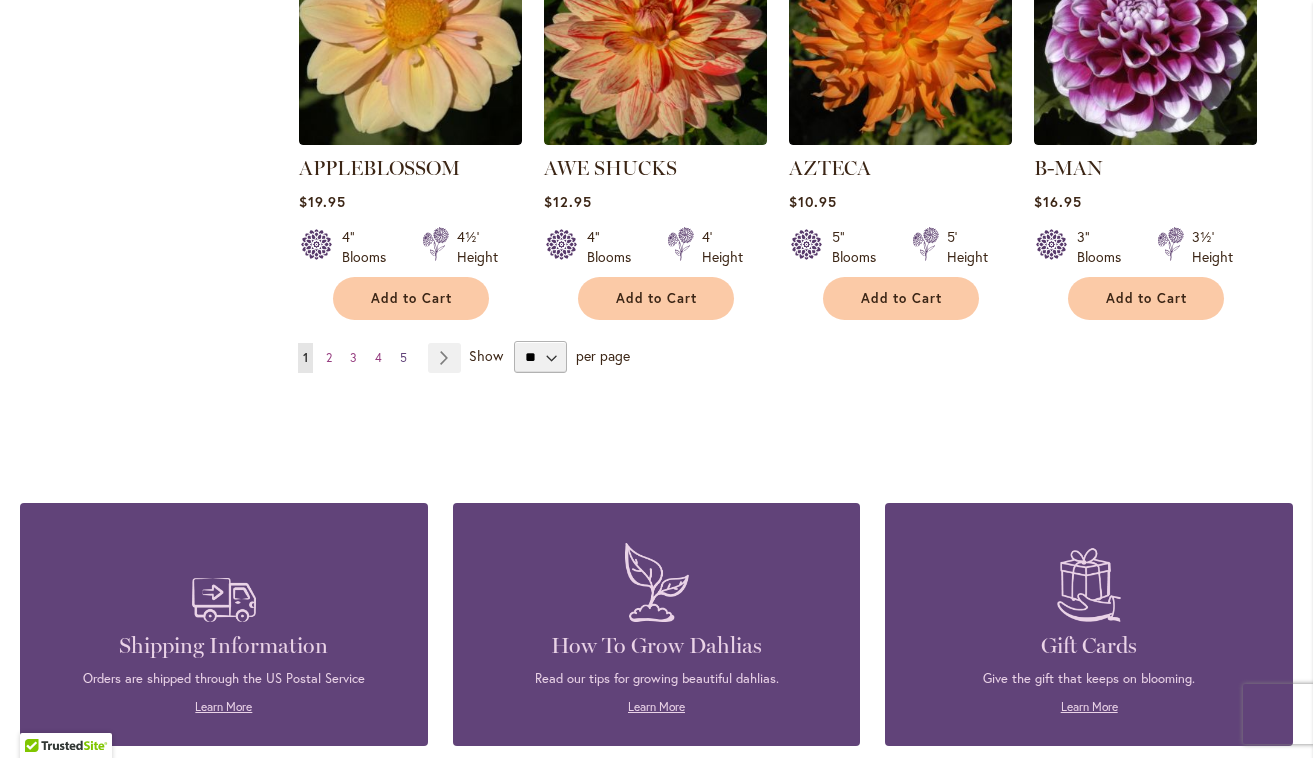 click on "5" at bounding box center (403, 357) 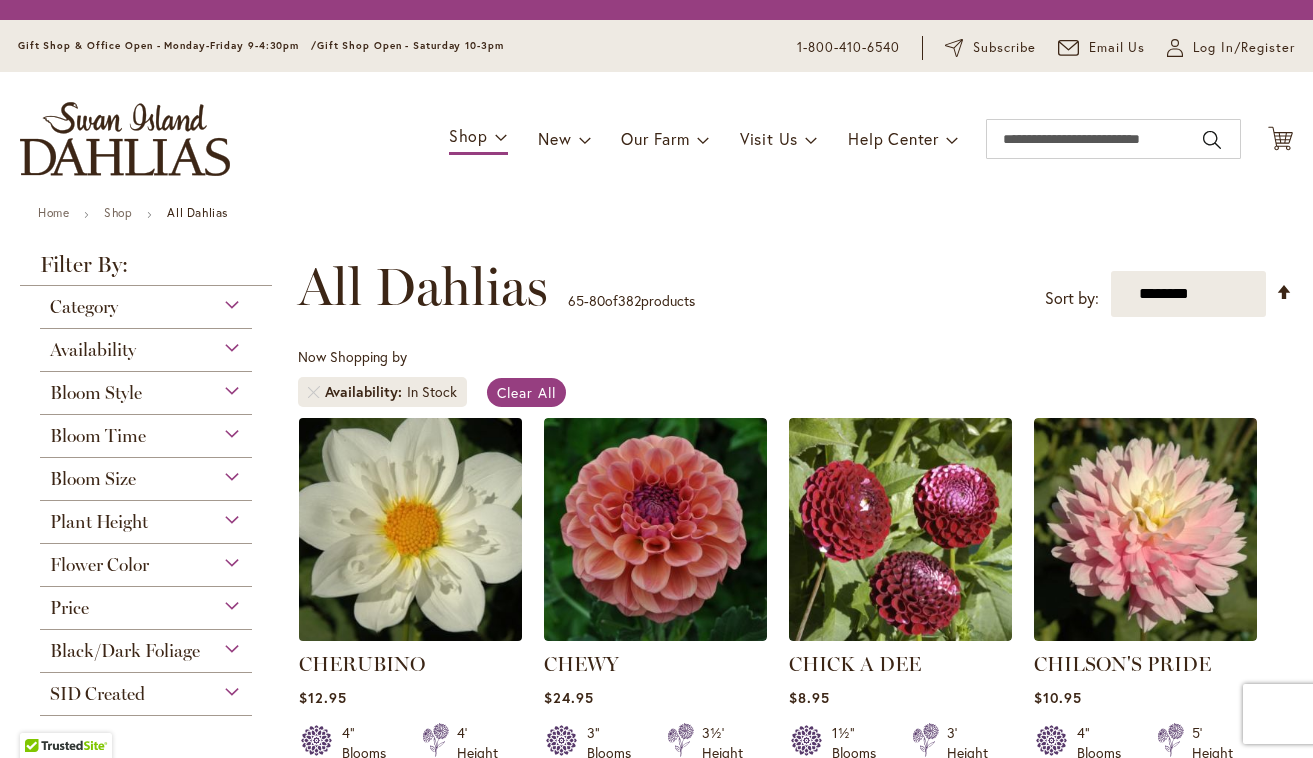scroll, scrollTop: 0, scrollLeft: 0, axis: both 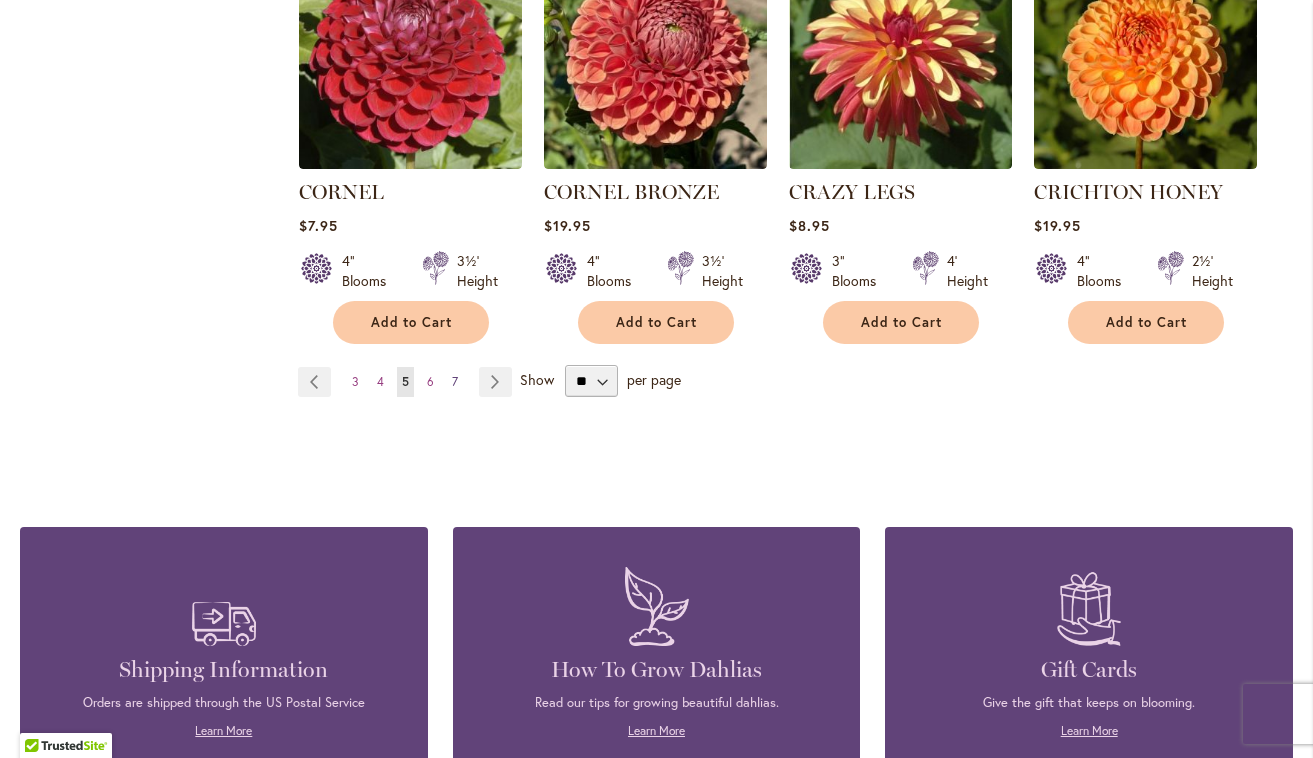 click on "7" at bounding box center [455, 381] 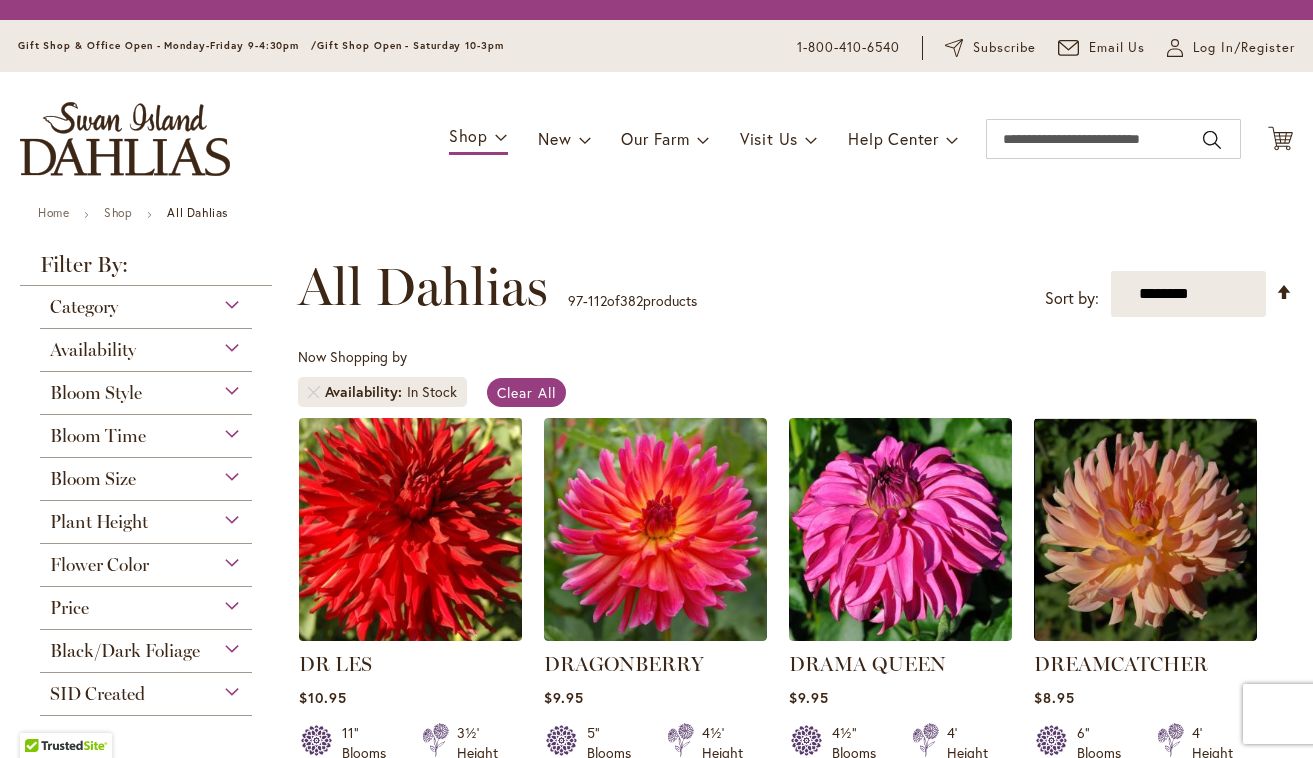 scroll, scrollTop: 0, scrollLeft: 0, axis: both 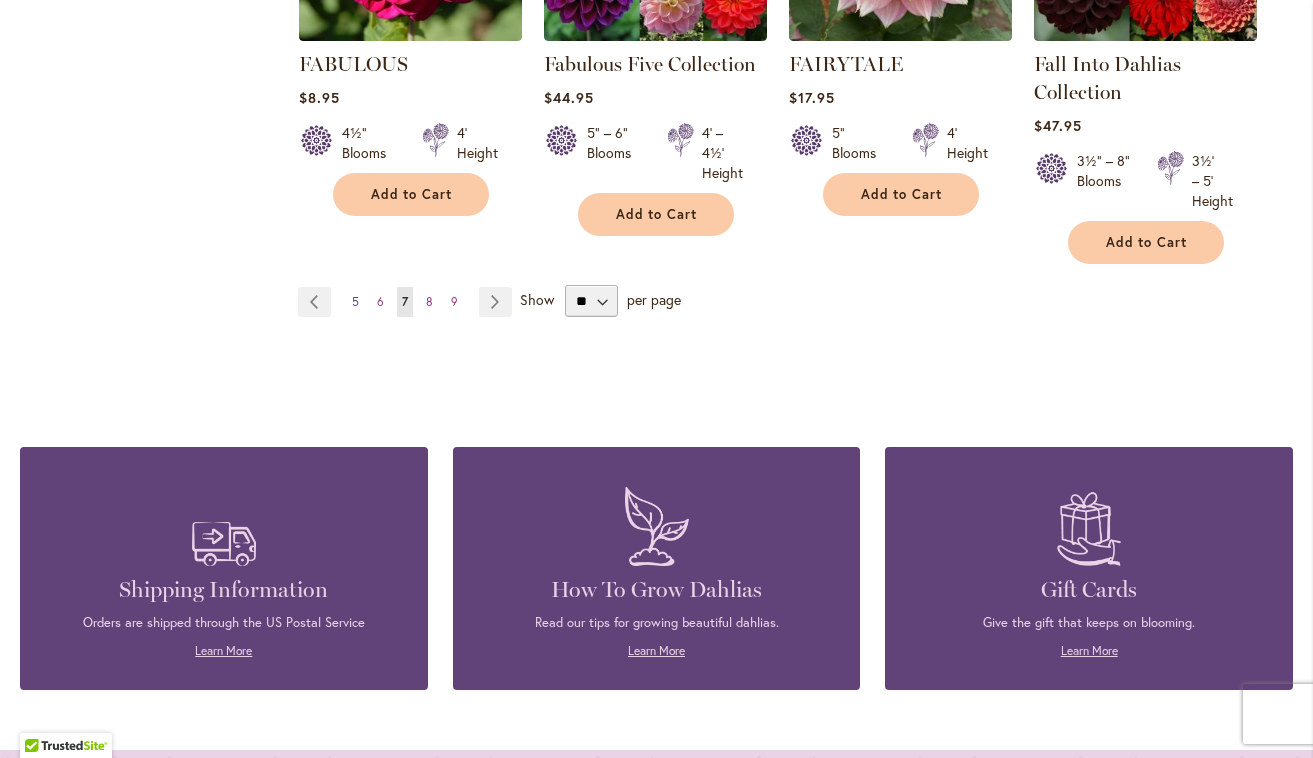 click on "5" at bounding box center [355, 301] 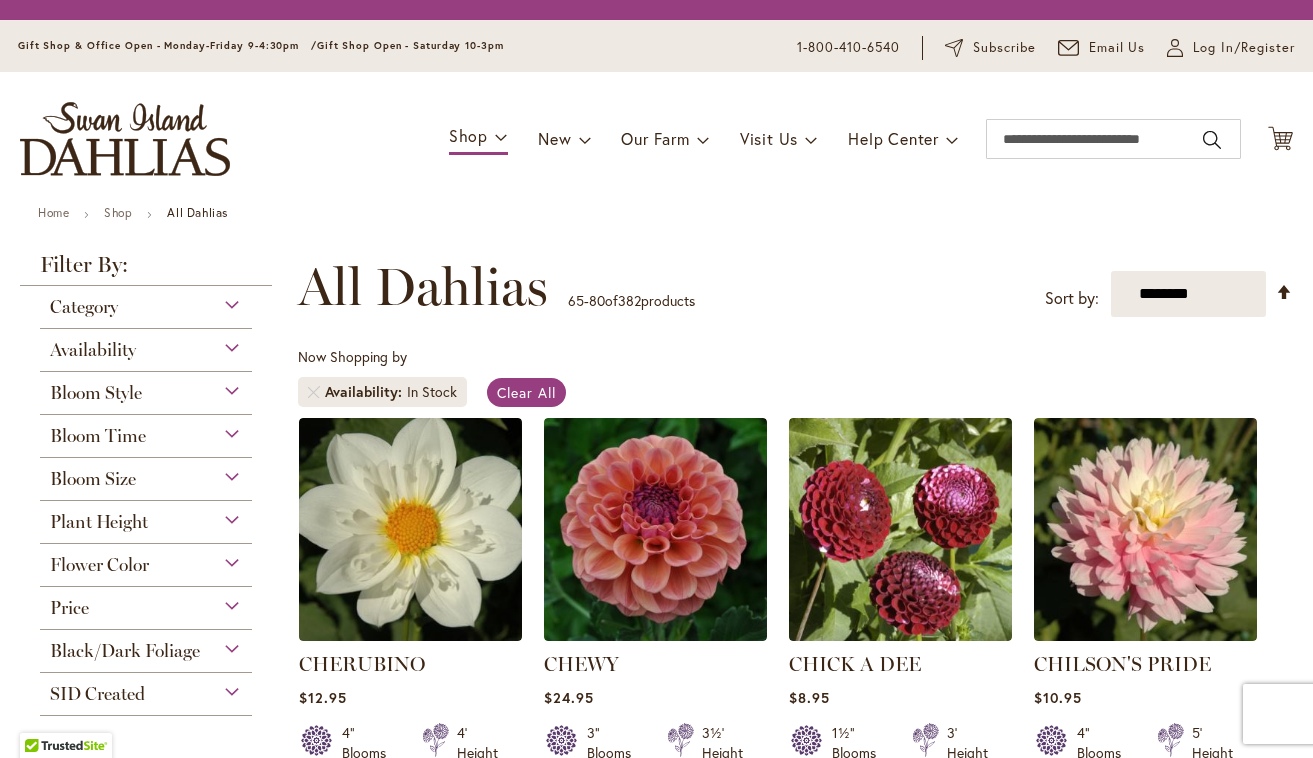 scroll, scrollTop: 0, scrollLeft: 0, axis: both 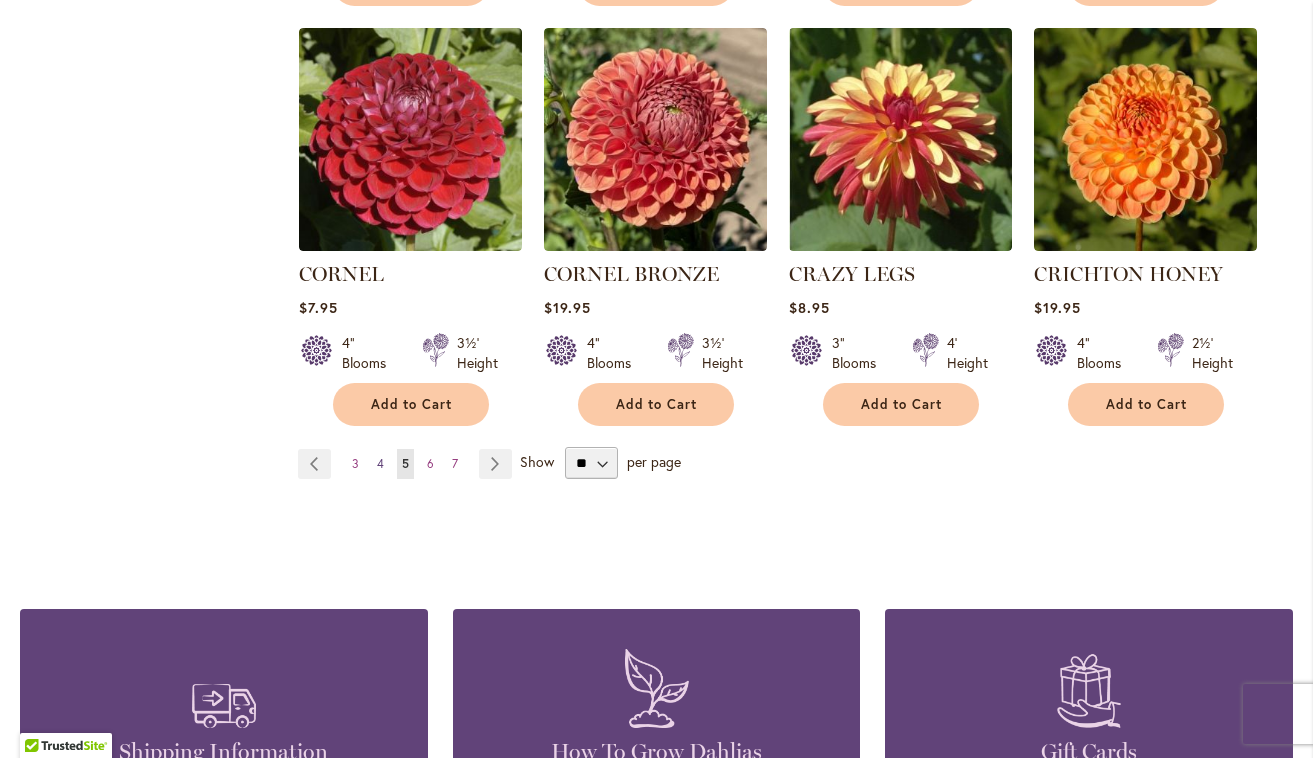 click on "4" at bounding box center [380, 463] 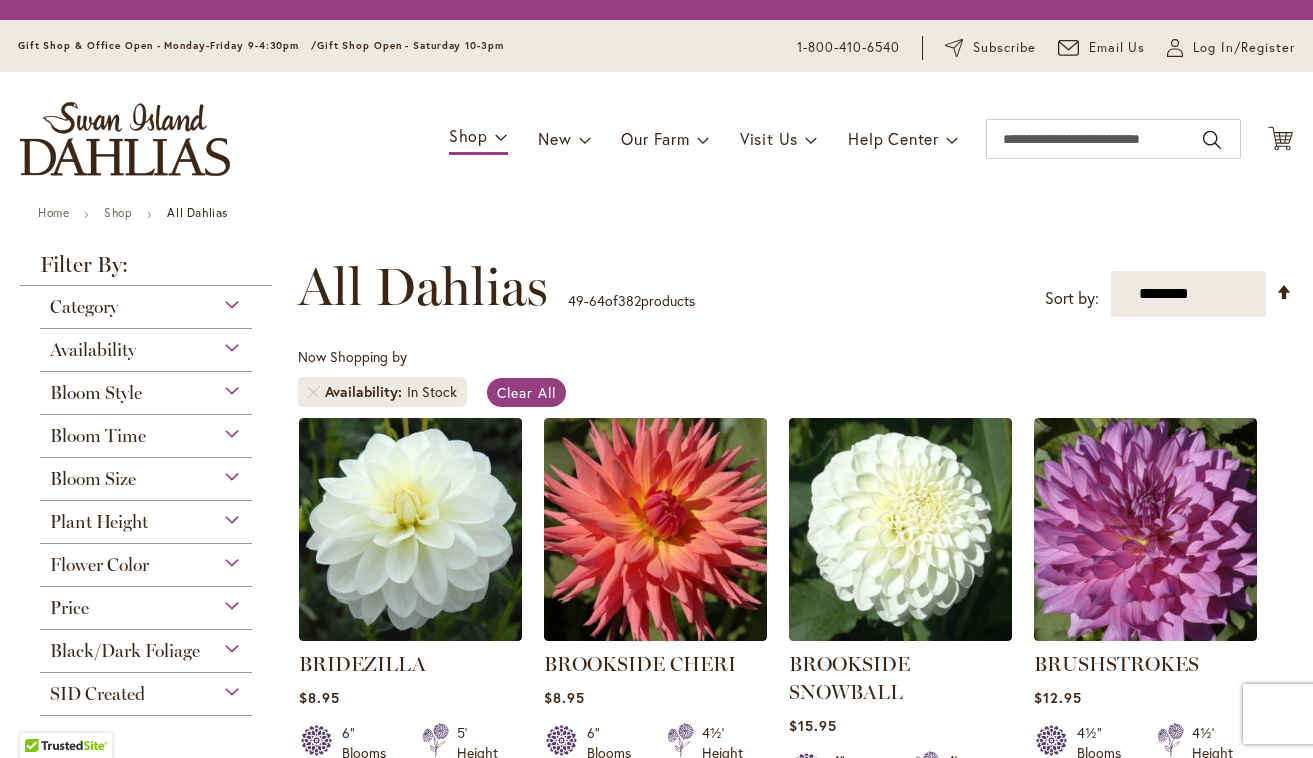 scroll, scrollTop: 0, scrollLeft: 0, axis: both 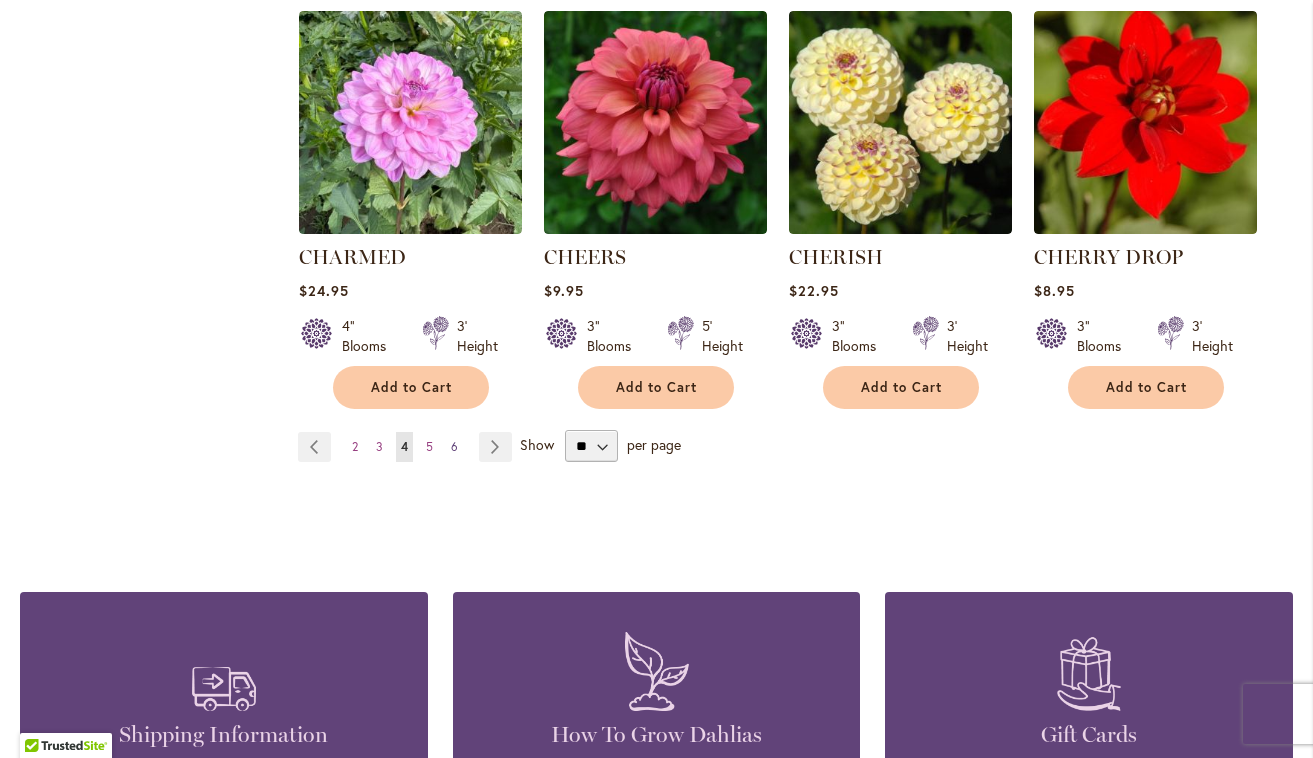click on "6" at bounding box center (454, 446) 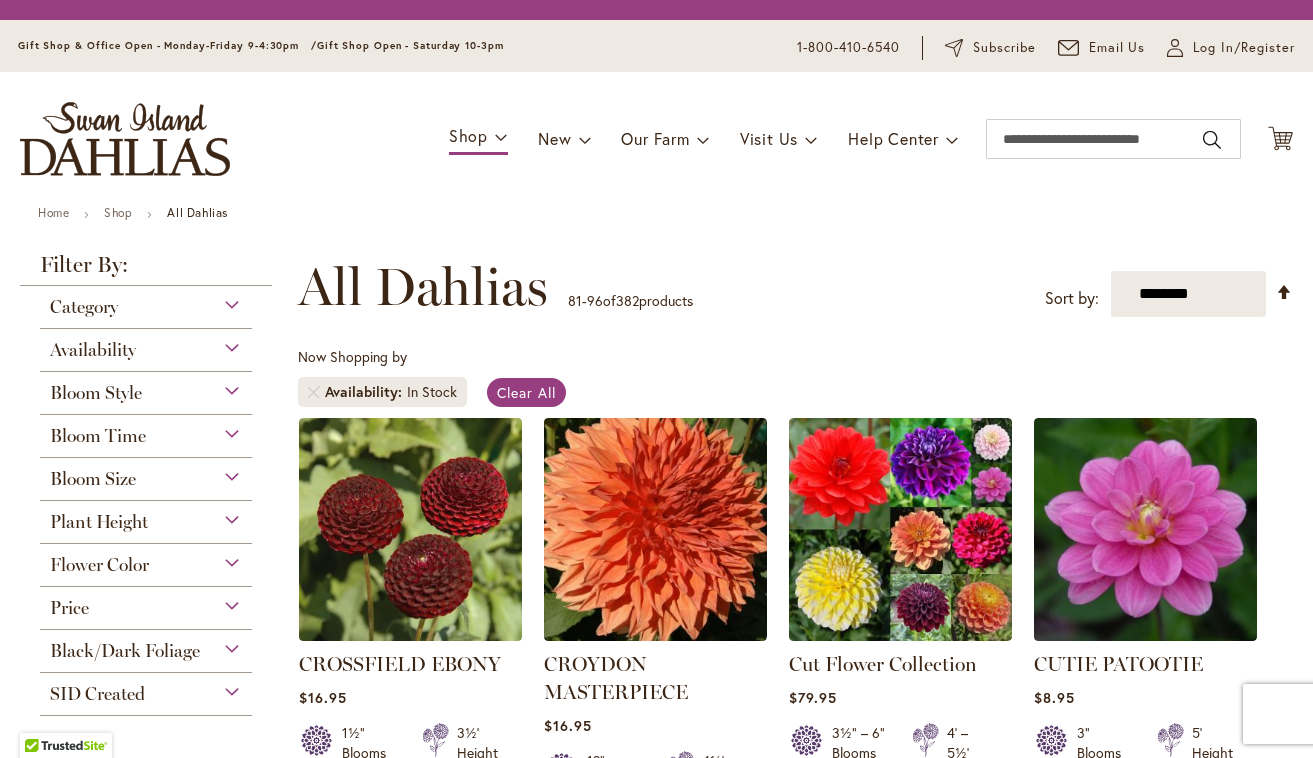 scroll, scrollTop: 0, scrollLeft: 0, axis: both 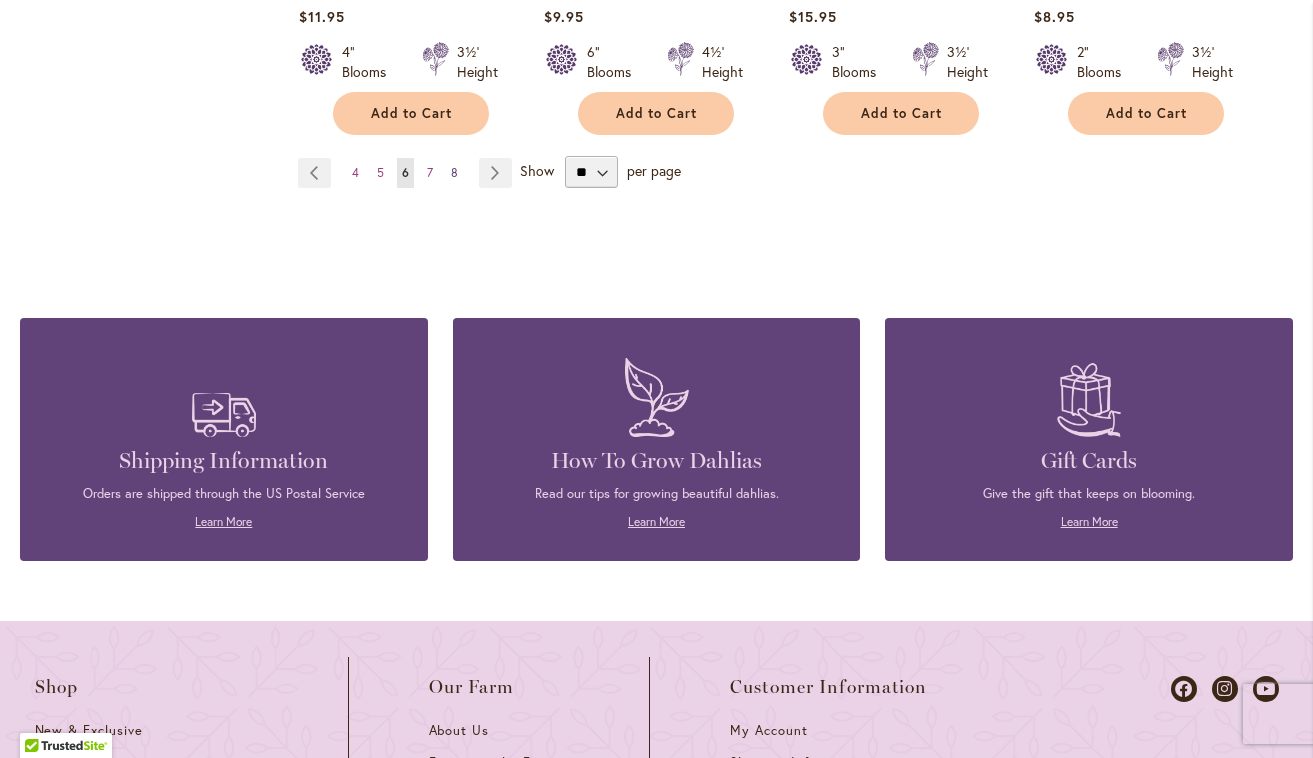 click on "8" at bounding box center (454, 172) 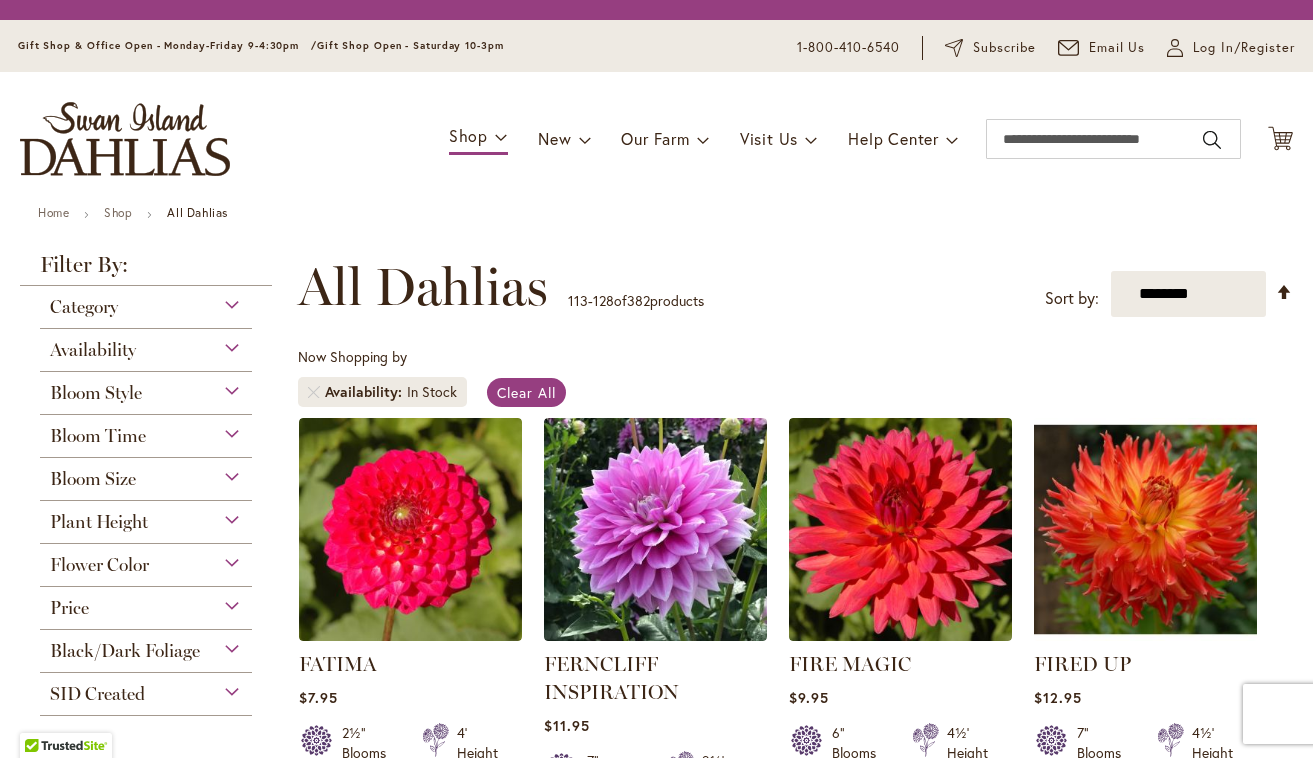 scroll, scrollTop: 0, scrollLeft: 0, axis: both 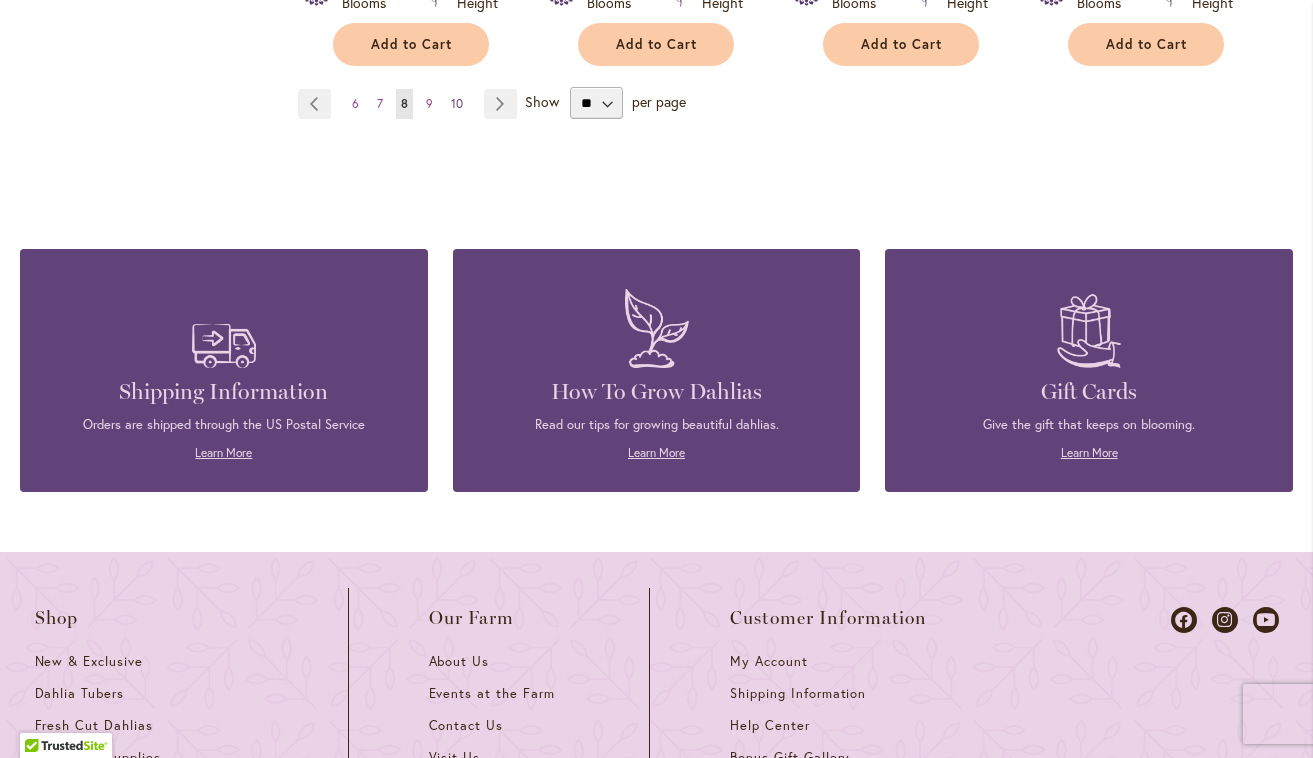 click on "10" at bounding box center [457, 103] 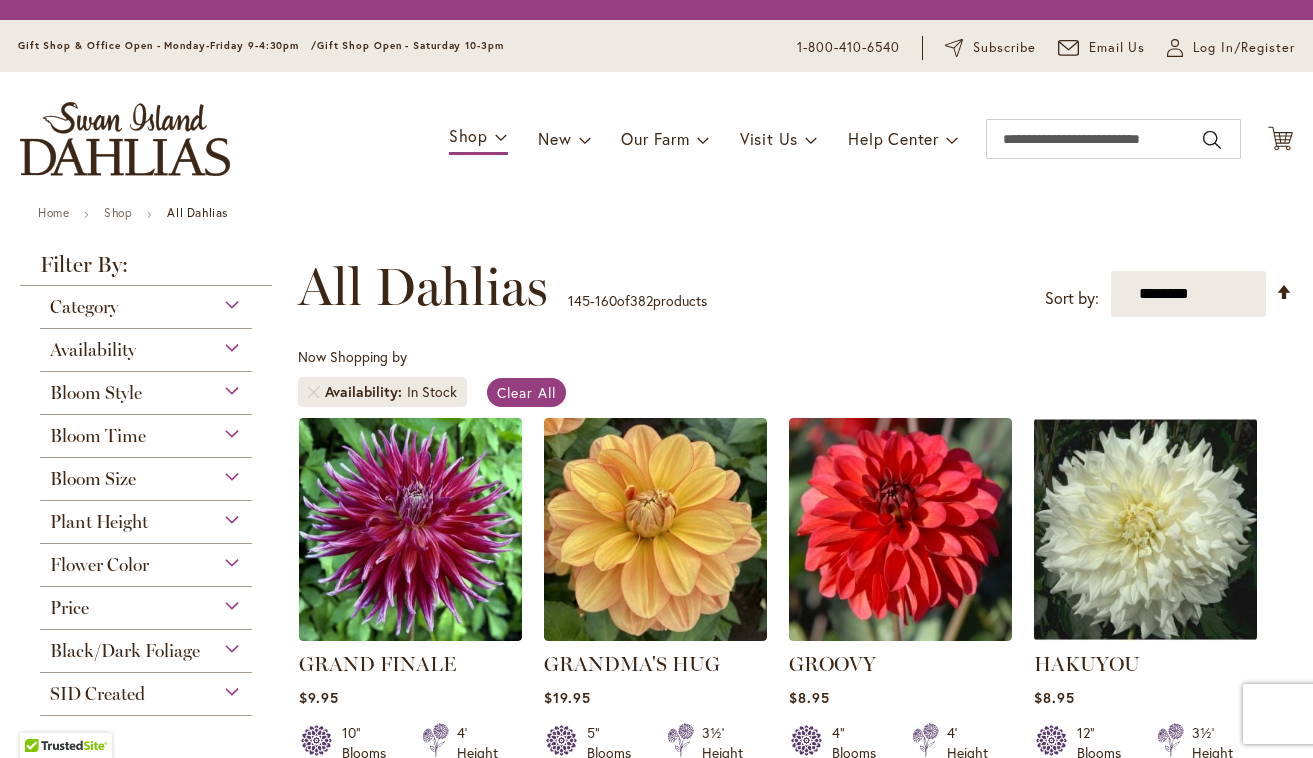 scroll, scrollTop: 0, scrollLeft: 0, axis: both 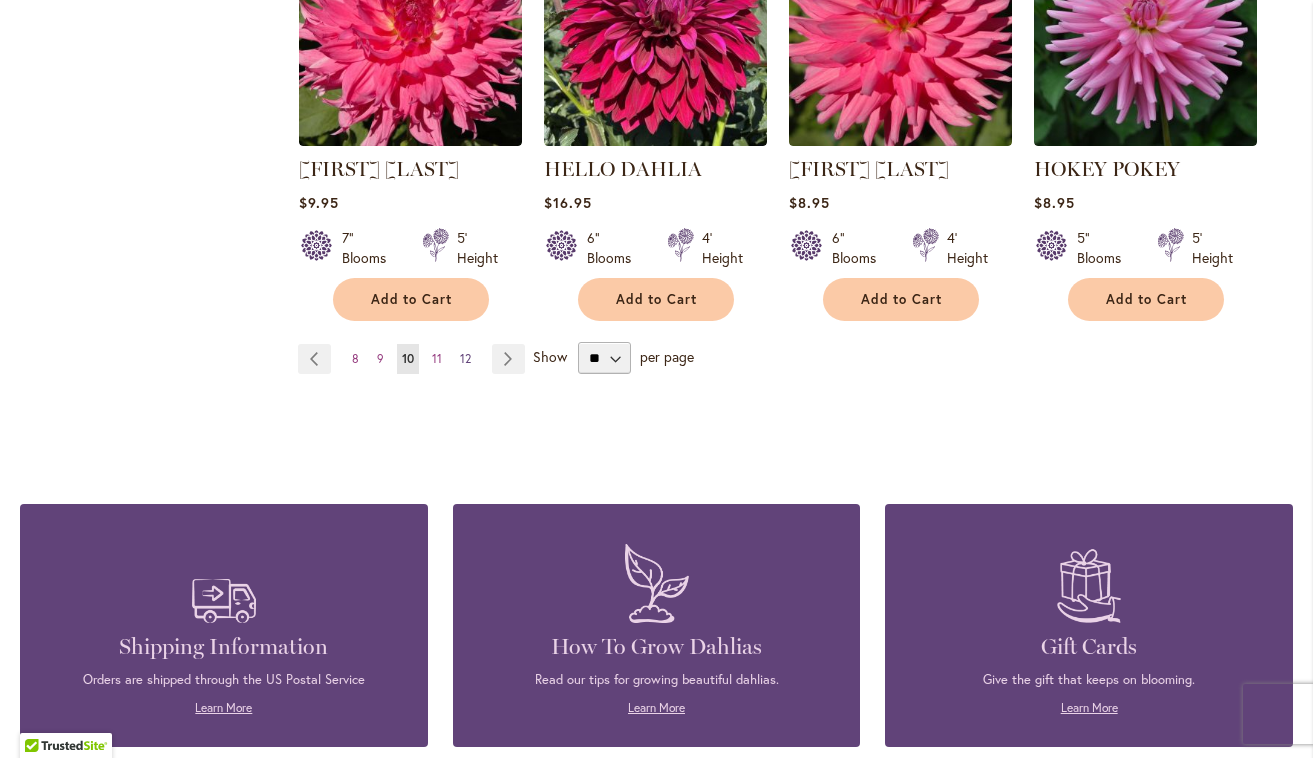 click on "12" at bounding box center (465, 358) 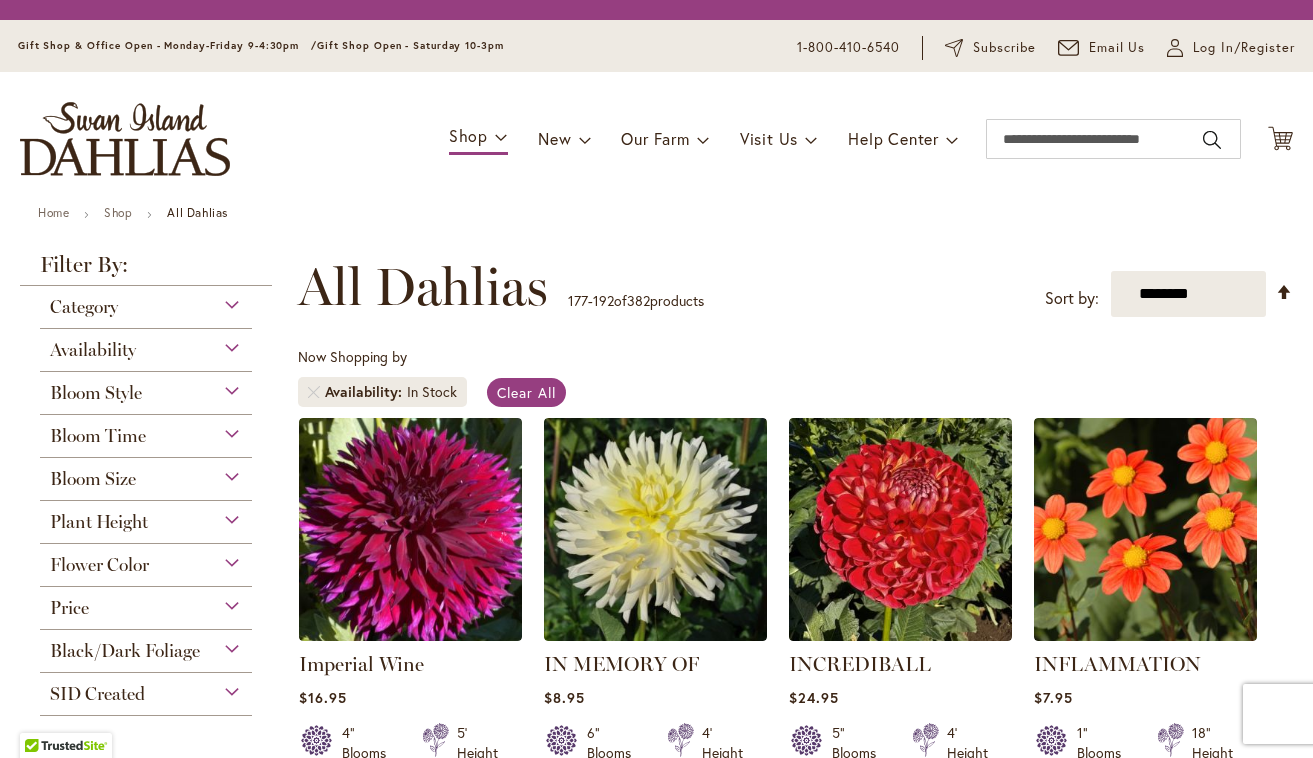 scroll, scrollTop: 0, scrollLeft: 0, axis: both 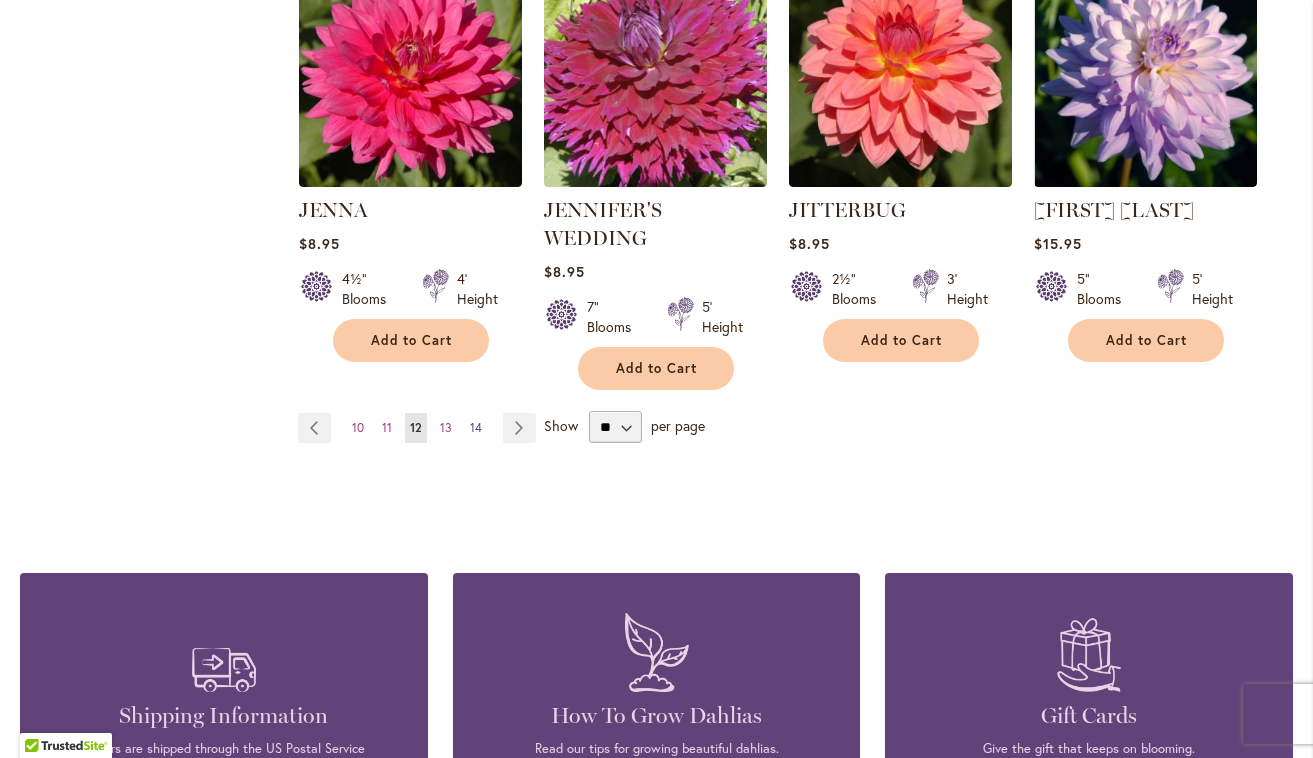 click on "14" at bounding box center (476, 427) 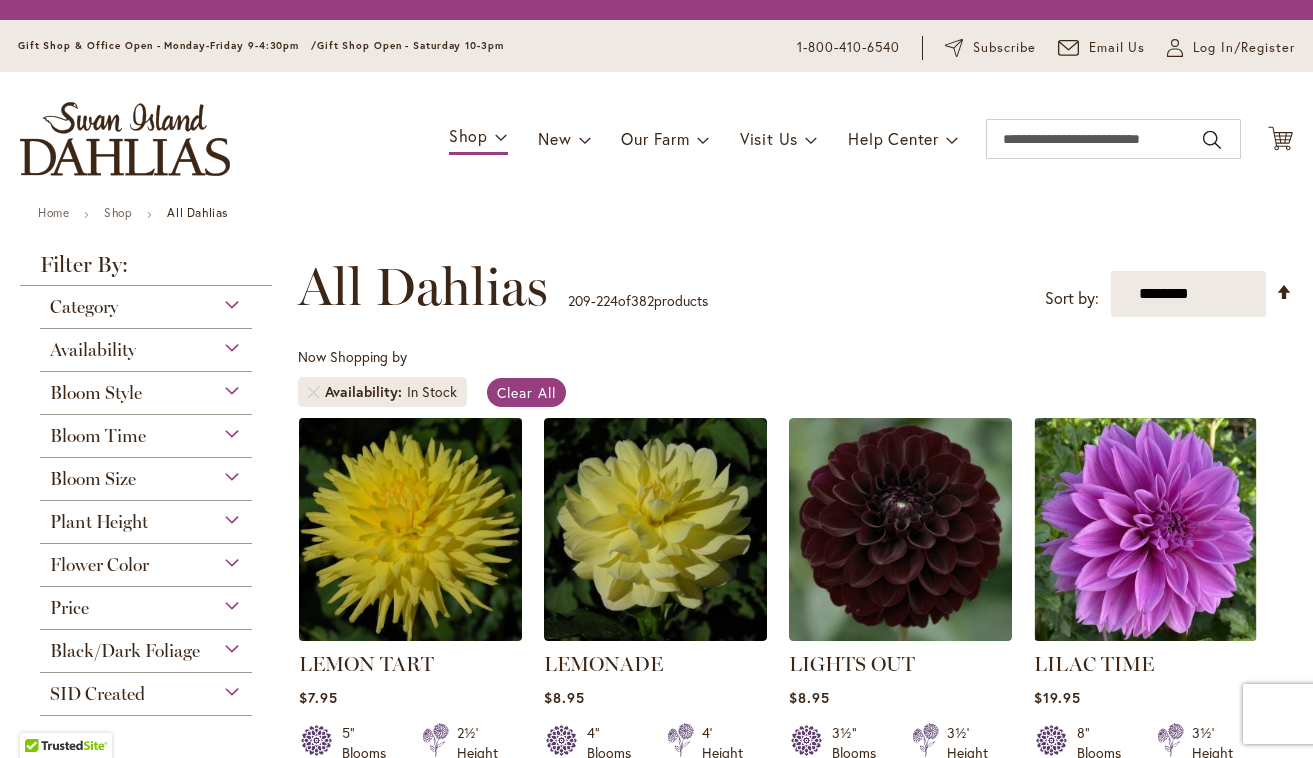 scroll, scrollTop: 0, scrollLeft: 0, axis: both 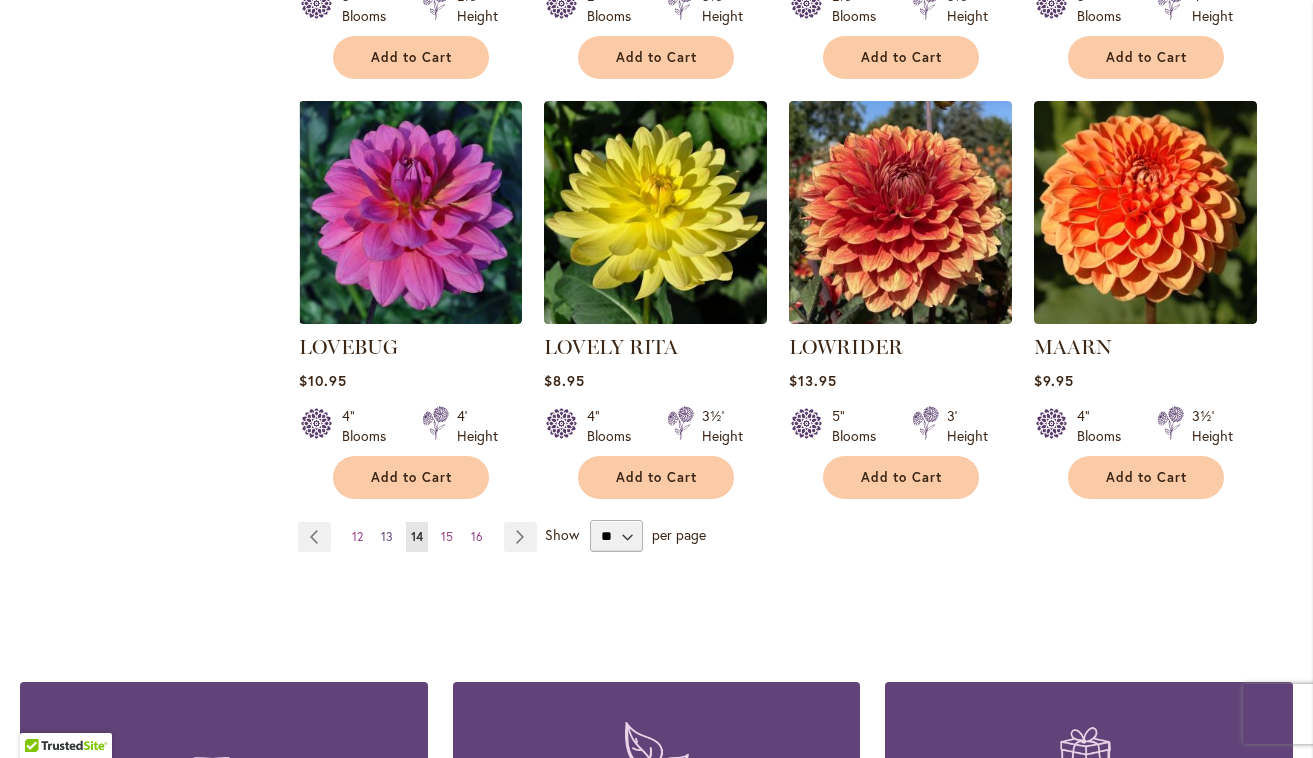 click on "13" at bounding box center [387, 536] 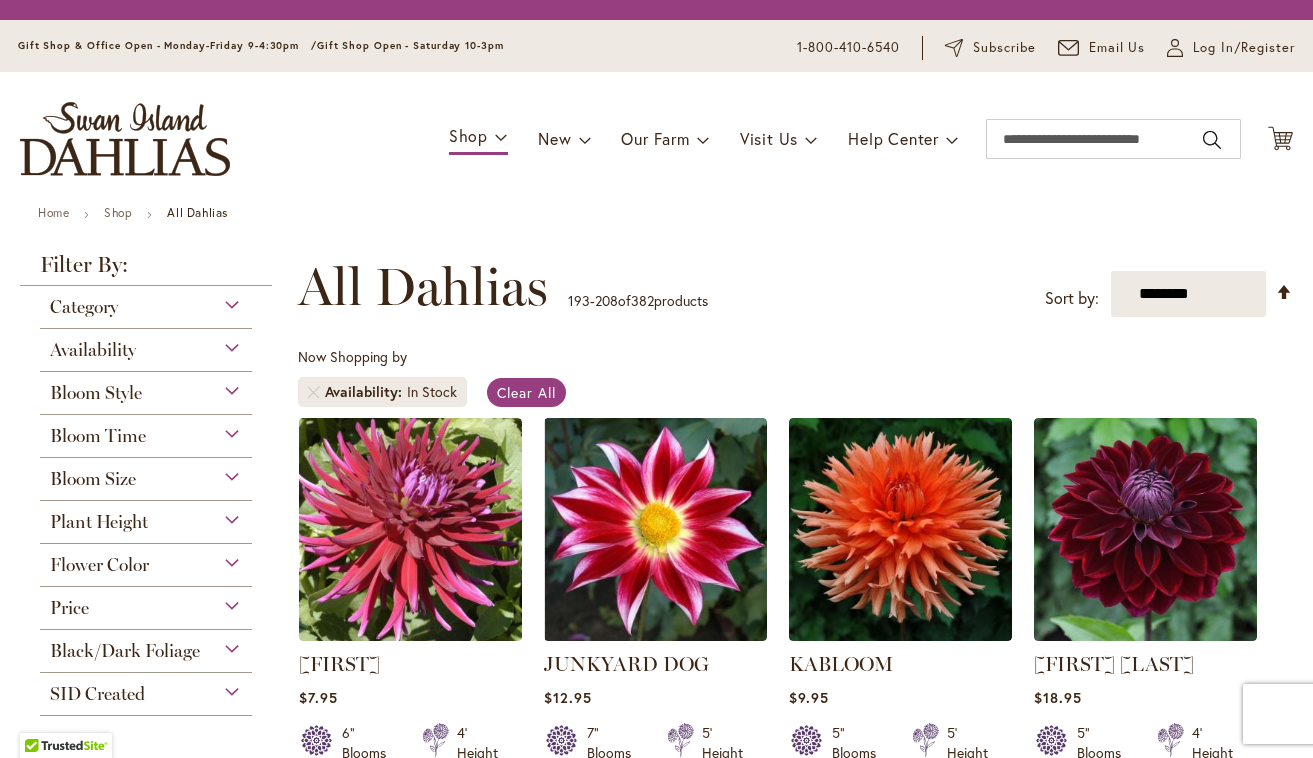 scroll, scrollTop: 0, scrollLeft: 0, axis: both 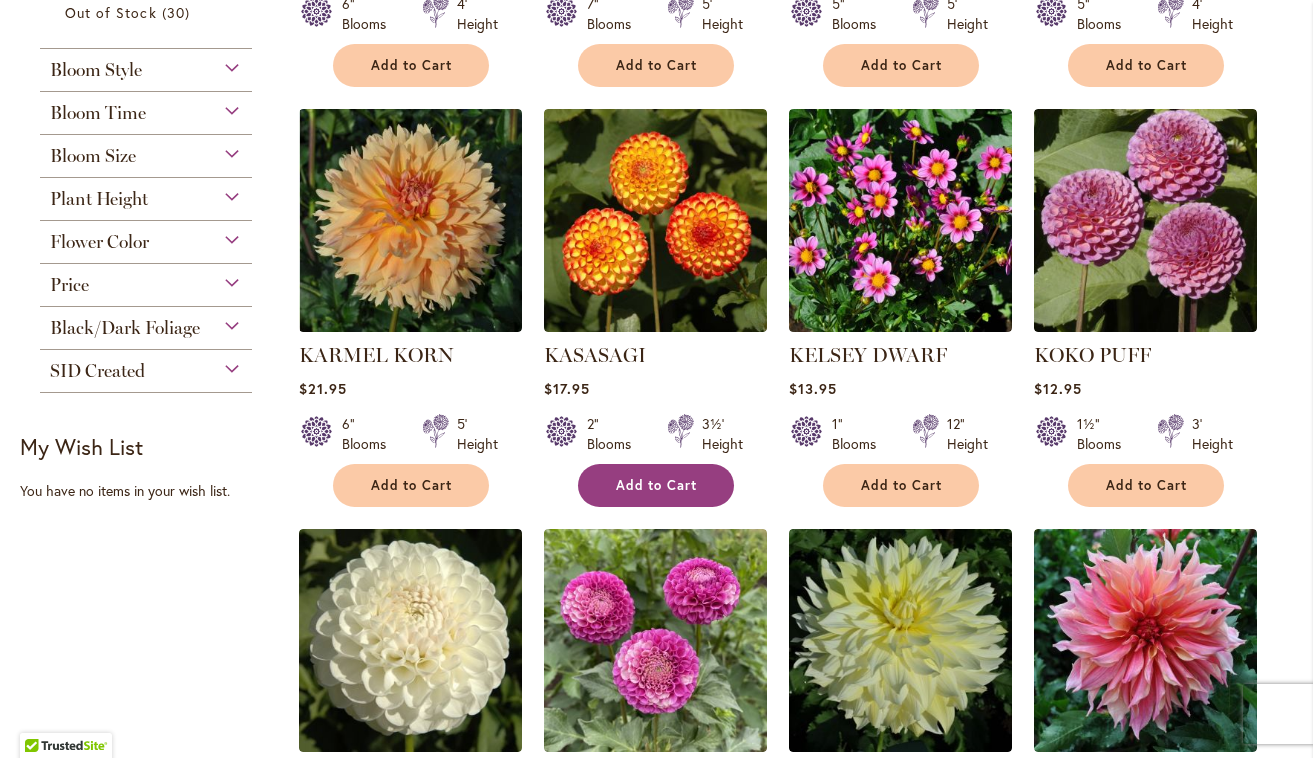 click on "Add to Cart" at bounding box center [657, 485] 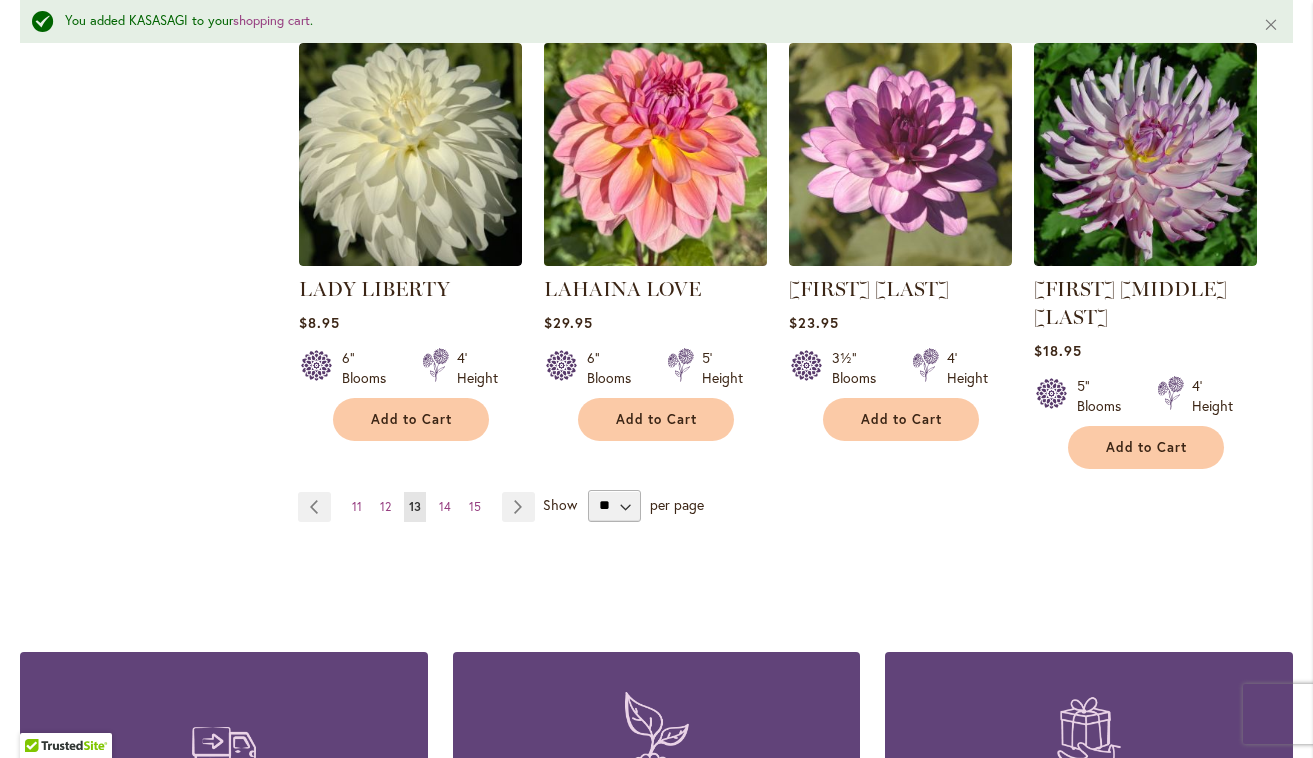 scroll, scrollTop: 1728, scrollLeft: 0, axis: vertical 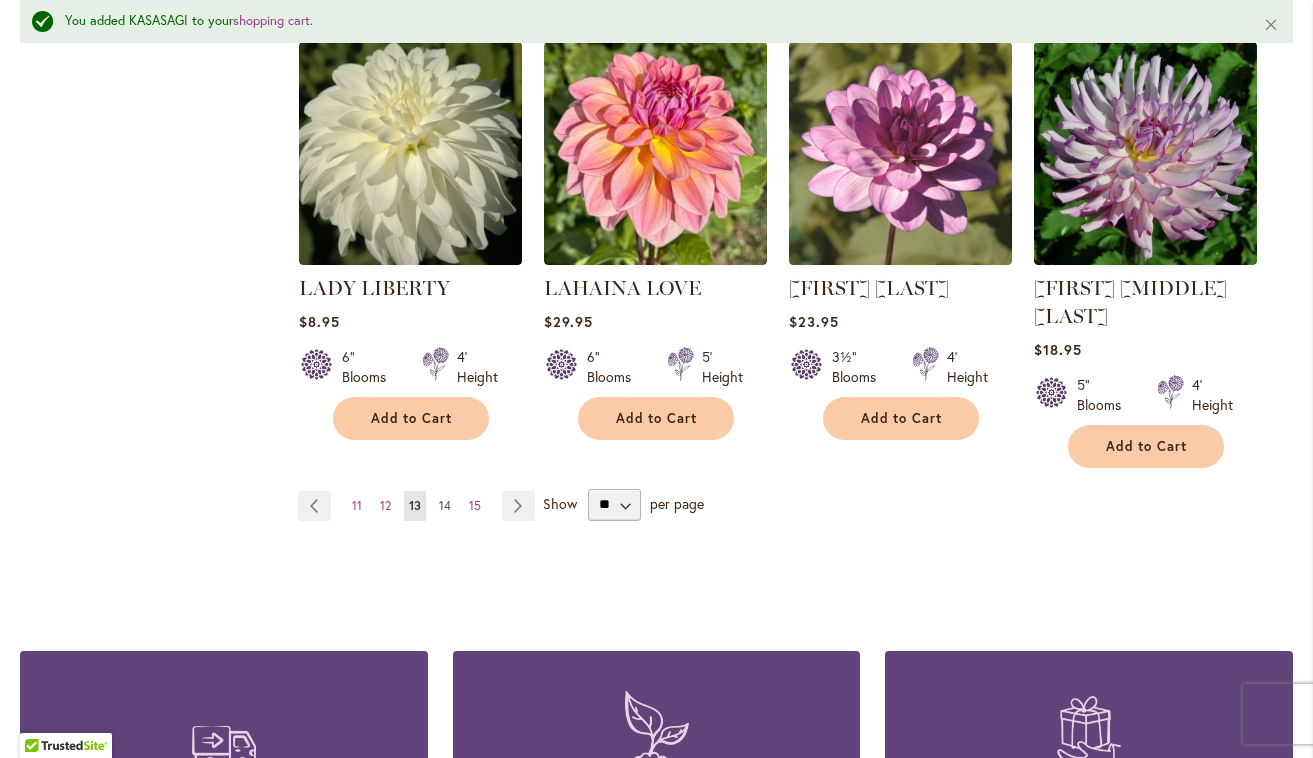 click on "14" at bounding box center (445, 505) 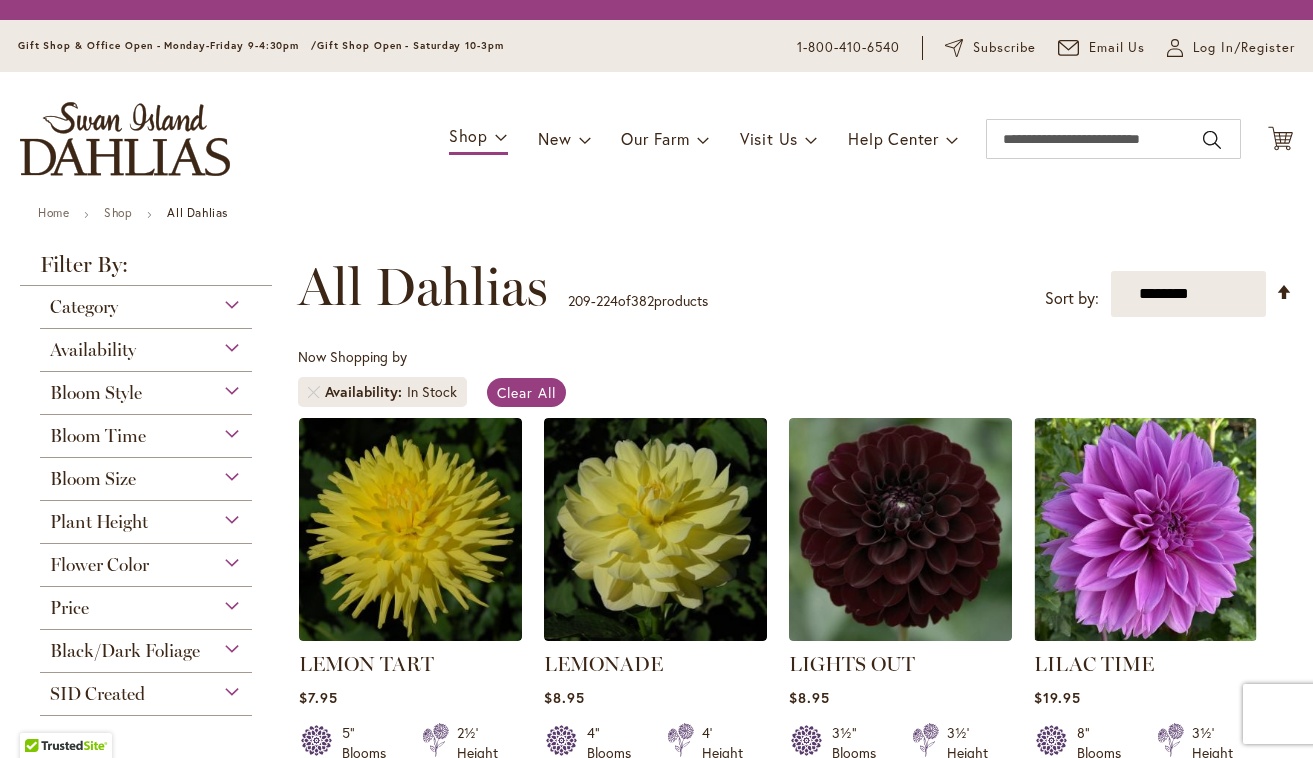 scroll, scrollTop: 0, scrollLeft: 0, axis: both 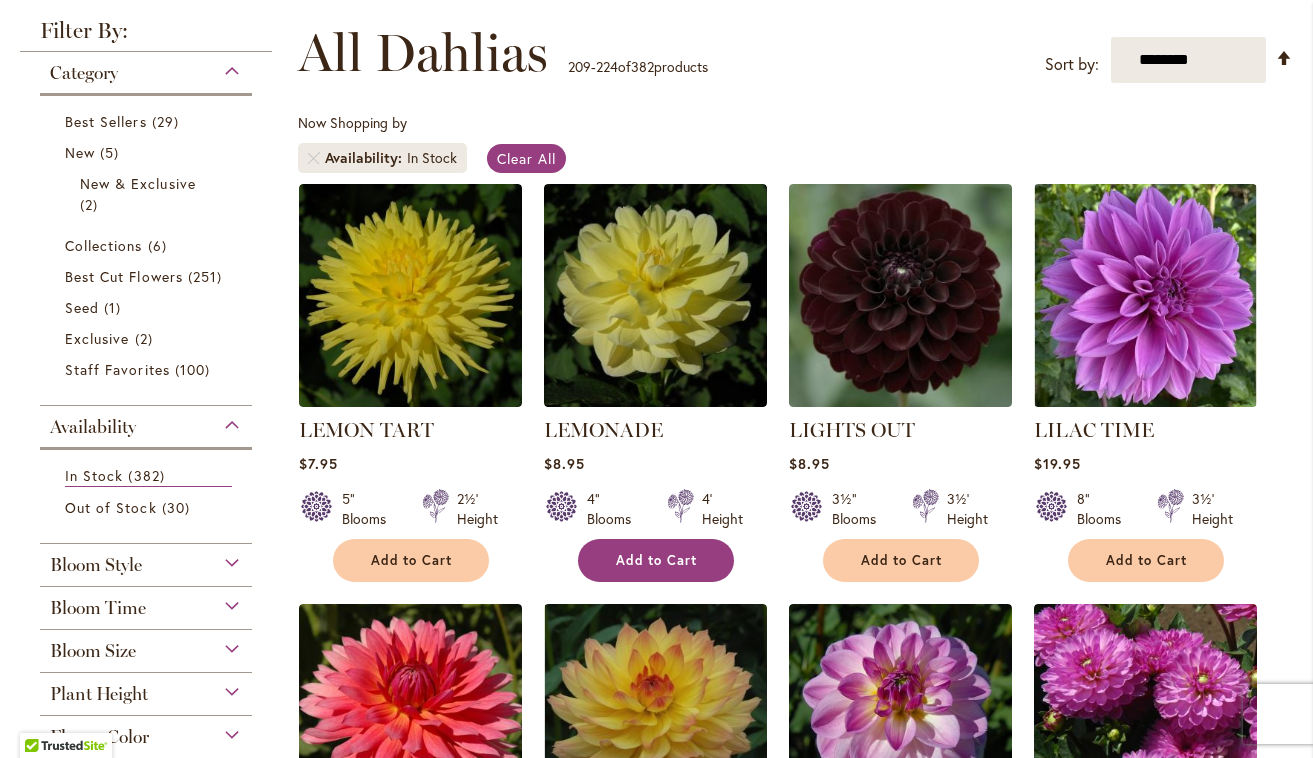 click on "Add to Cart" at bounding box center (657, 560) 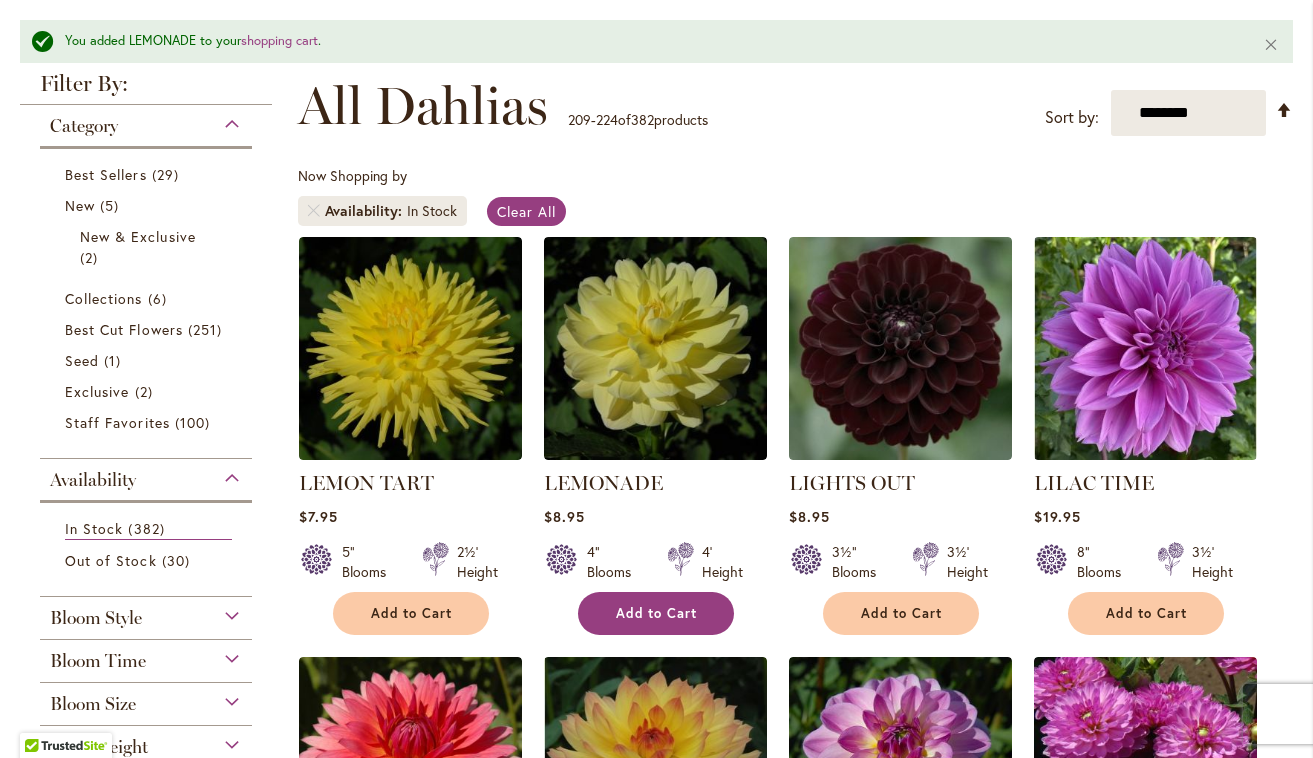 click on "Add to Cart" at bounding box center (657, 613) 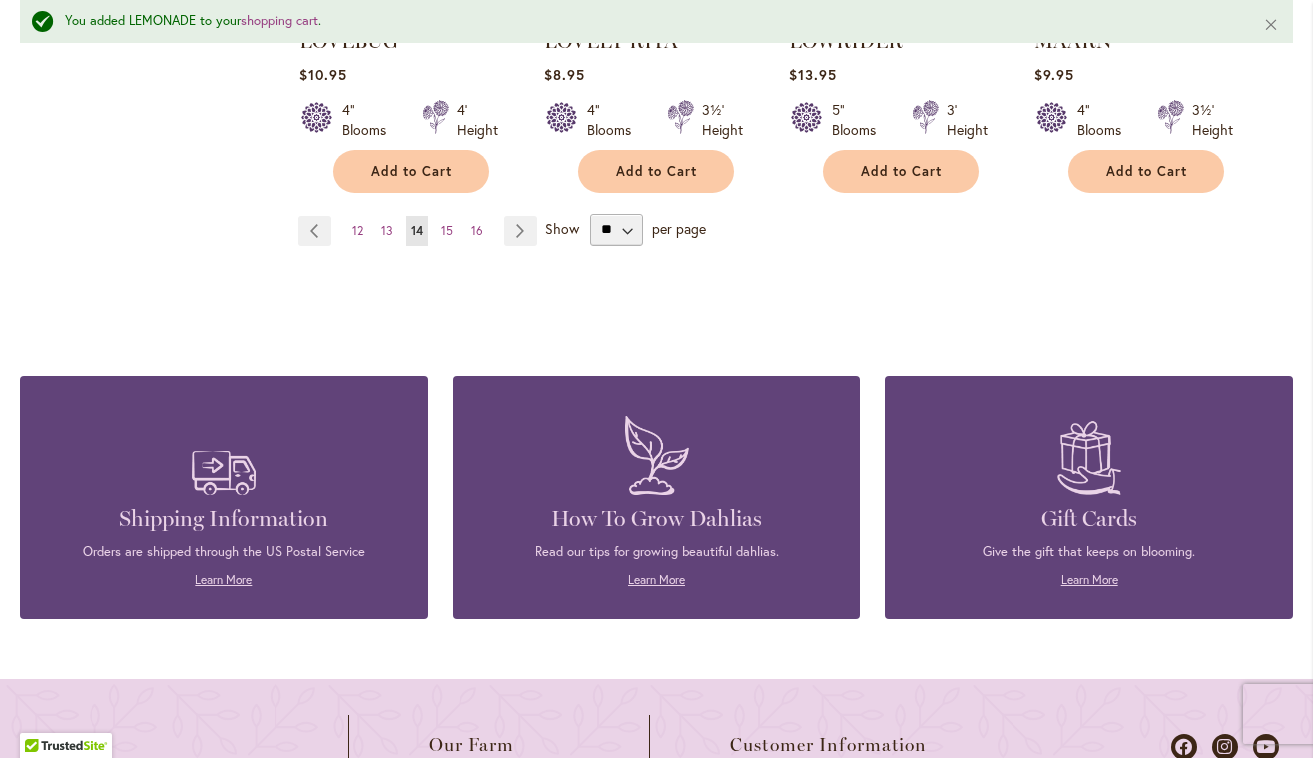 scroll, scrollTop: 1967, scrollLeft: 0, axis: vertical 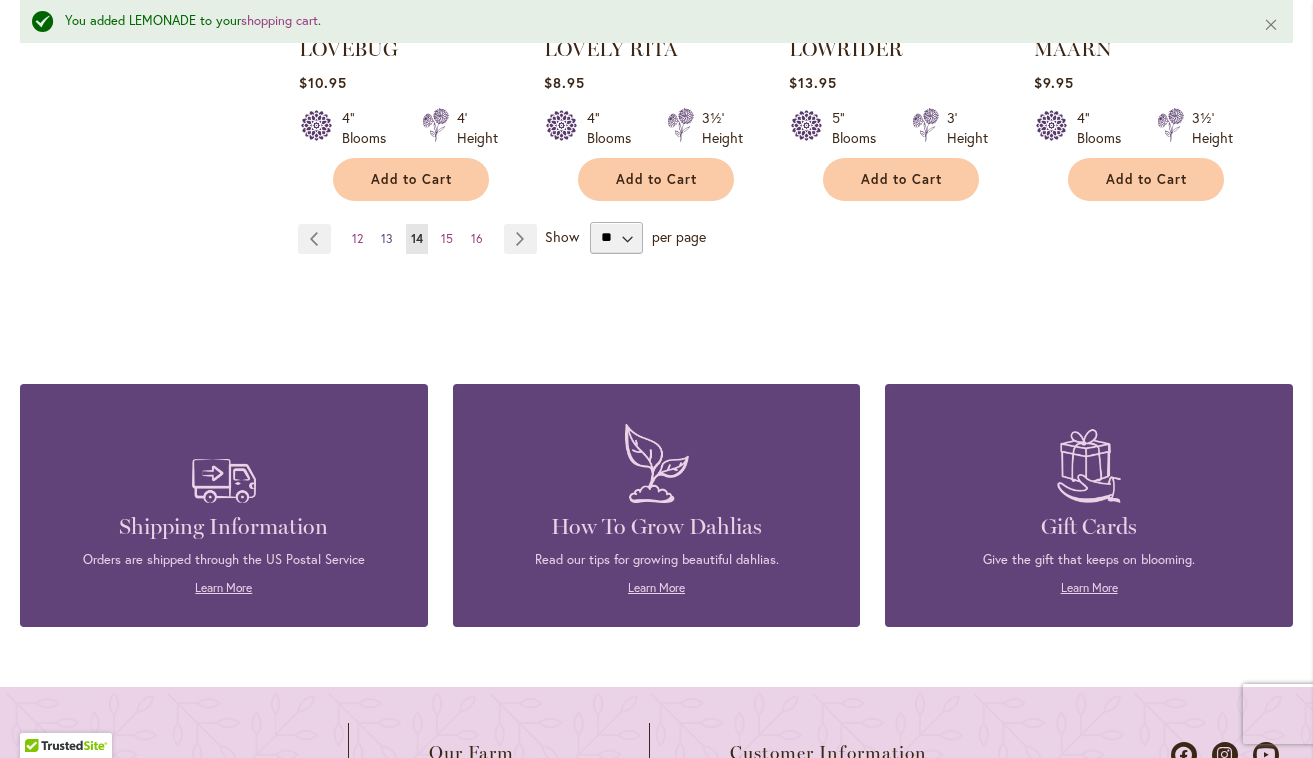 click on "13" at bounding box center (387, 238) 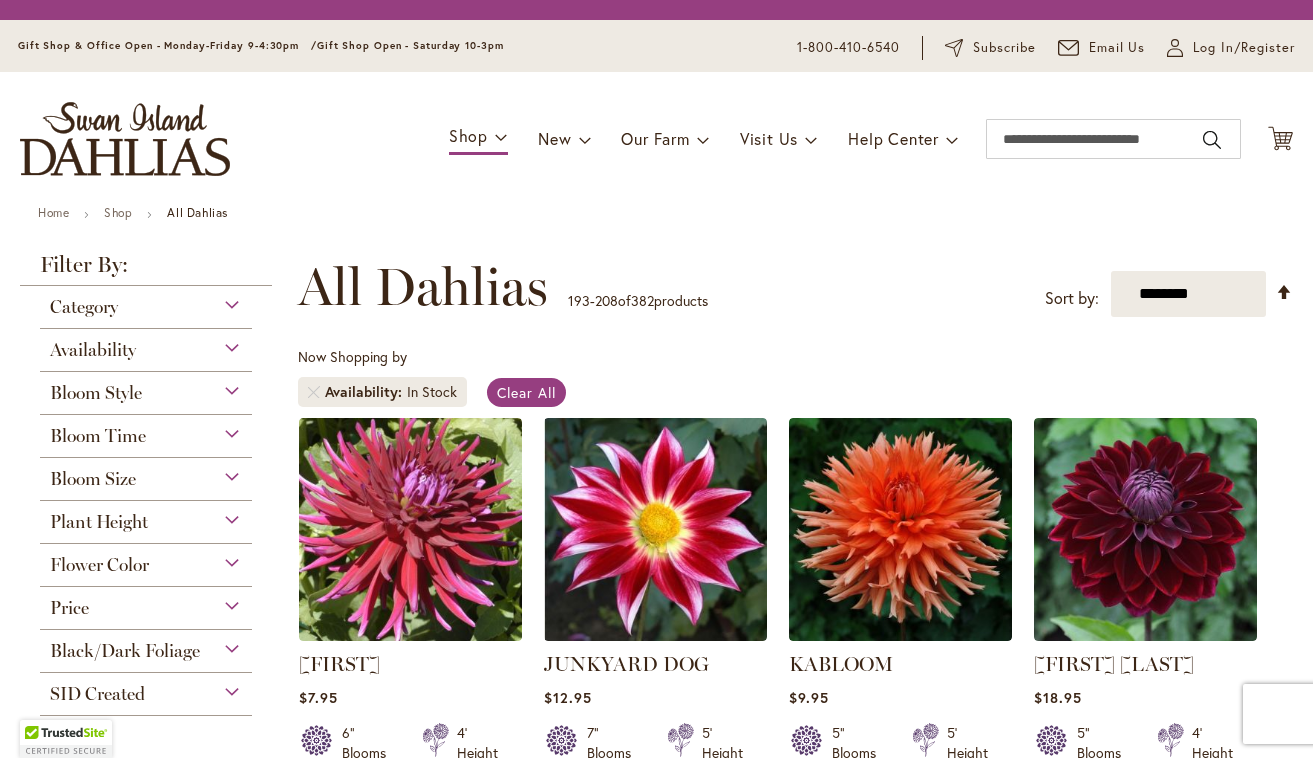 scroll, scrollTop: 0, scrollLeft: 0, axis: both 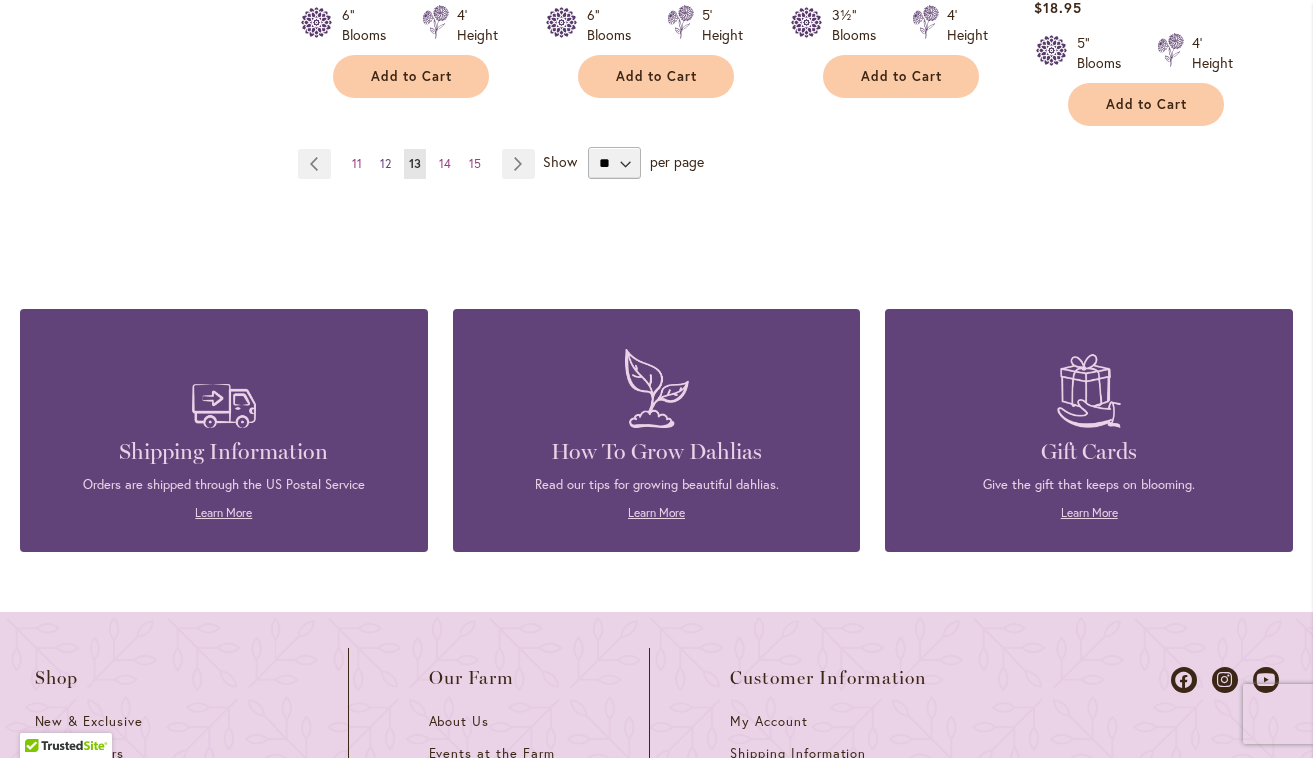 click on "12" at bounding box center (385, 163) 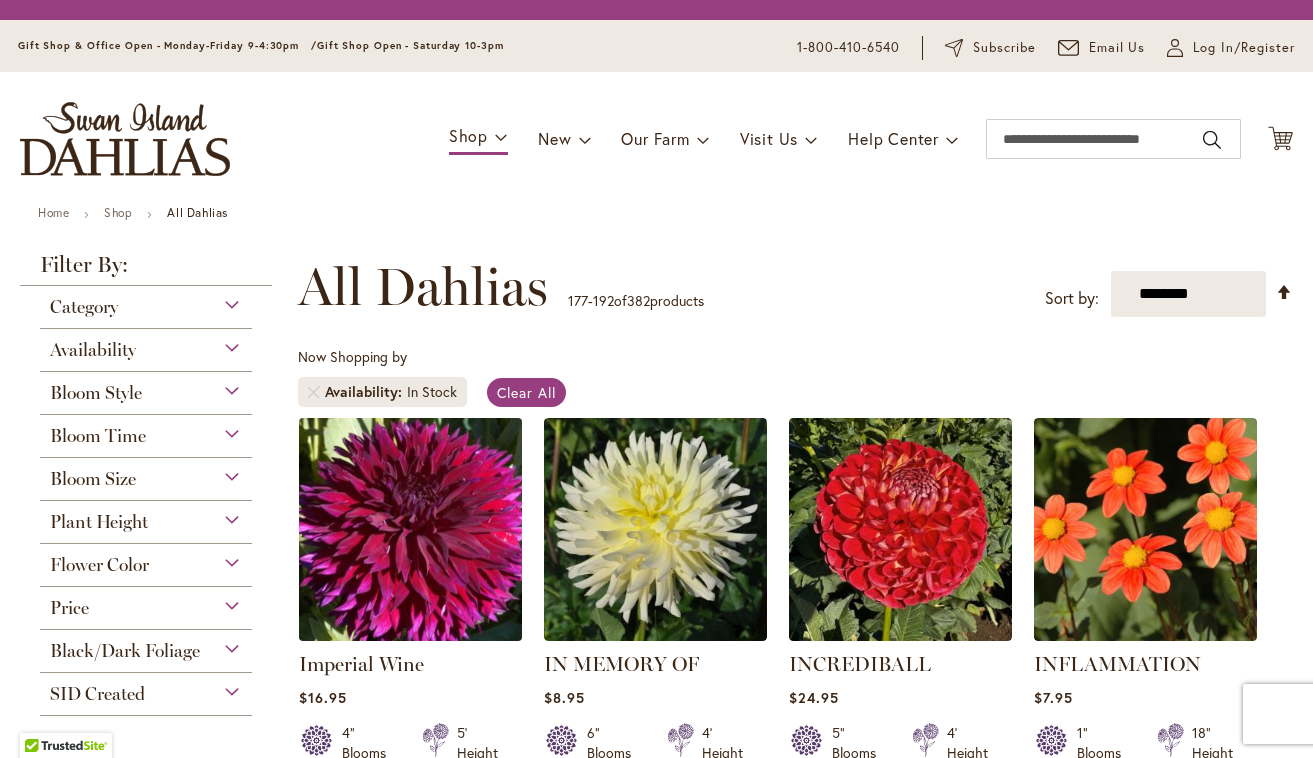 scroll, scrollTop: 0, scrollLeft: 0, axis: both 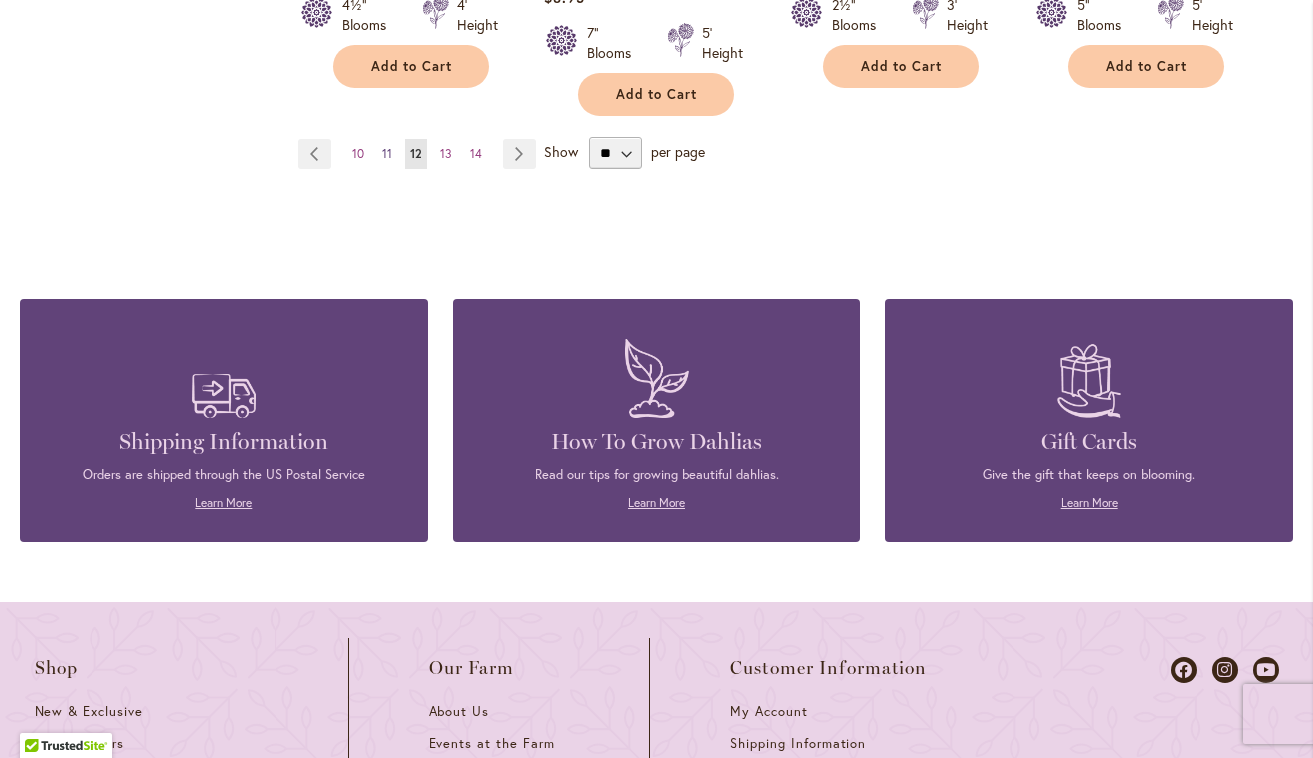 click on "11" at bounding box center [387, 153] 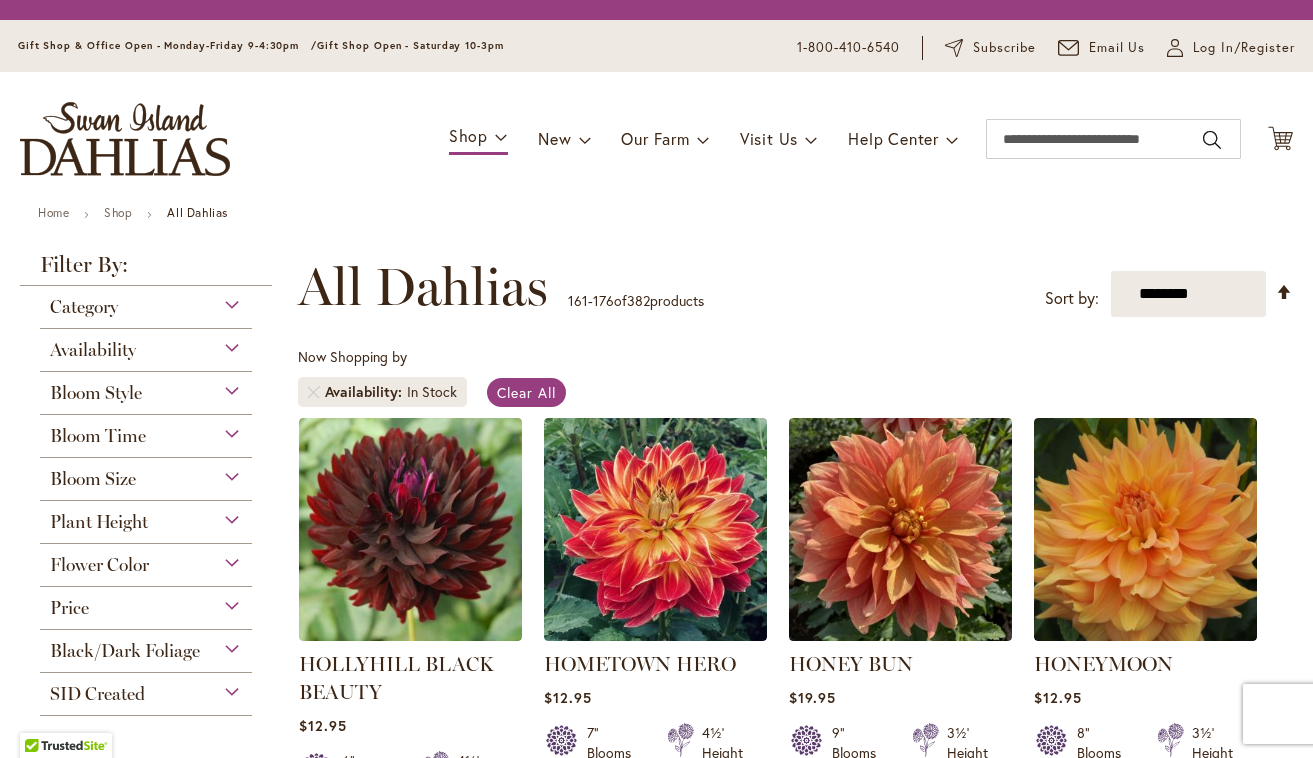 scroll, scrollTop: 0, scrollLeft: 0, axis: both 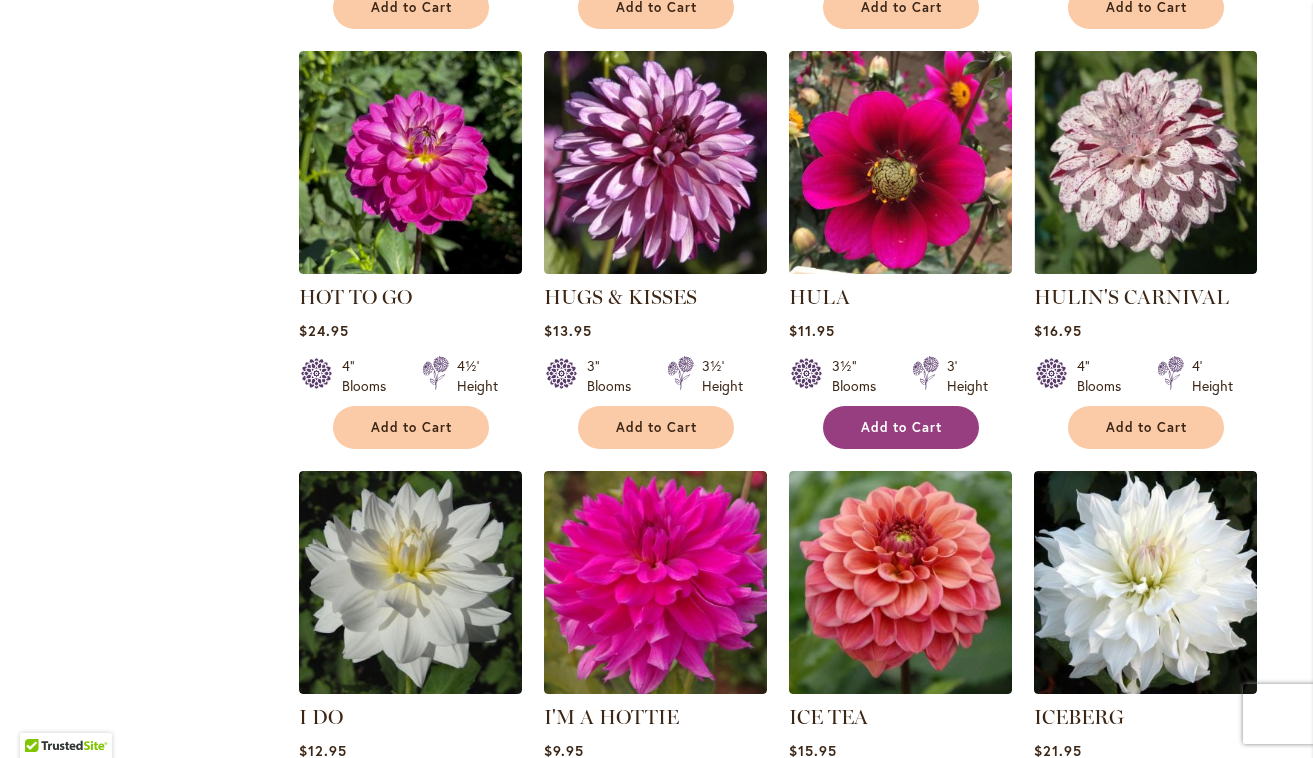click on "Add to Cart" at bounding box center [902, 427] 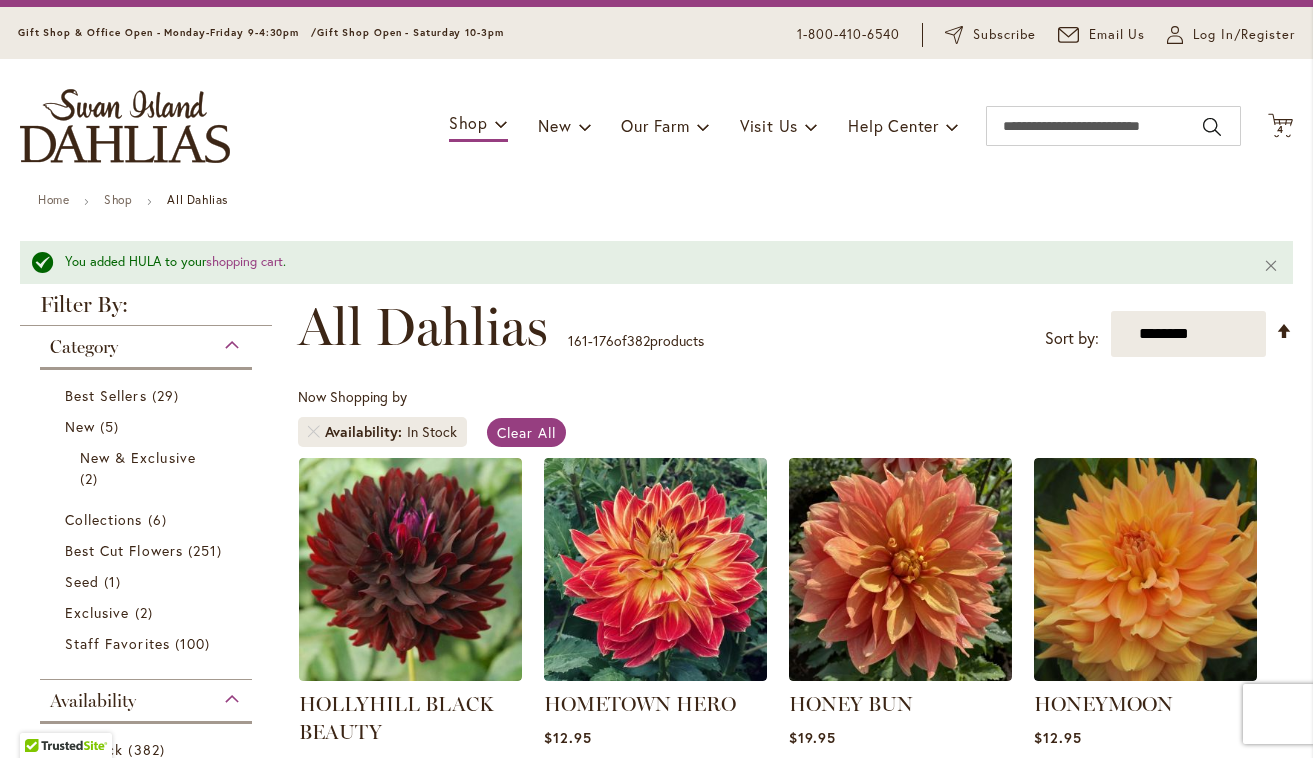 scroll, scrollTop: 91, scrollLeft: 0, axis: vertical 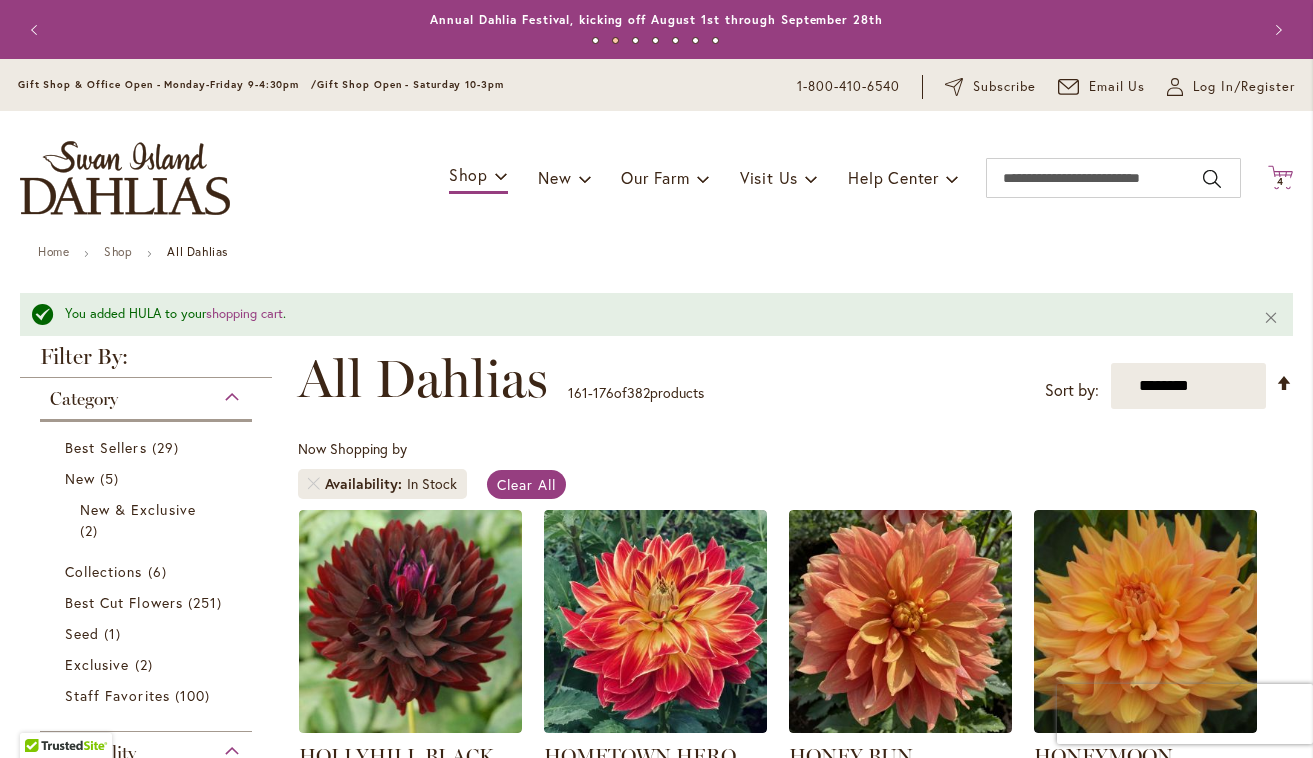 click on "Cart
.cls-1 {
fill: #231f20;
}" 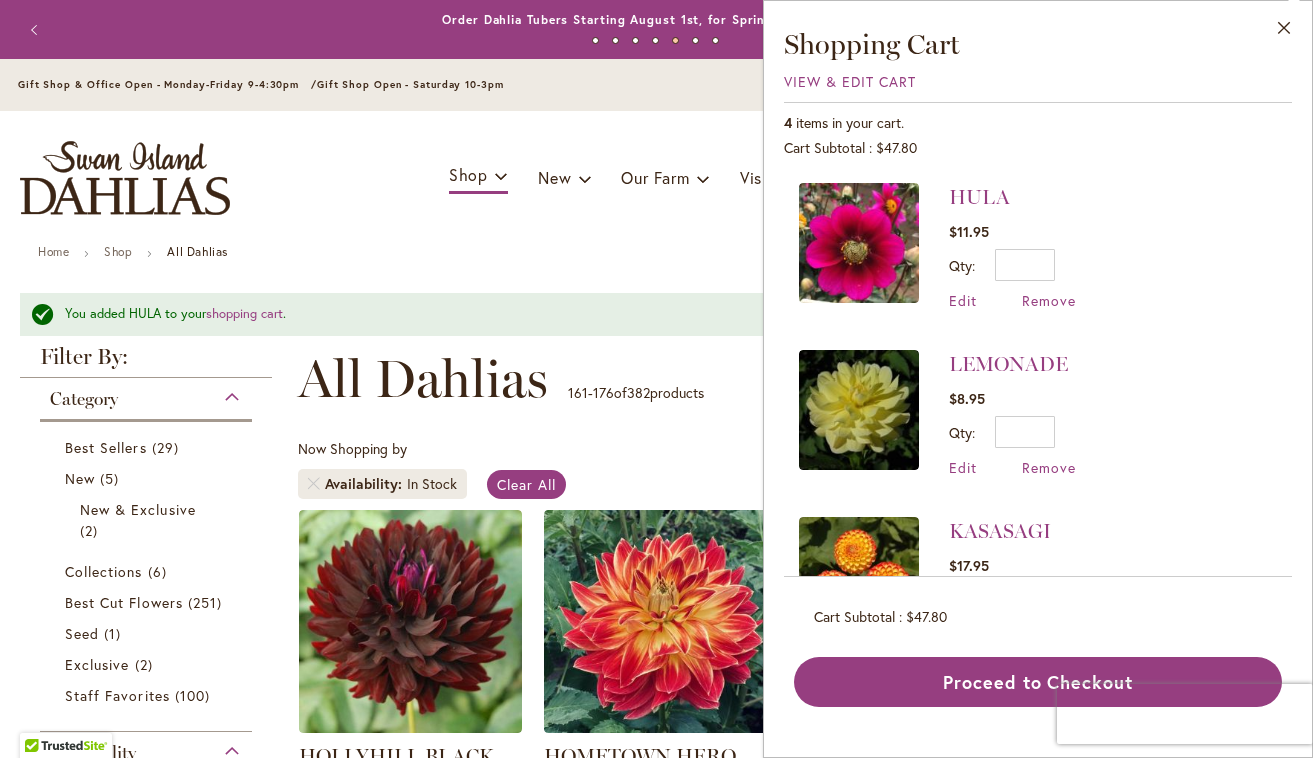 scroll, scrollTop: 0, scrollLeft: 0, axis: both 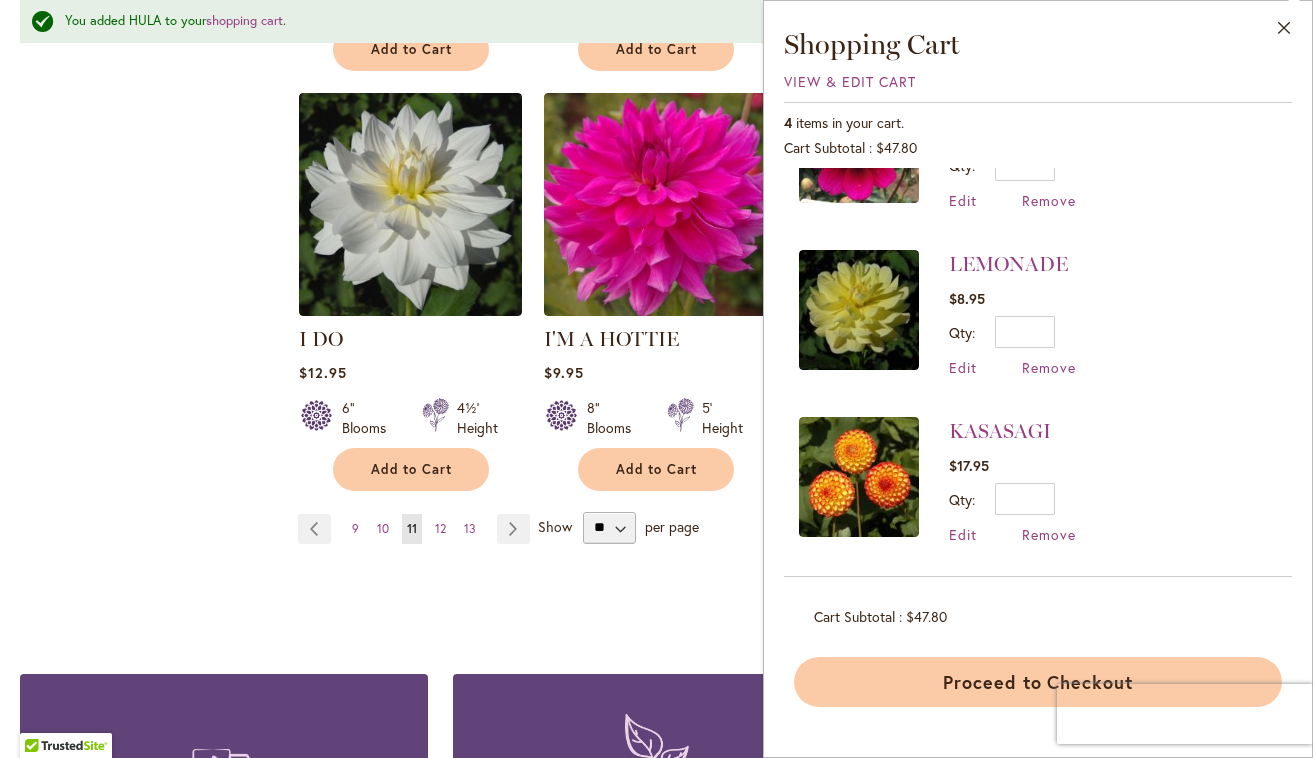 click on "Proceed to Checkout" at bounding box center [1038, 682] 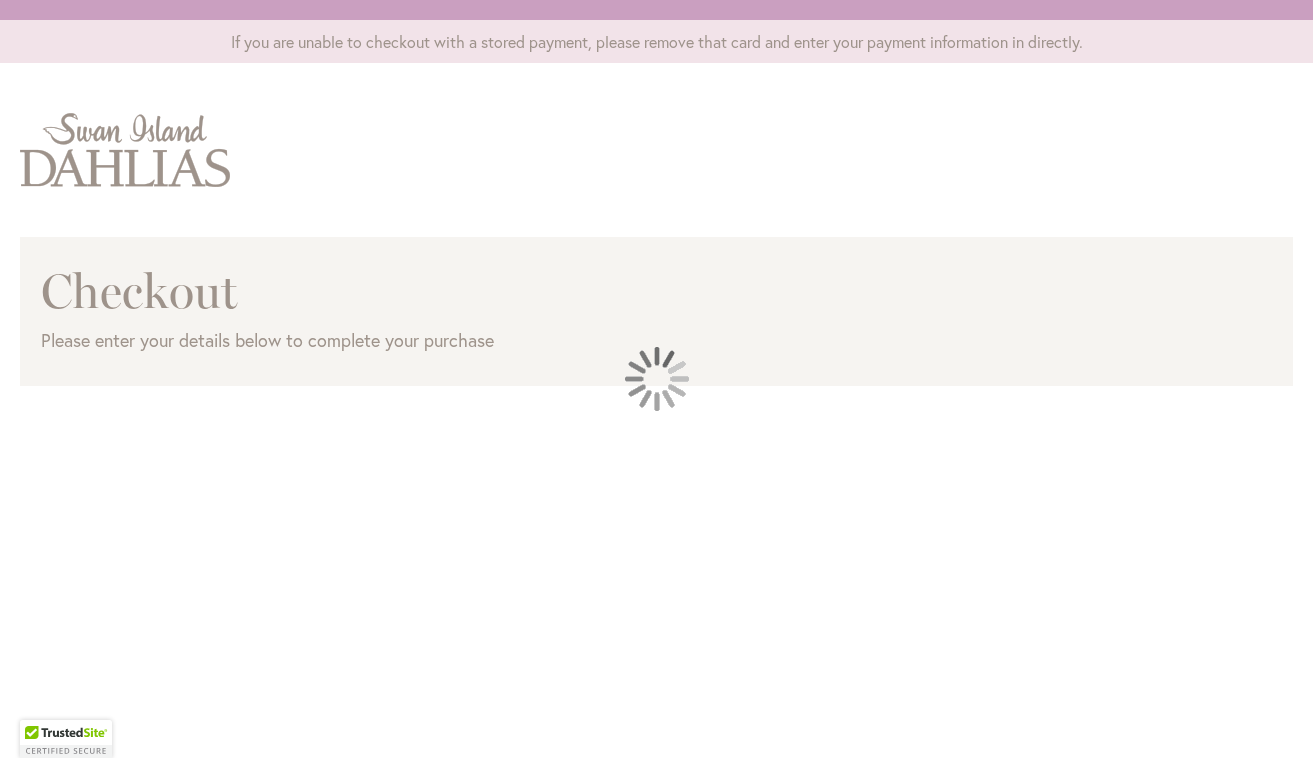 scroll, scrollTop: 0, scrollLeft: 0, axis: both 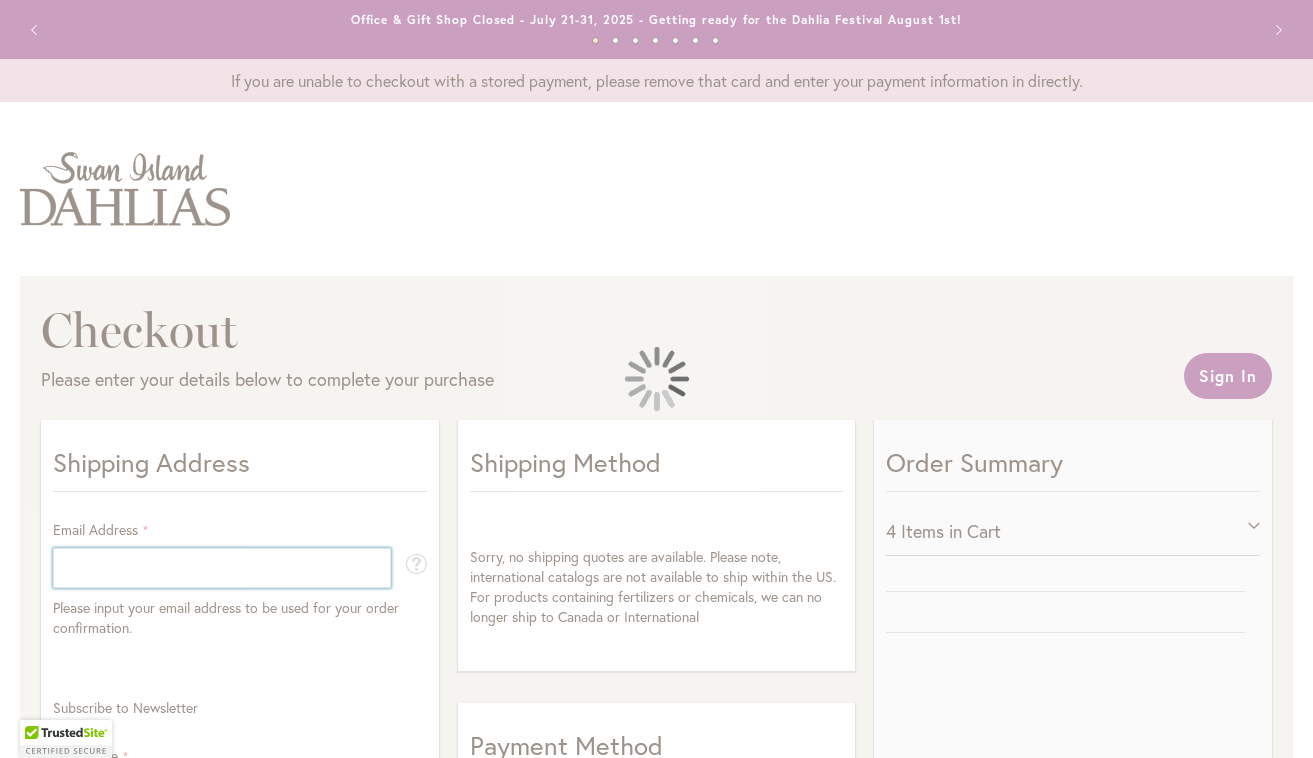 select on "**" 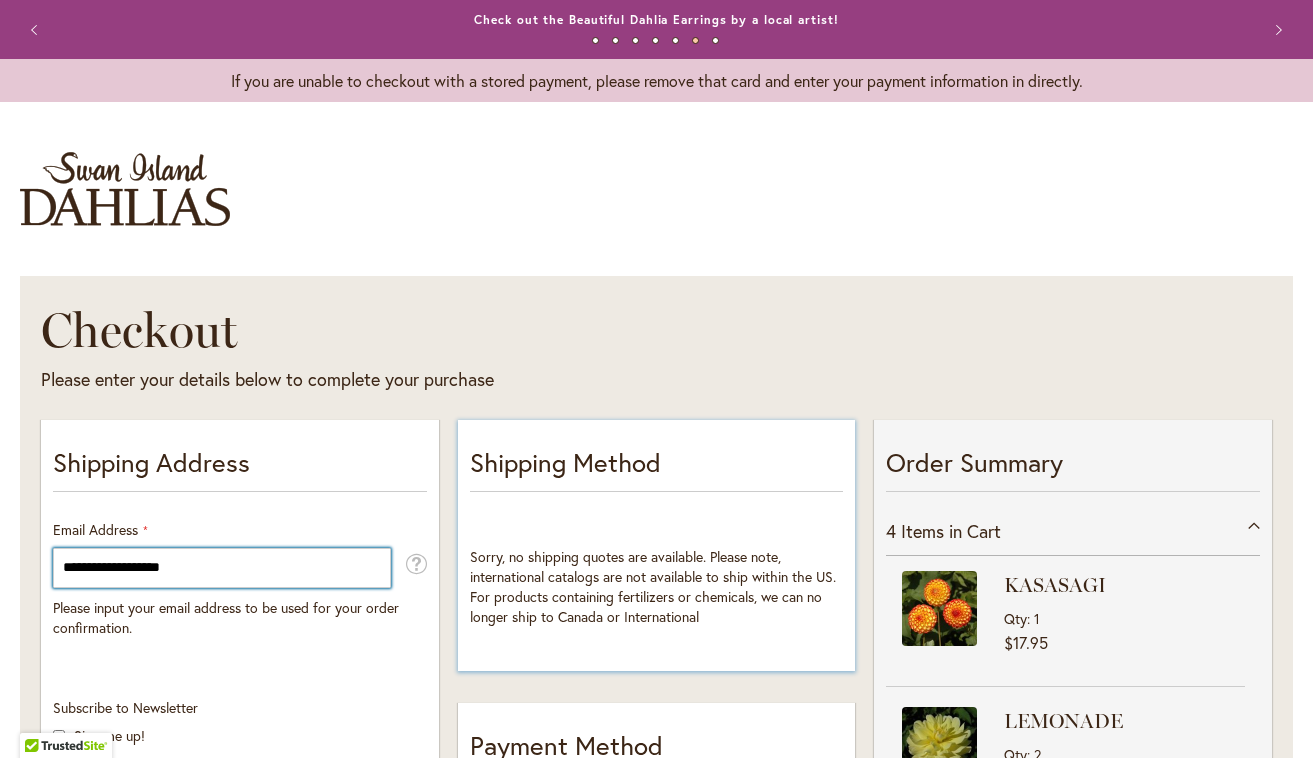 type on "**********" 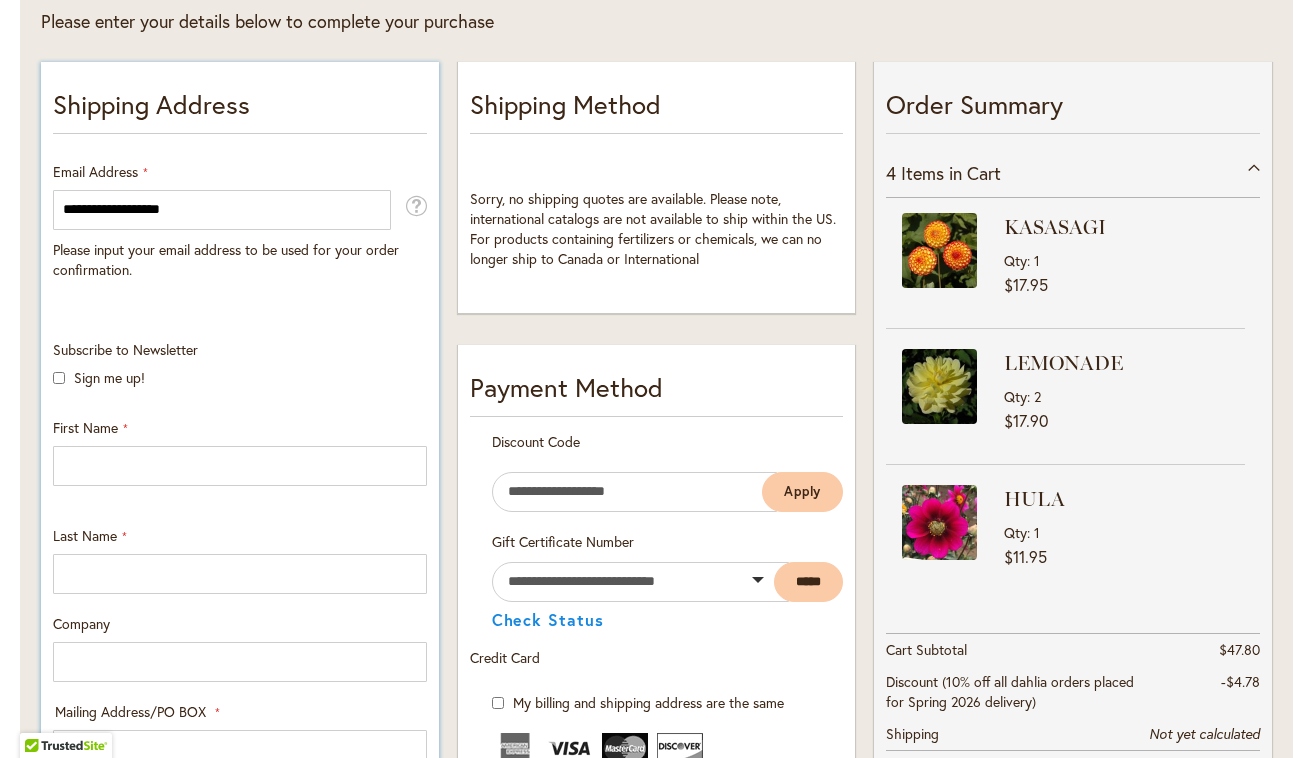 scroll, scrollTop: 384, scrollLeft: 0, axis: vertical 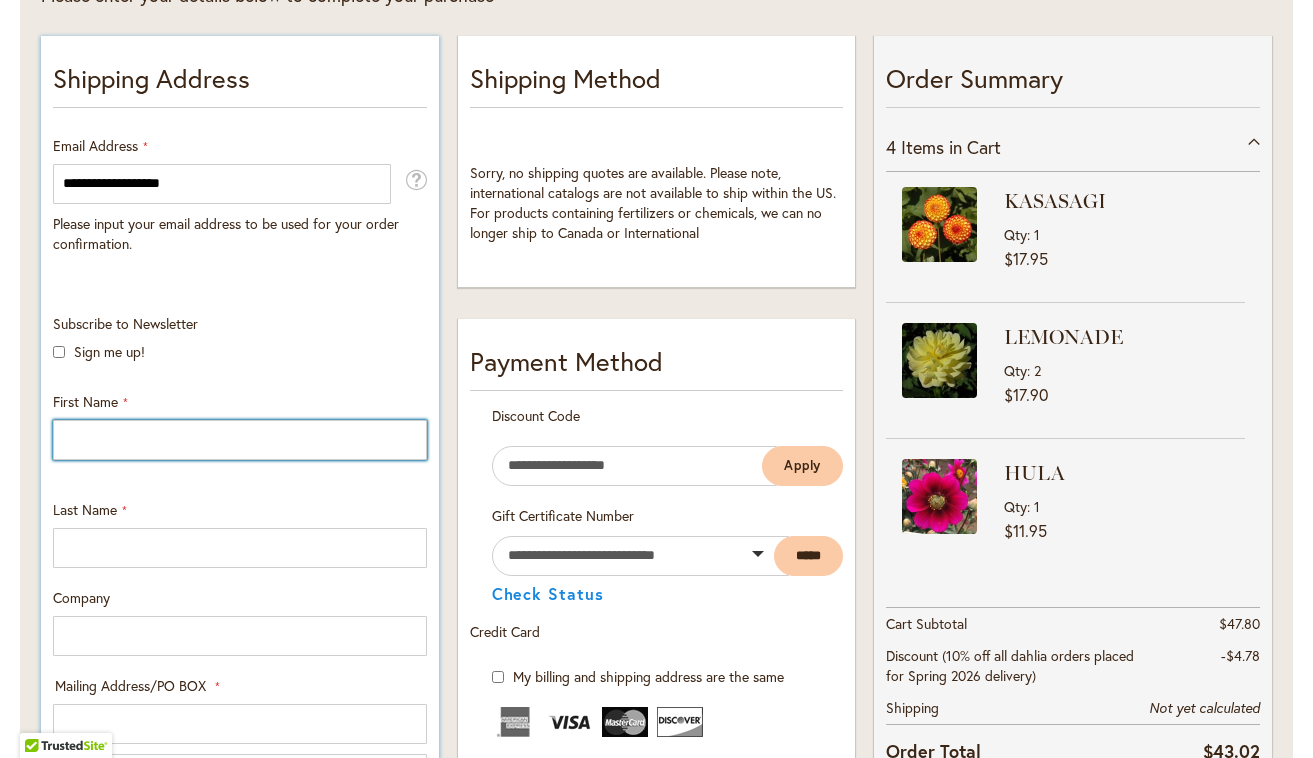 click on "First Name" at bounding box center [240, 440] 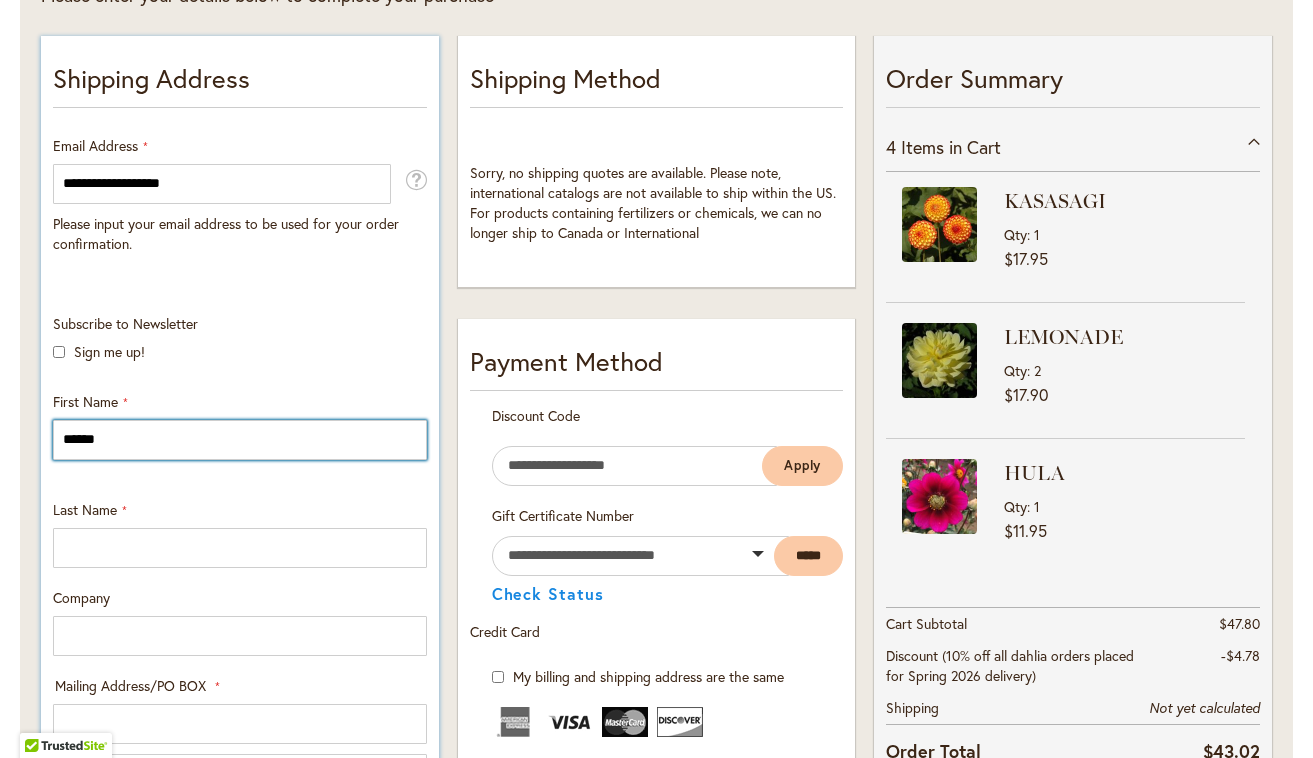 type on "******" 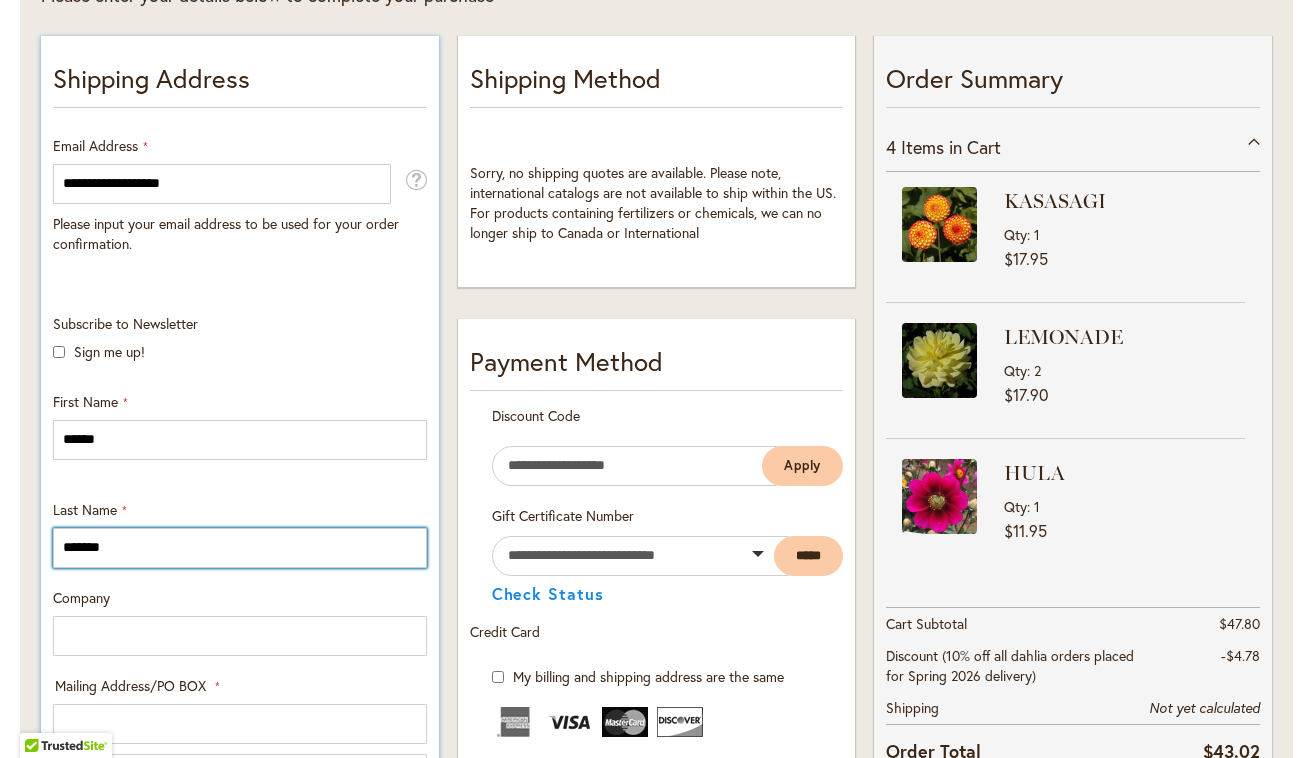 type on "*******" 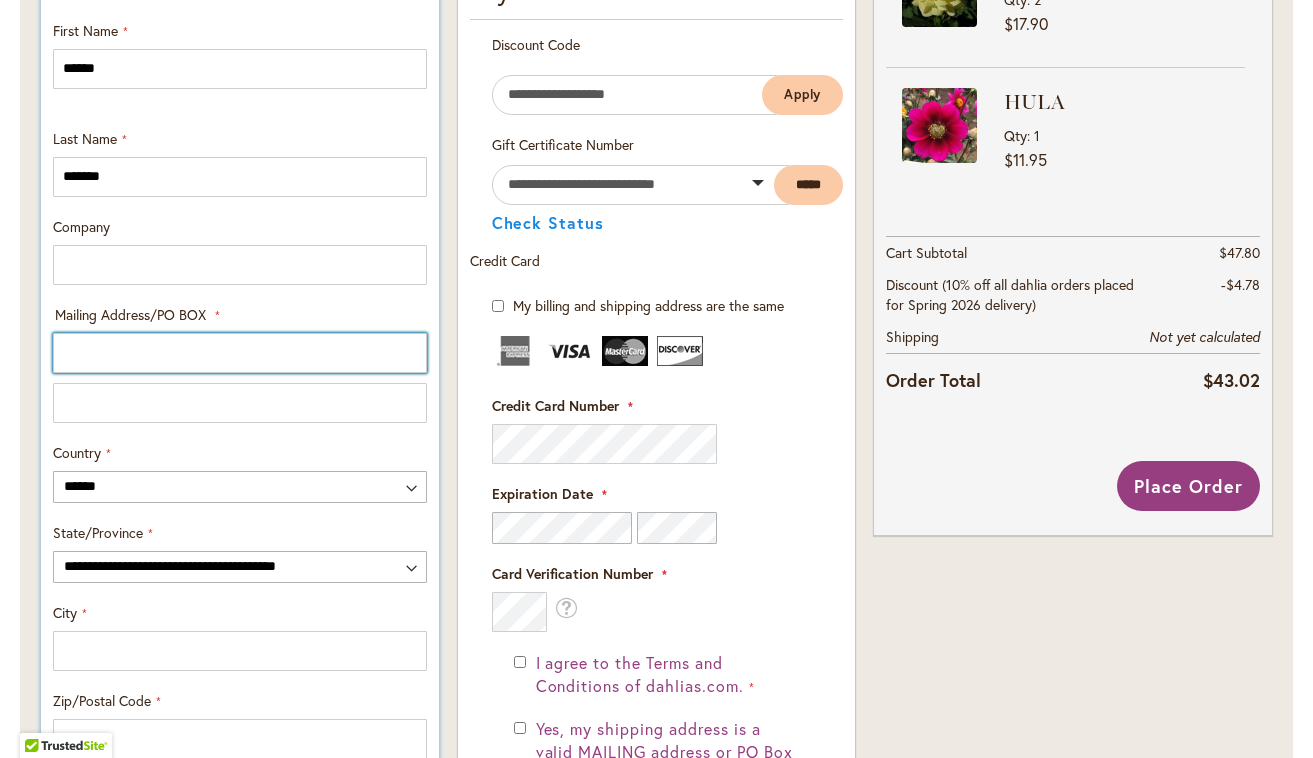 scroll, scrollTop: 760, scrollLeft: 0, axis: vertical 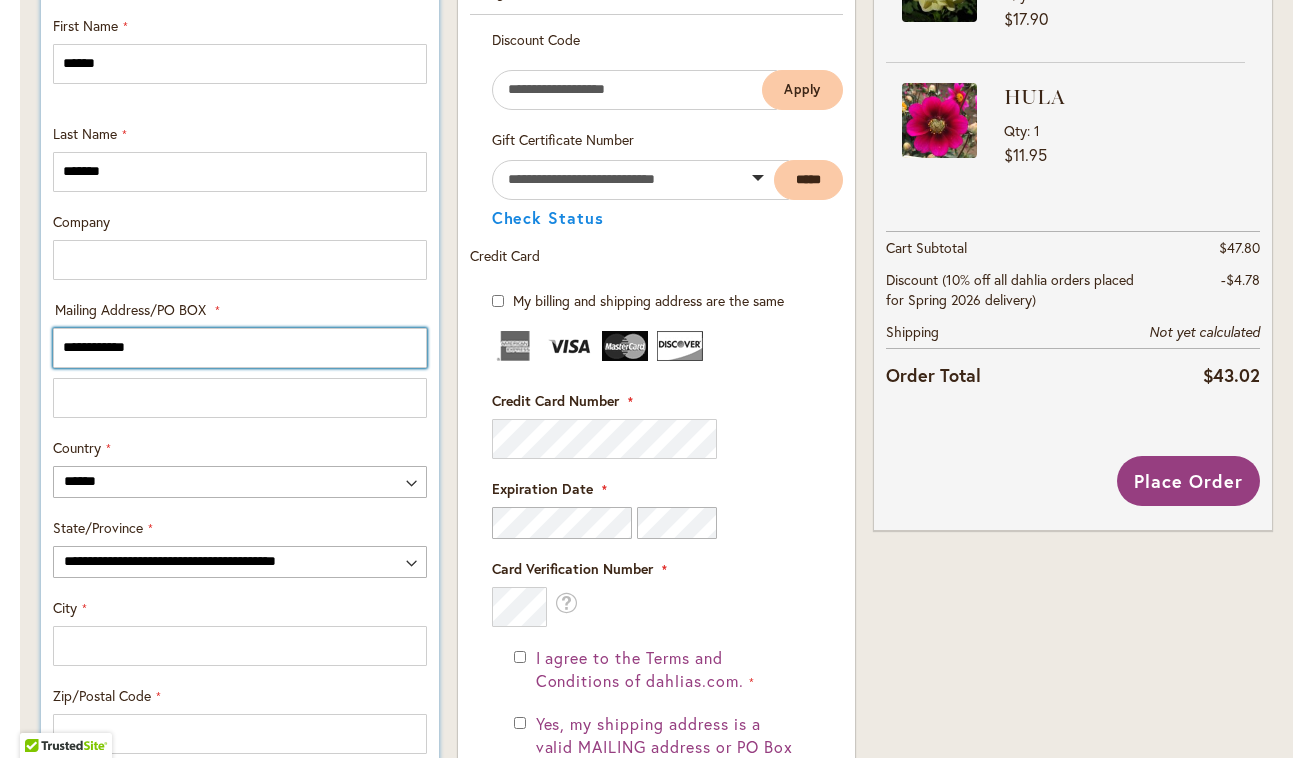 type on "**********" 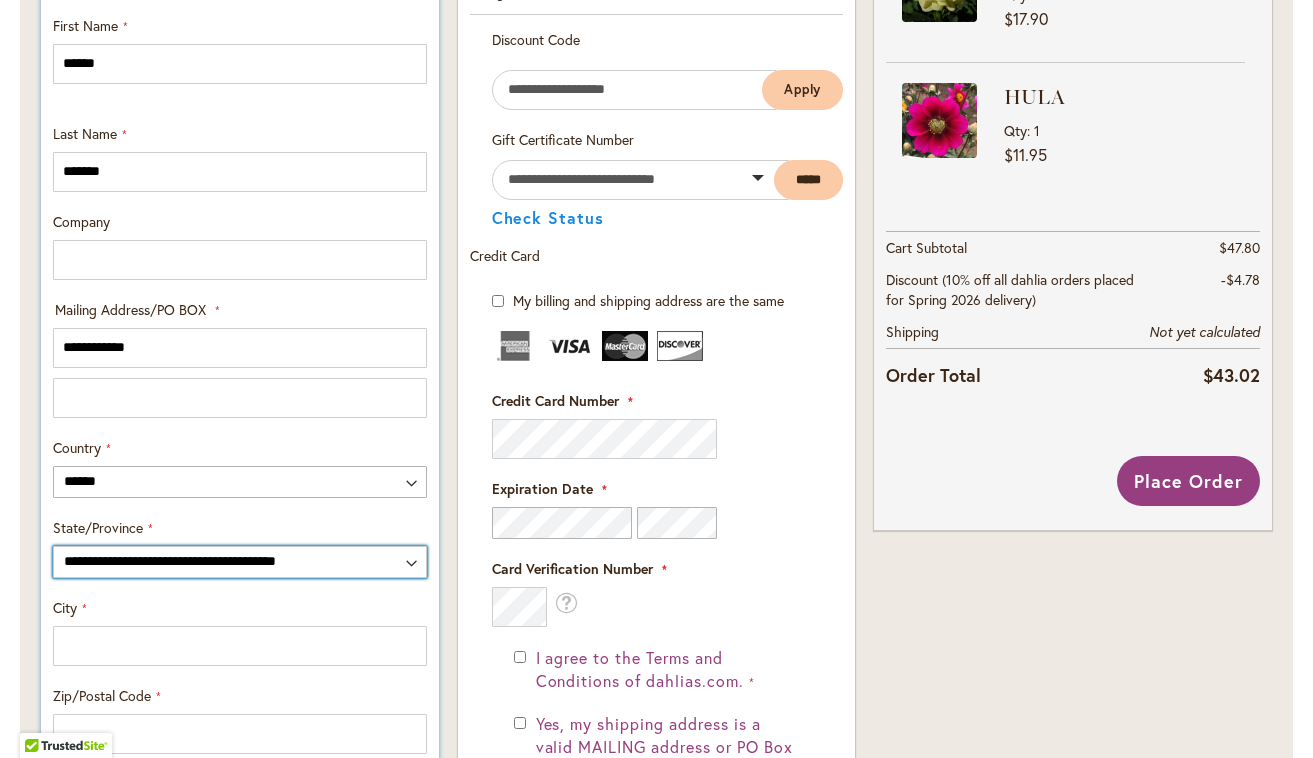select on "**" 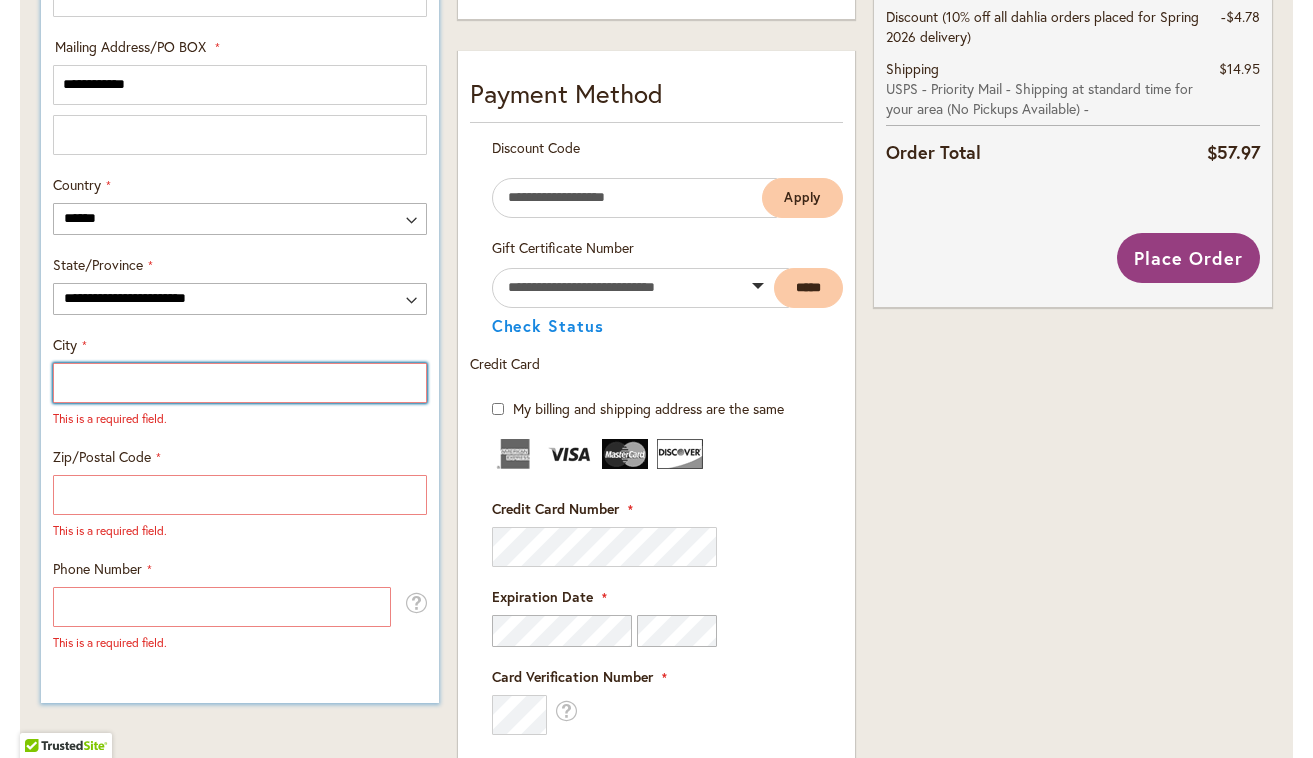 scroll, scrollTop: 1026, scrollLeft: 0, axis: vertical 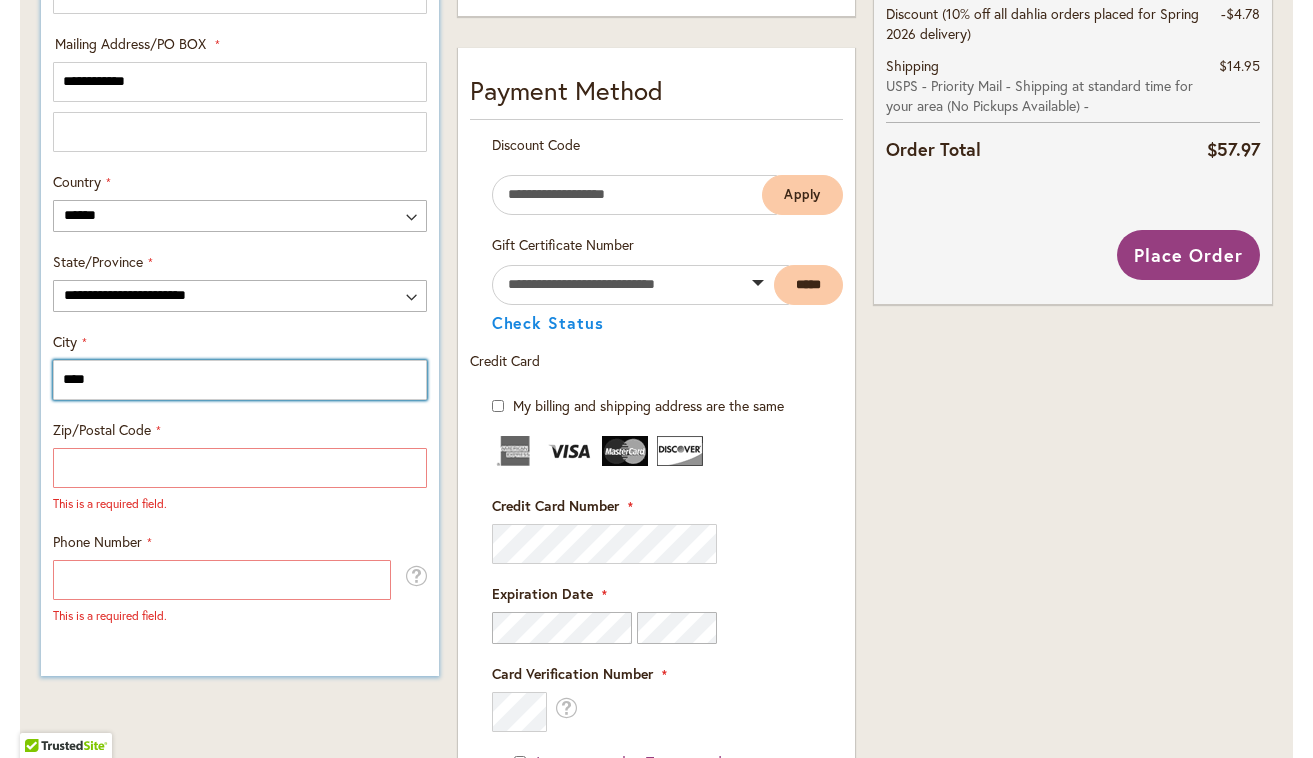 click on "****" at bounding box center (240, 380) 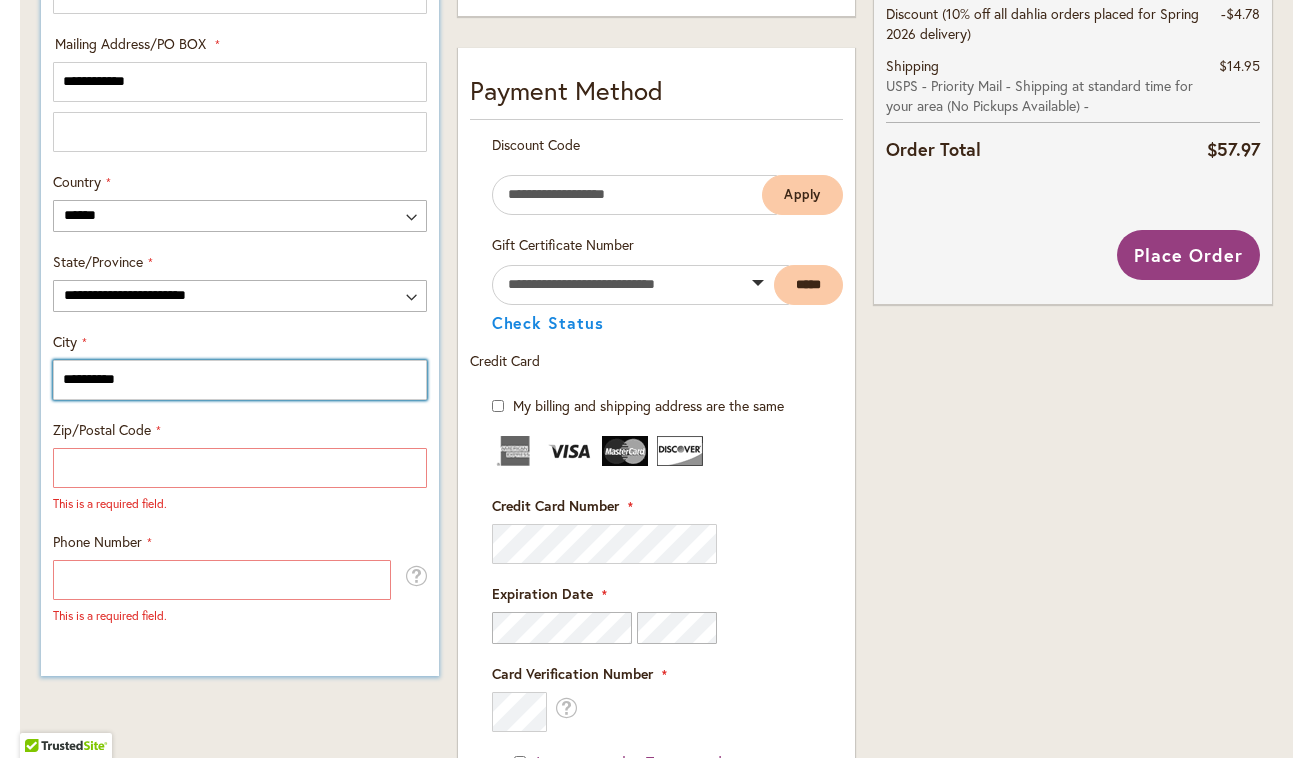 type on "**********" 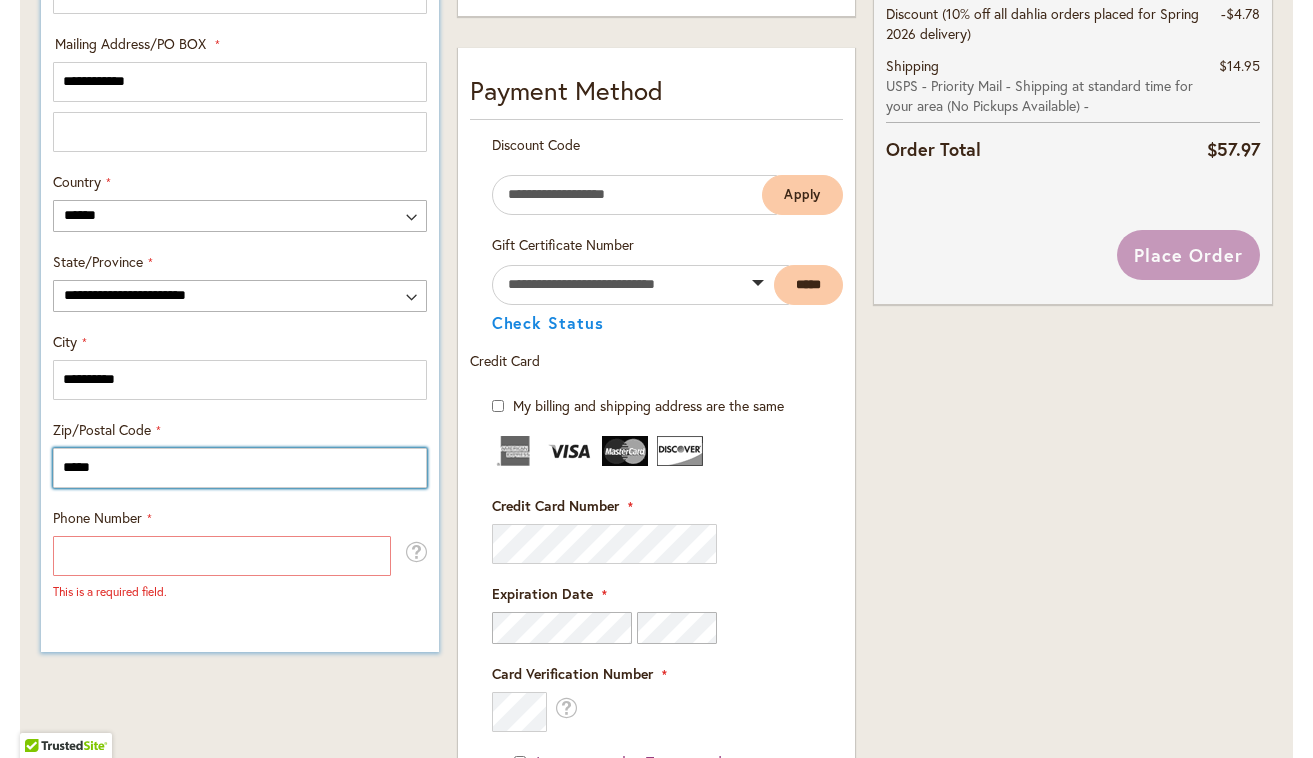 type on "*****" 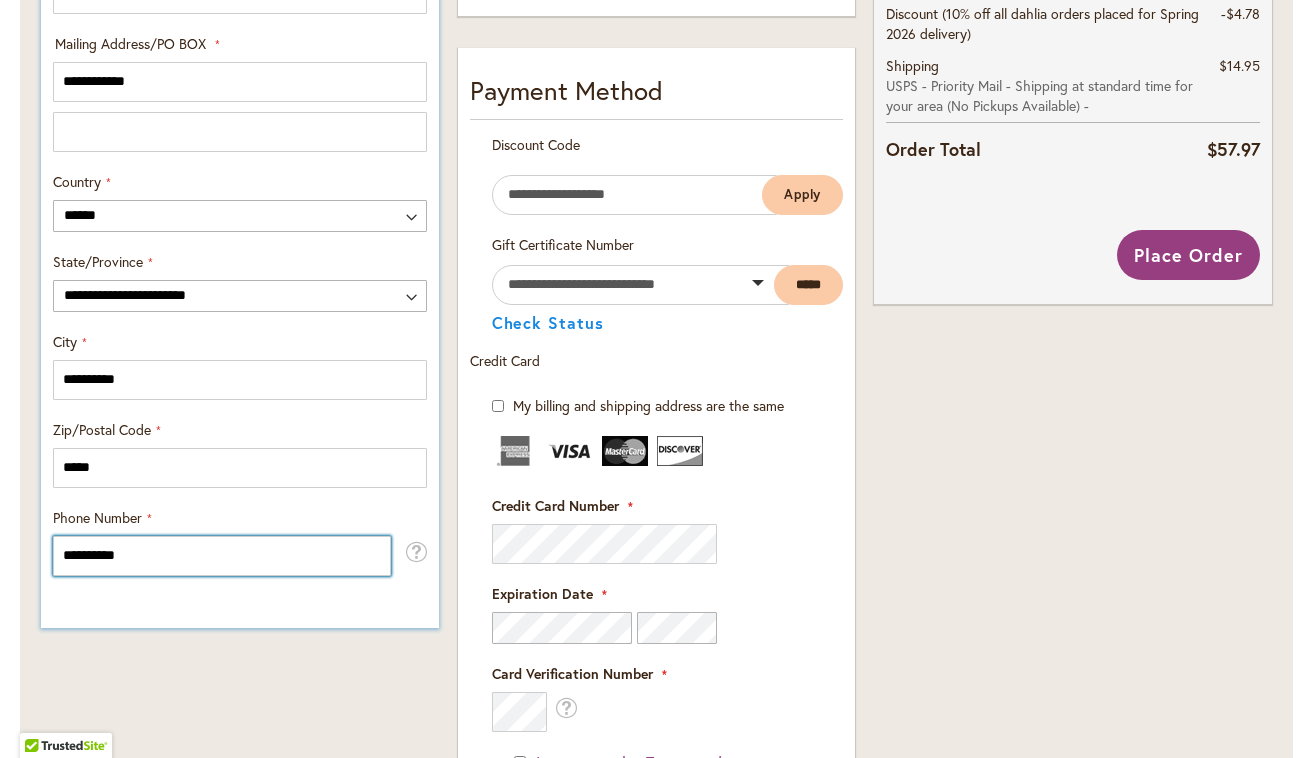type on "**********" 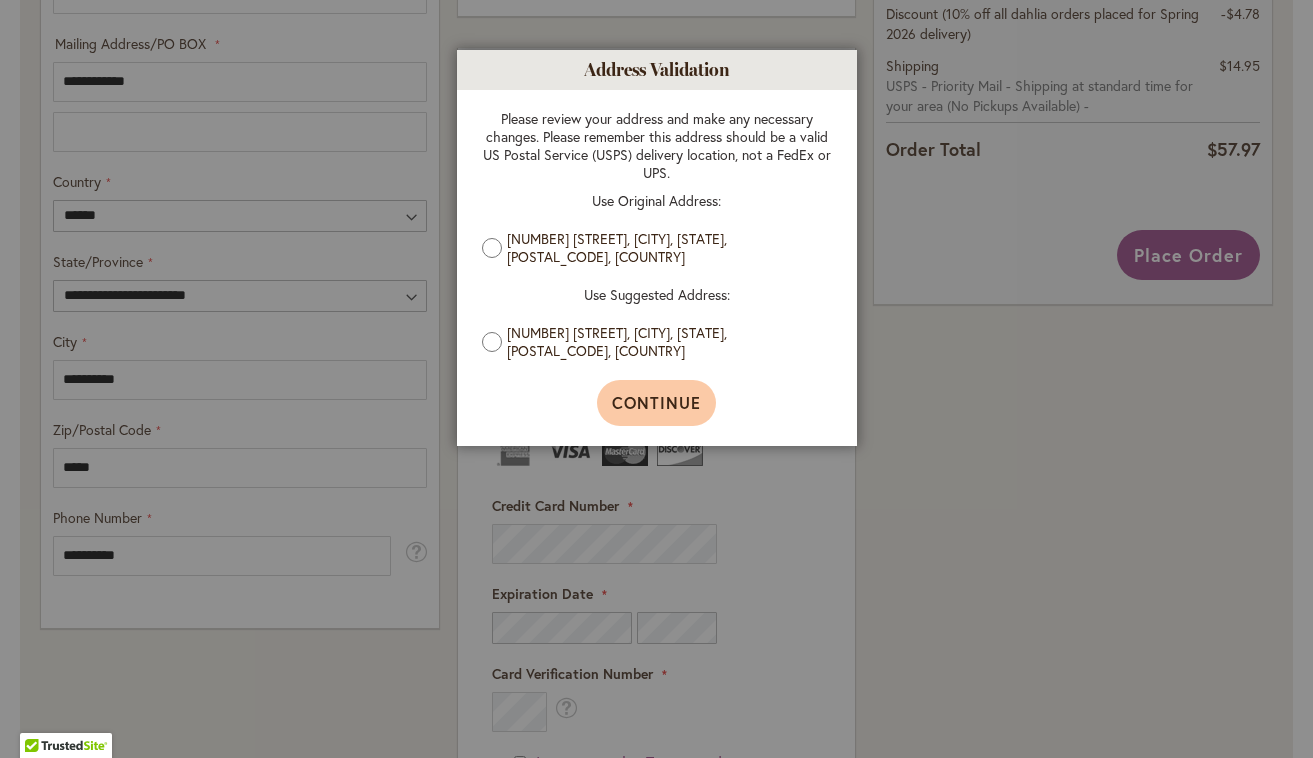 click on "Continue" at bounding box center (656, 402) 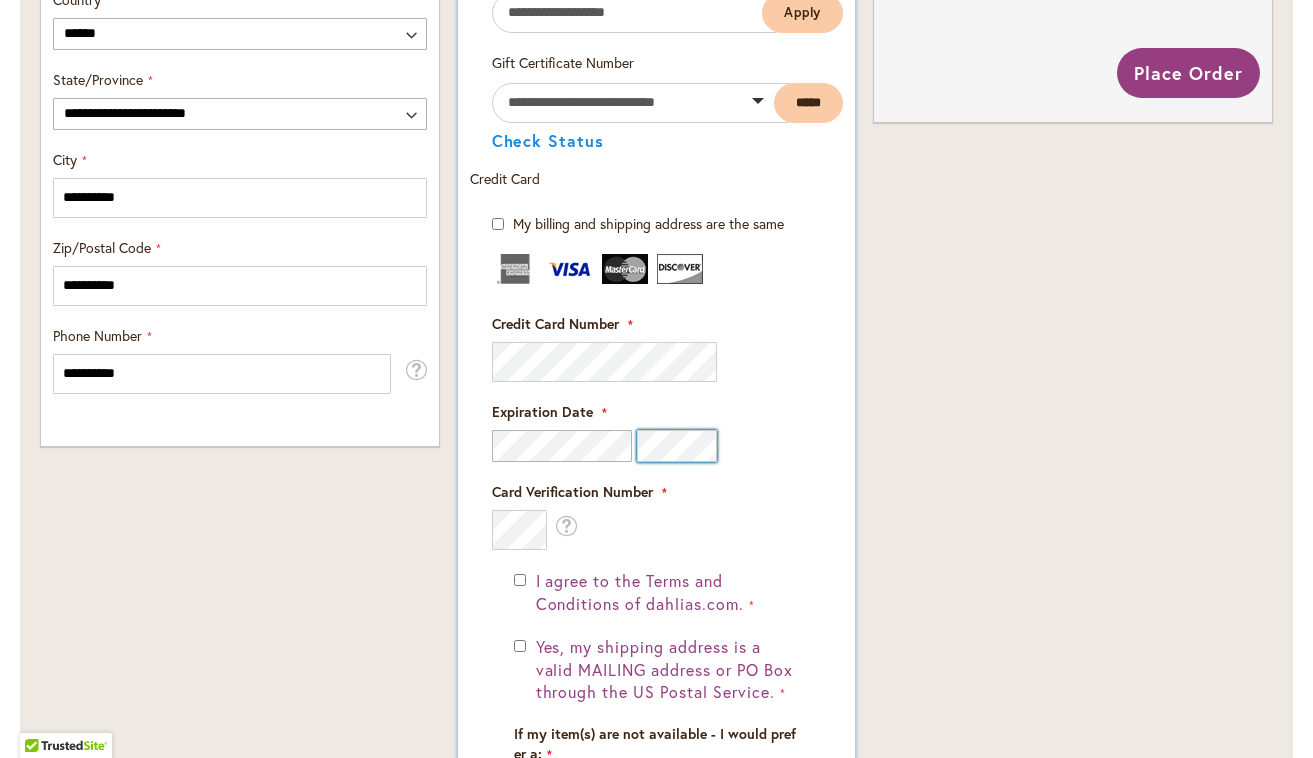 scroll, scrollTop: 1212, scrollLeft: 0, axis: vertical 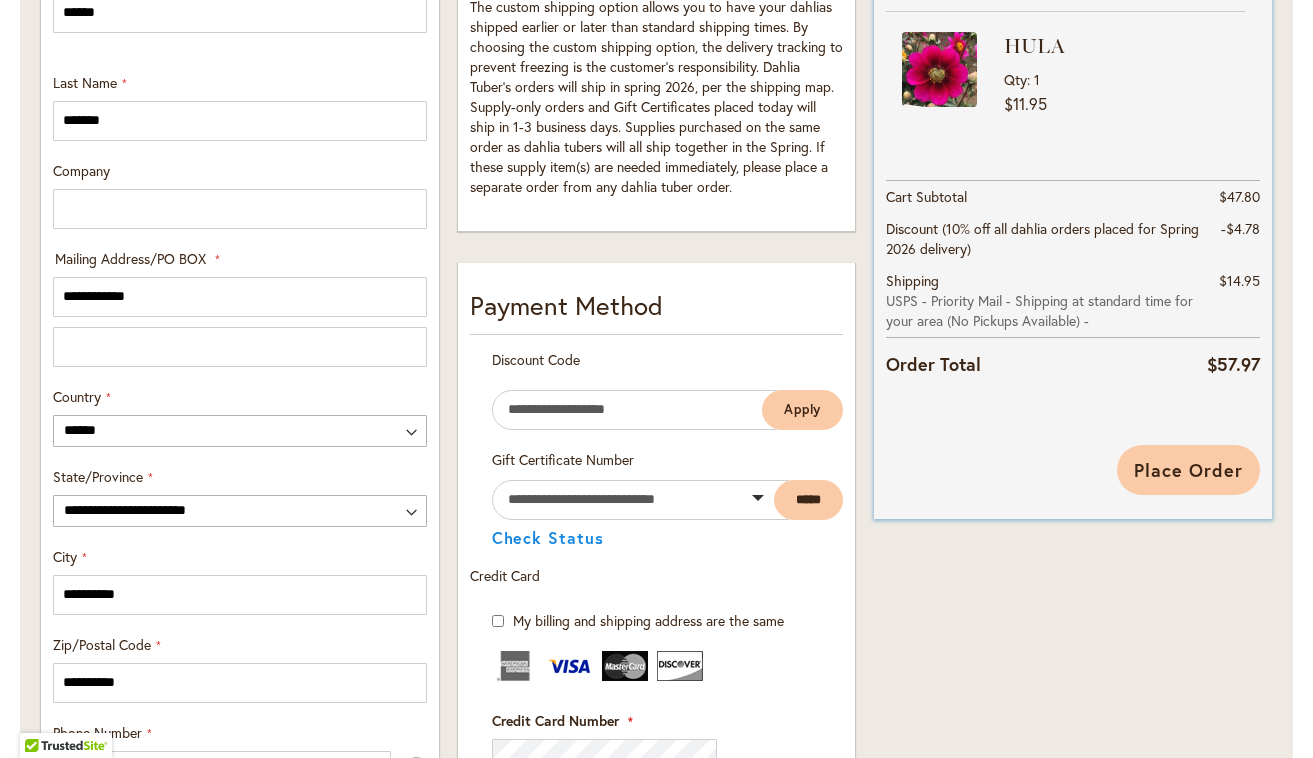 click on "Place Order" at bounding box center [1188, 470] 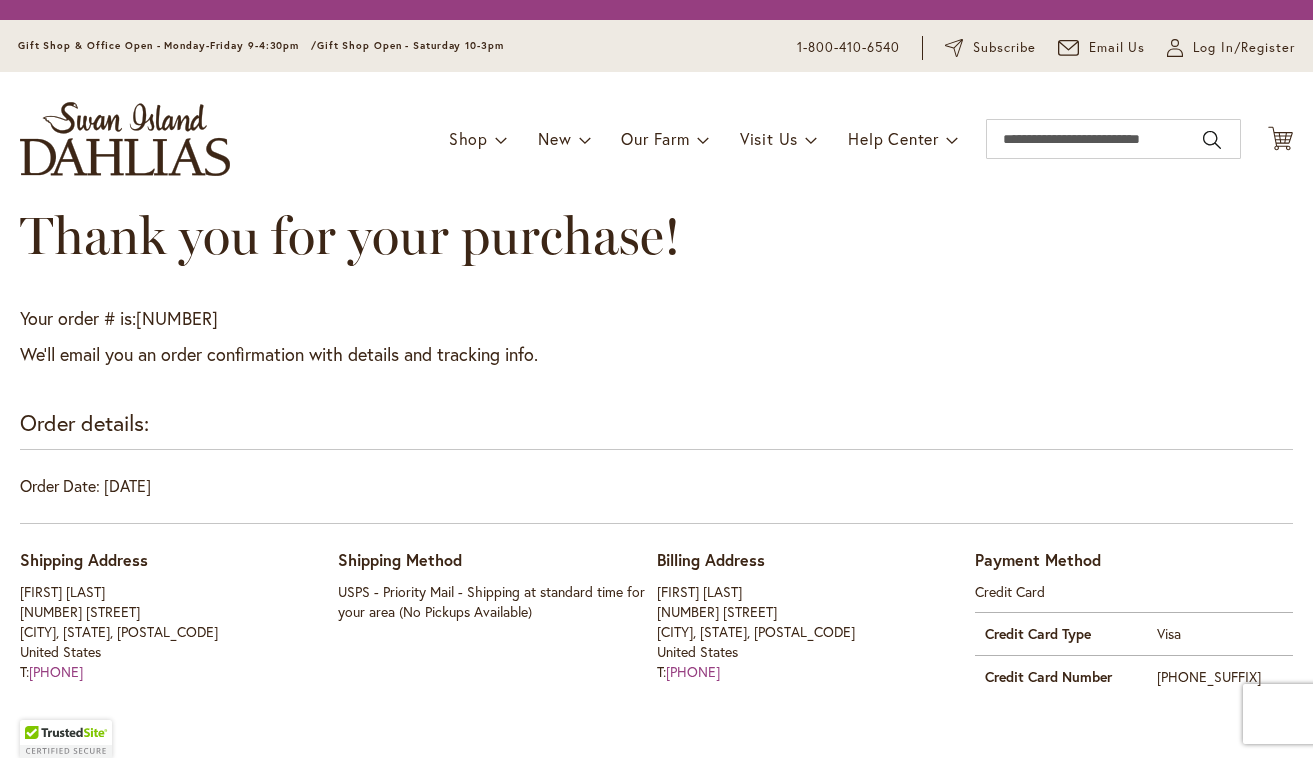 scroll, scrollTop: 0, scrollLeft: 0, axis: both 